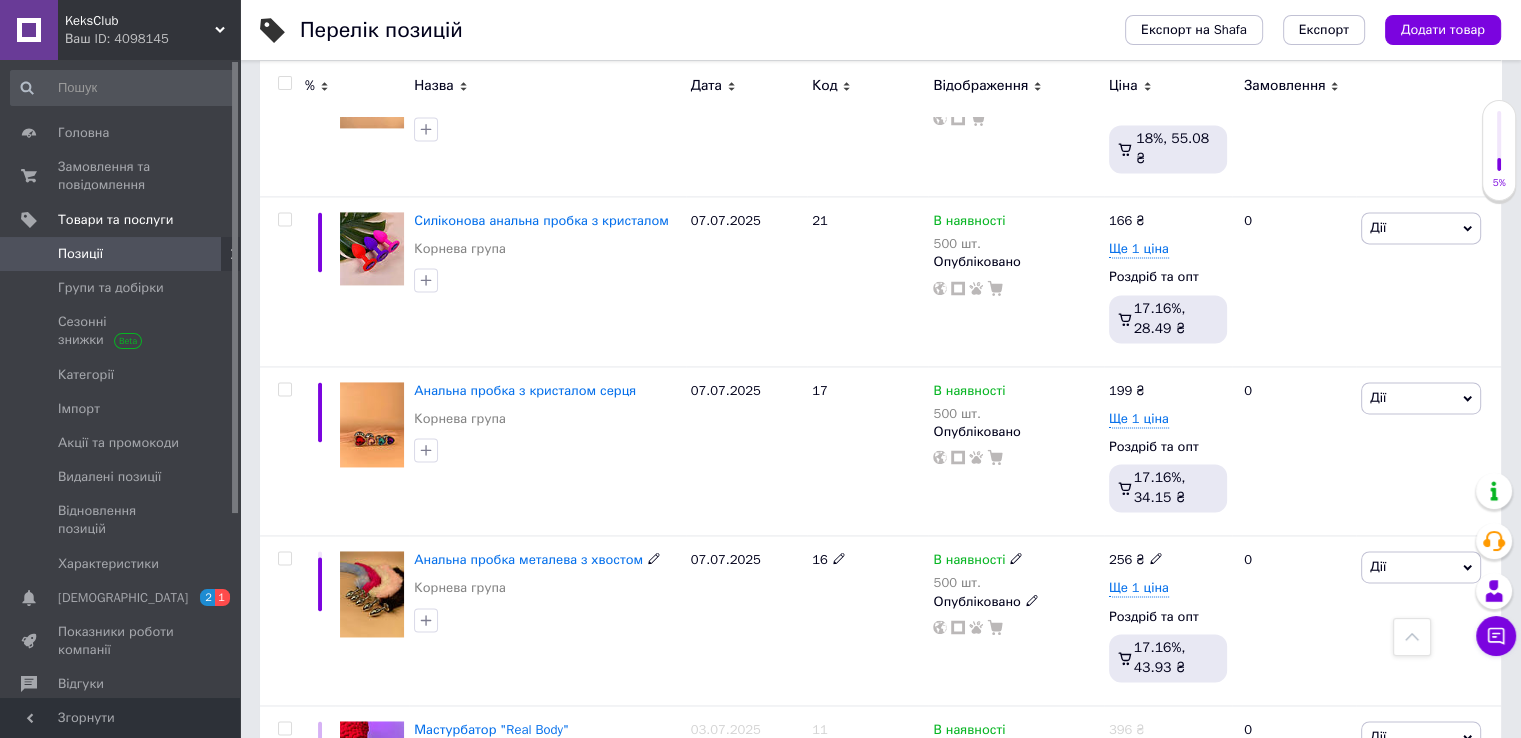 scroll, scrollTop: 2966, scrollLeft: 0, axis: vertical 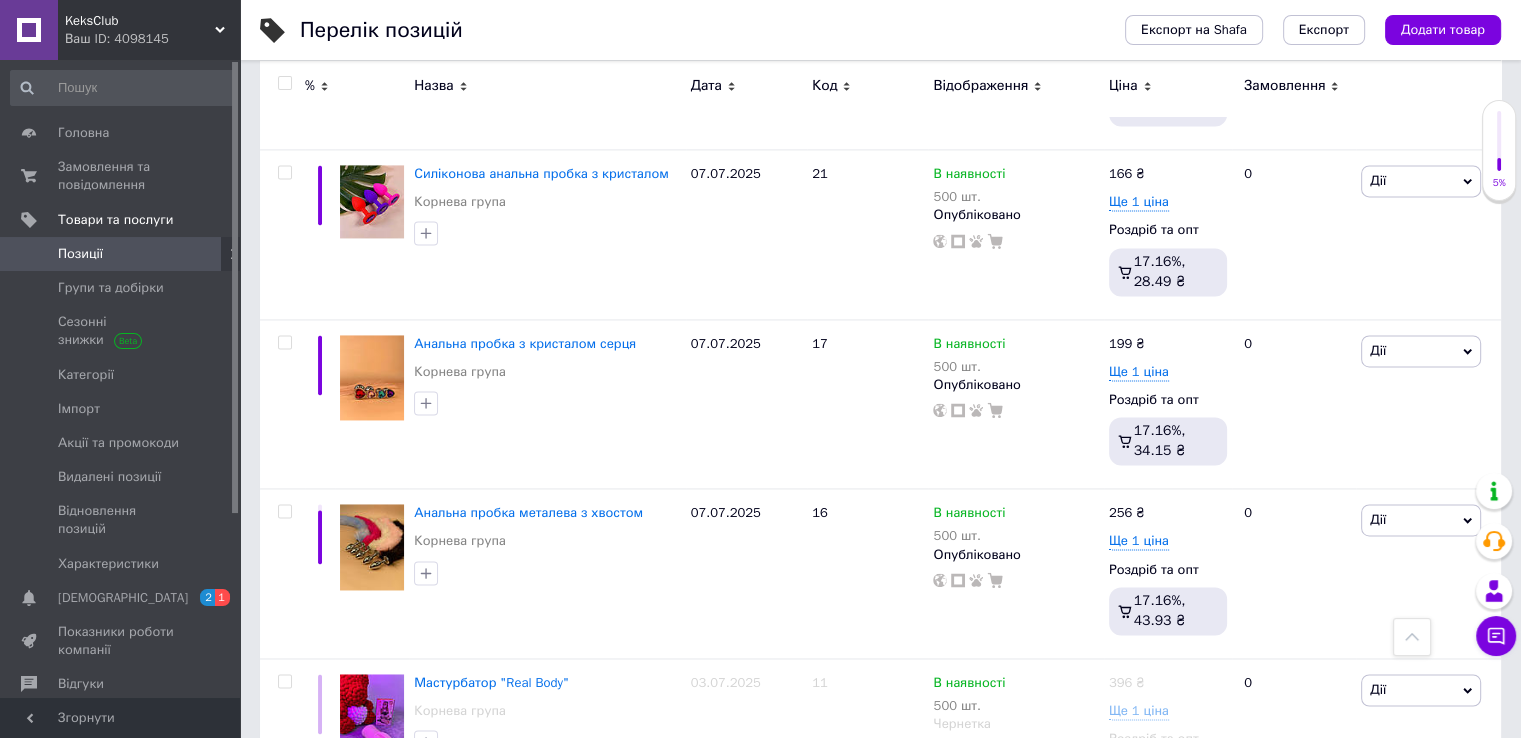 click on "4" at bounding box center (539, 820) 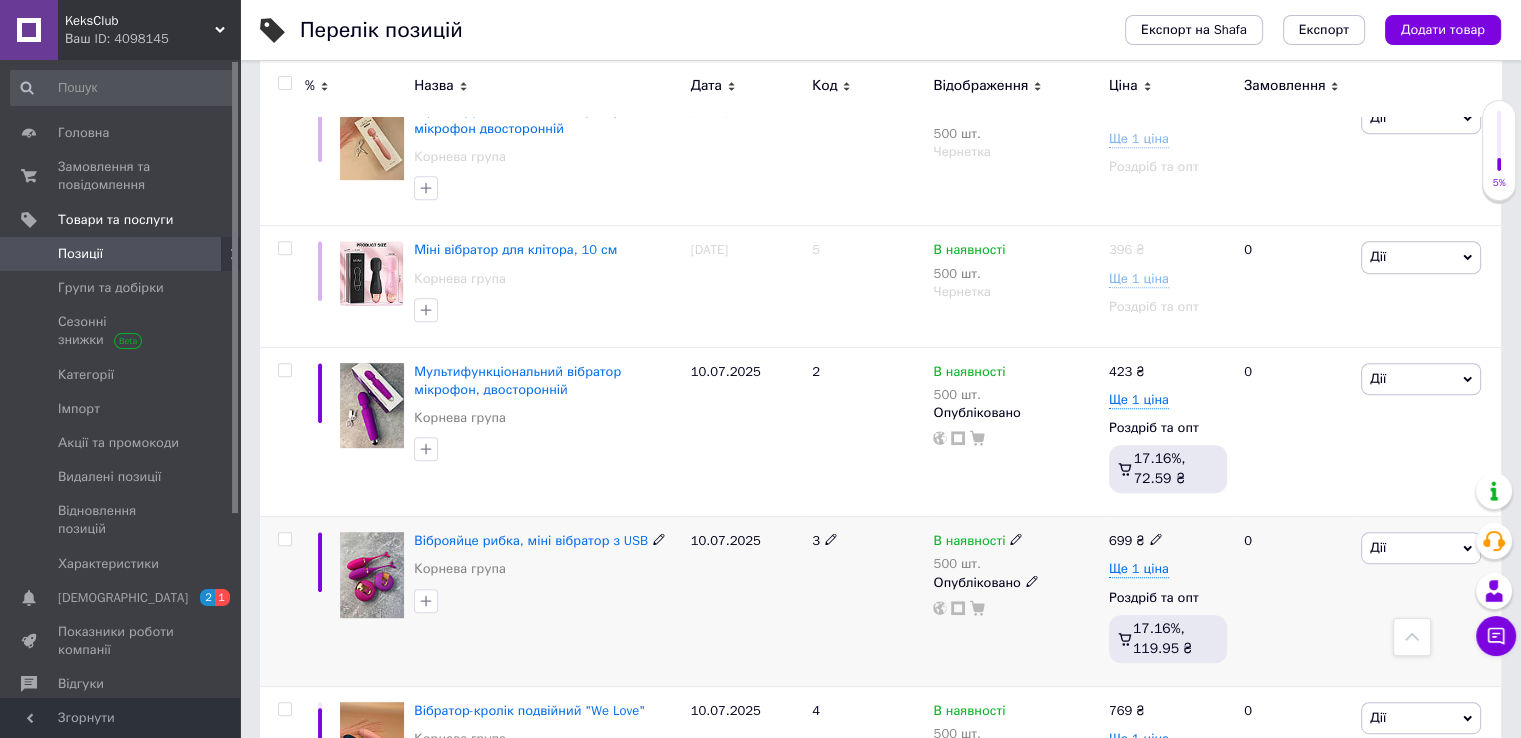 scroll, scrollTop: 818, scrollLeft: 0, axis: vertical 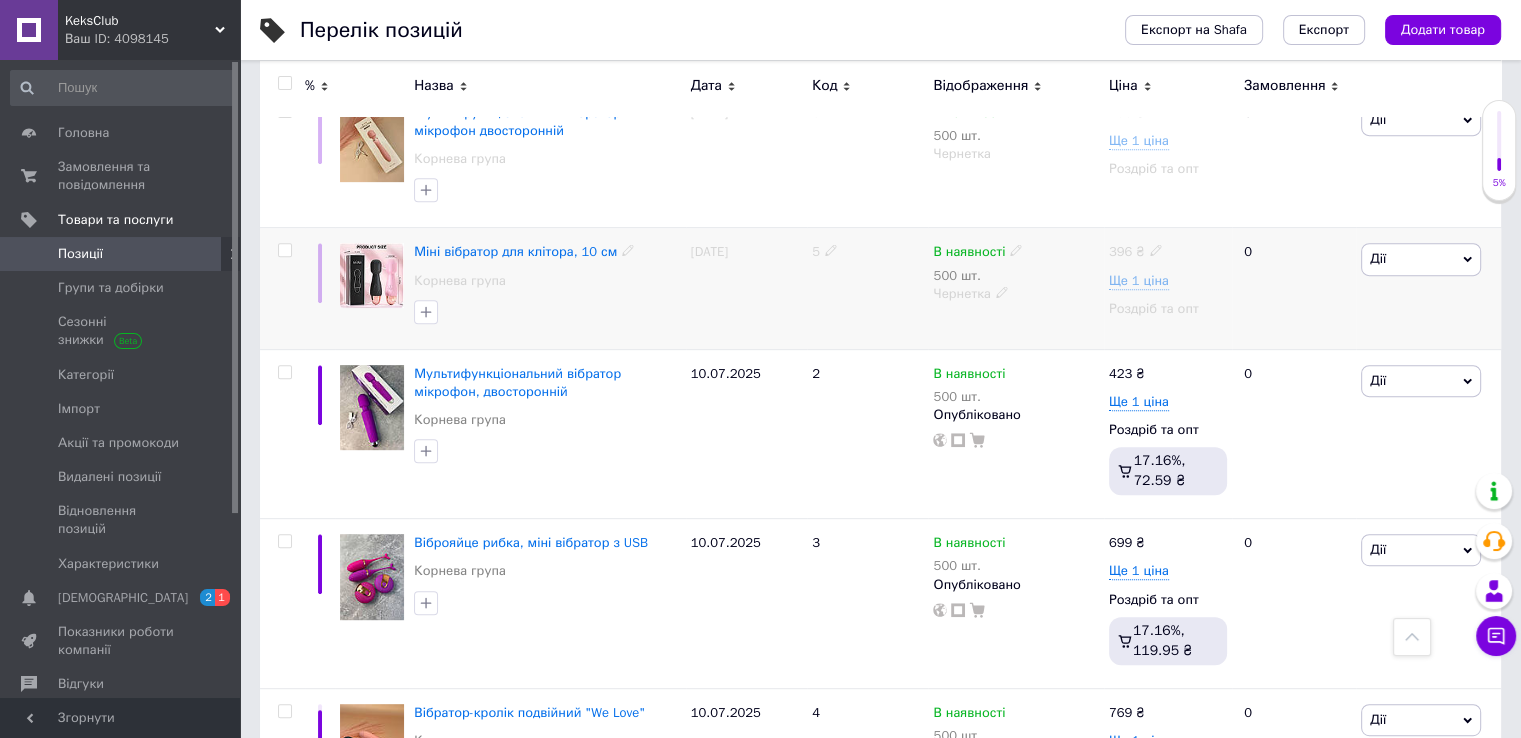 click on "5" at bounding box center [867, 252] 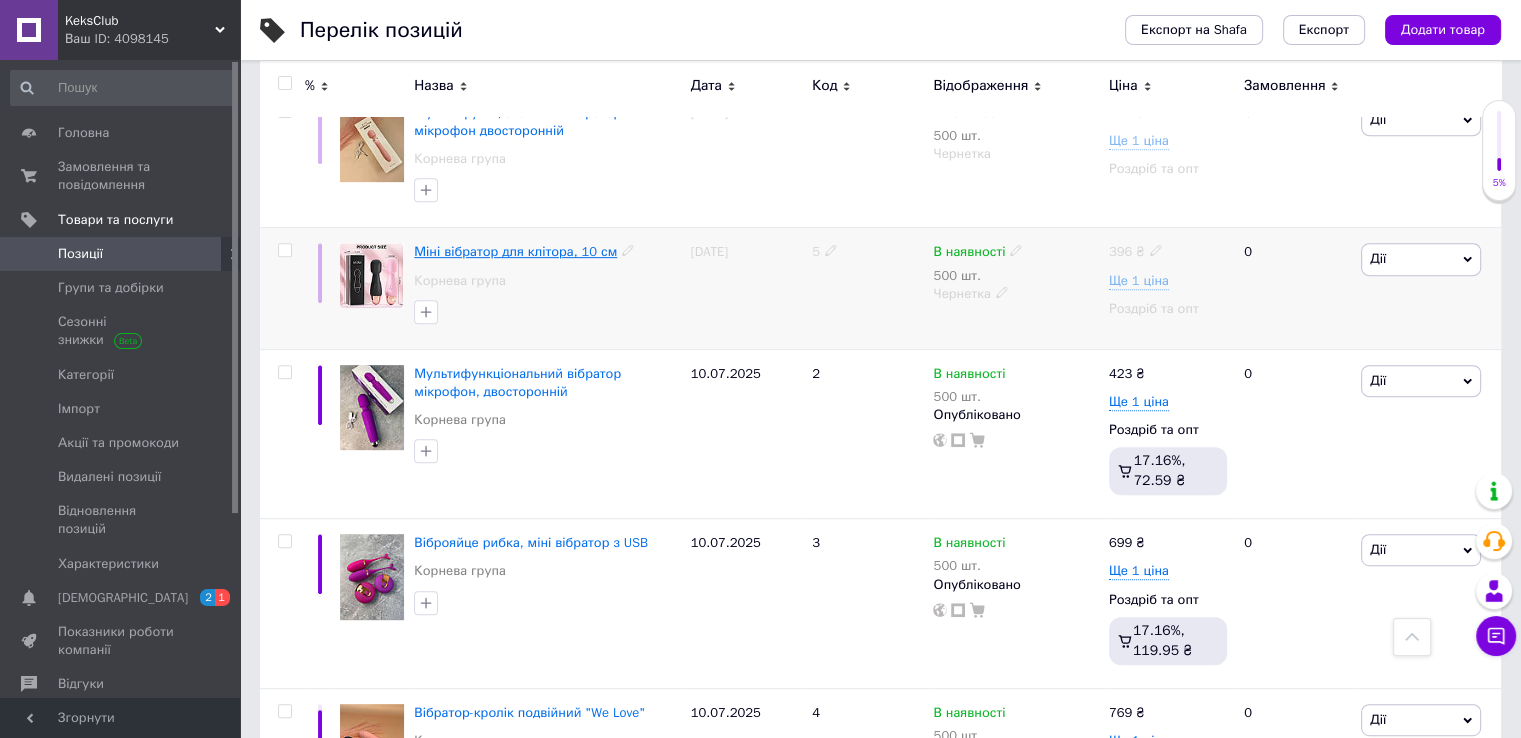 click on "Міні вібратор для клітора, 10 см" at bounding box center [515, 251] 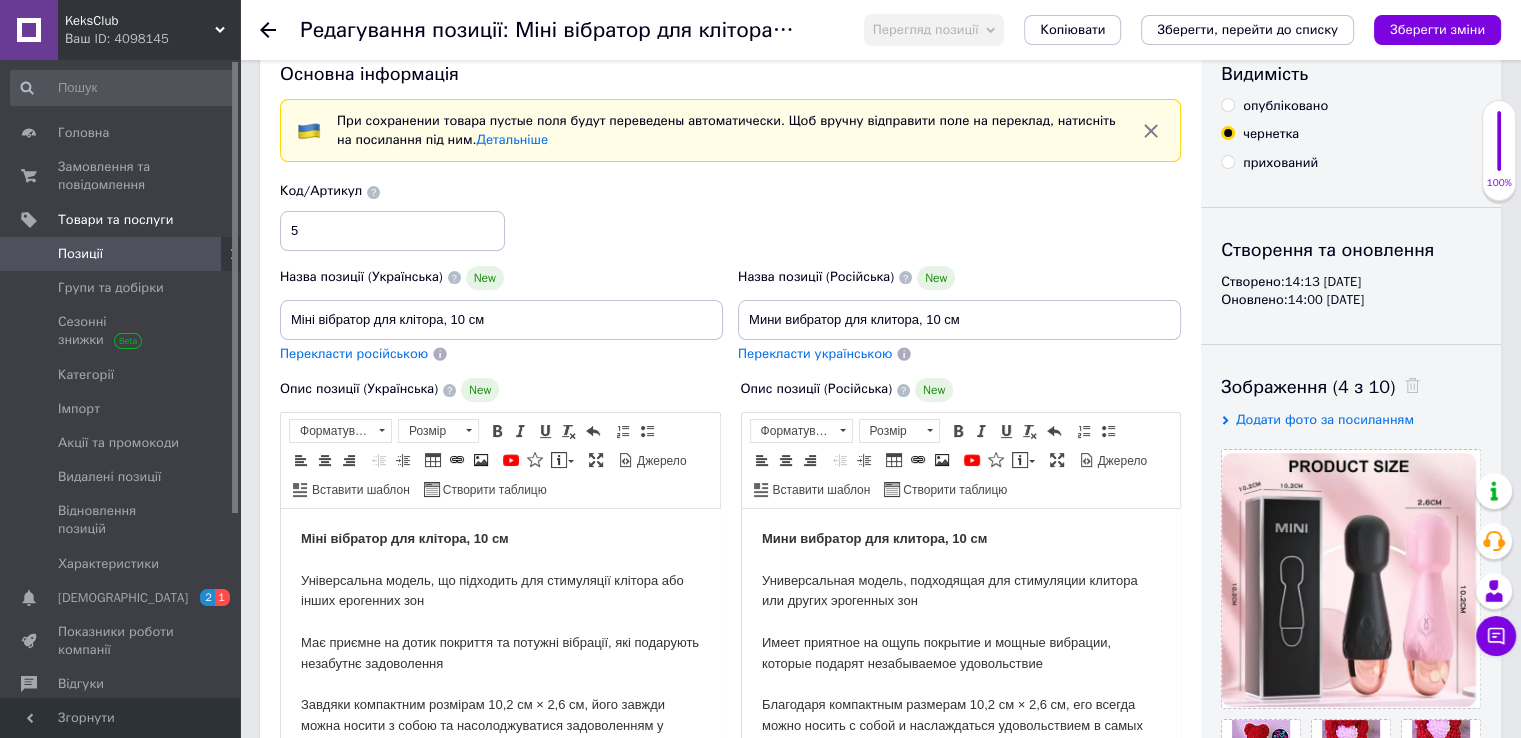 scroll, scrollTop: 0, scrollLeft: 0, axis: both 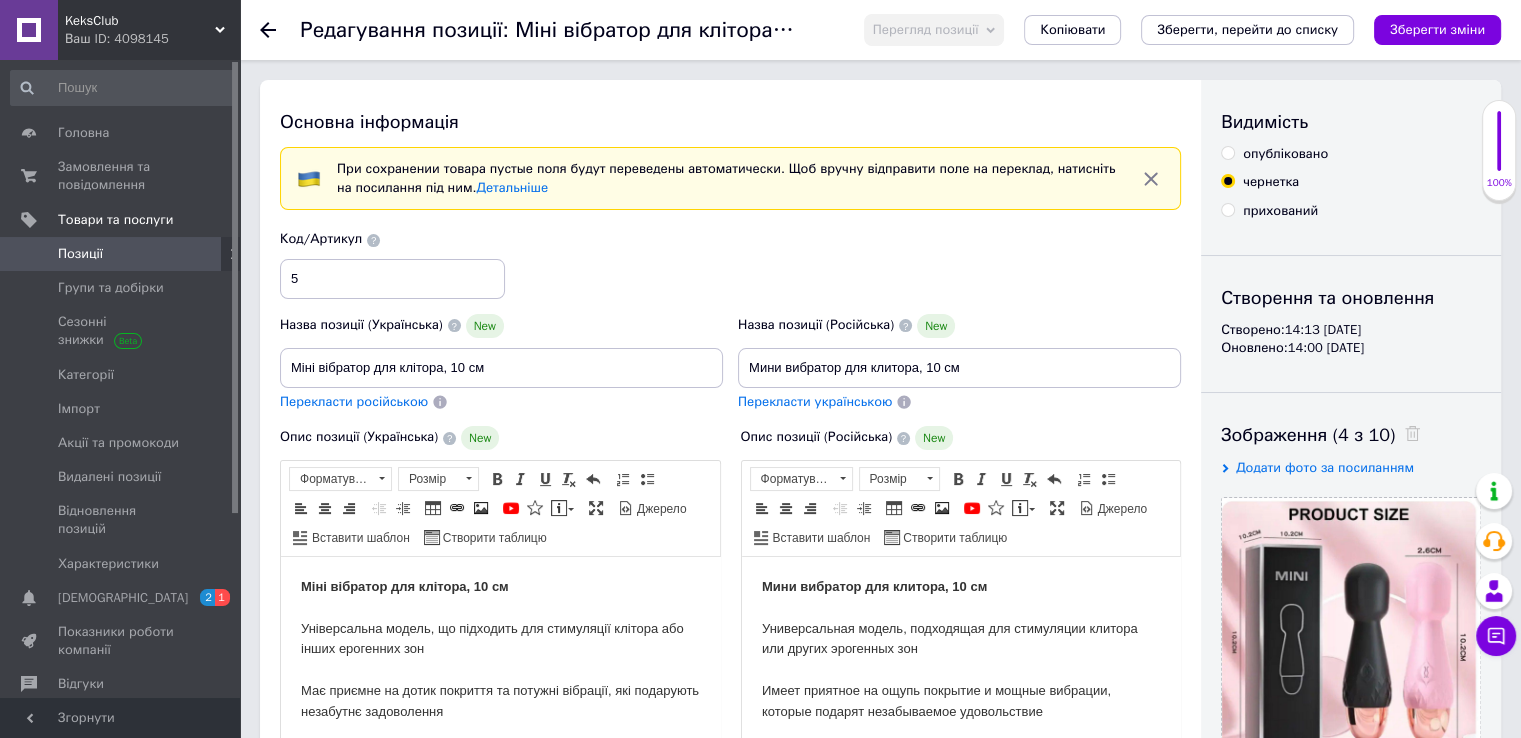 click on "опубліковано чернетка прихований" at bounding box center (1351, 182) 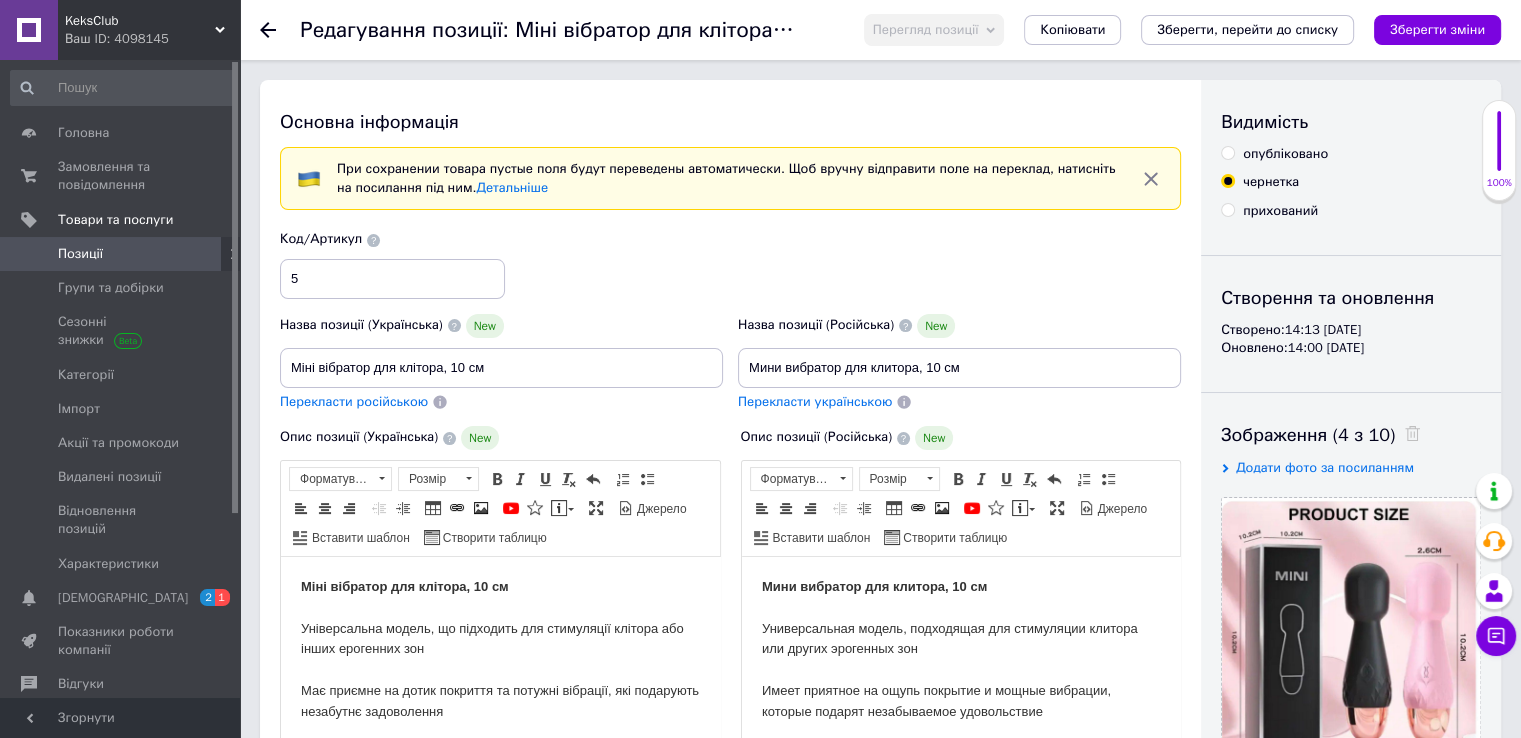 radio on "true" 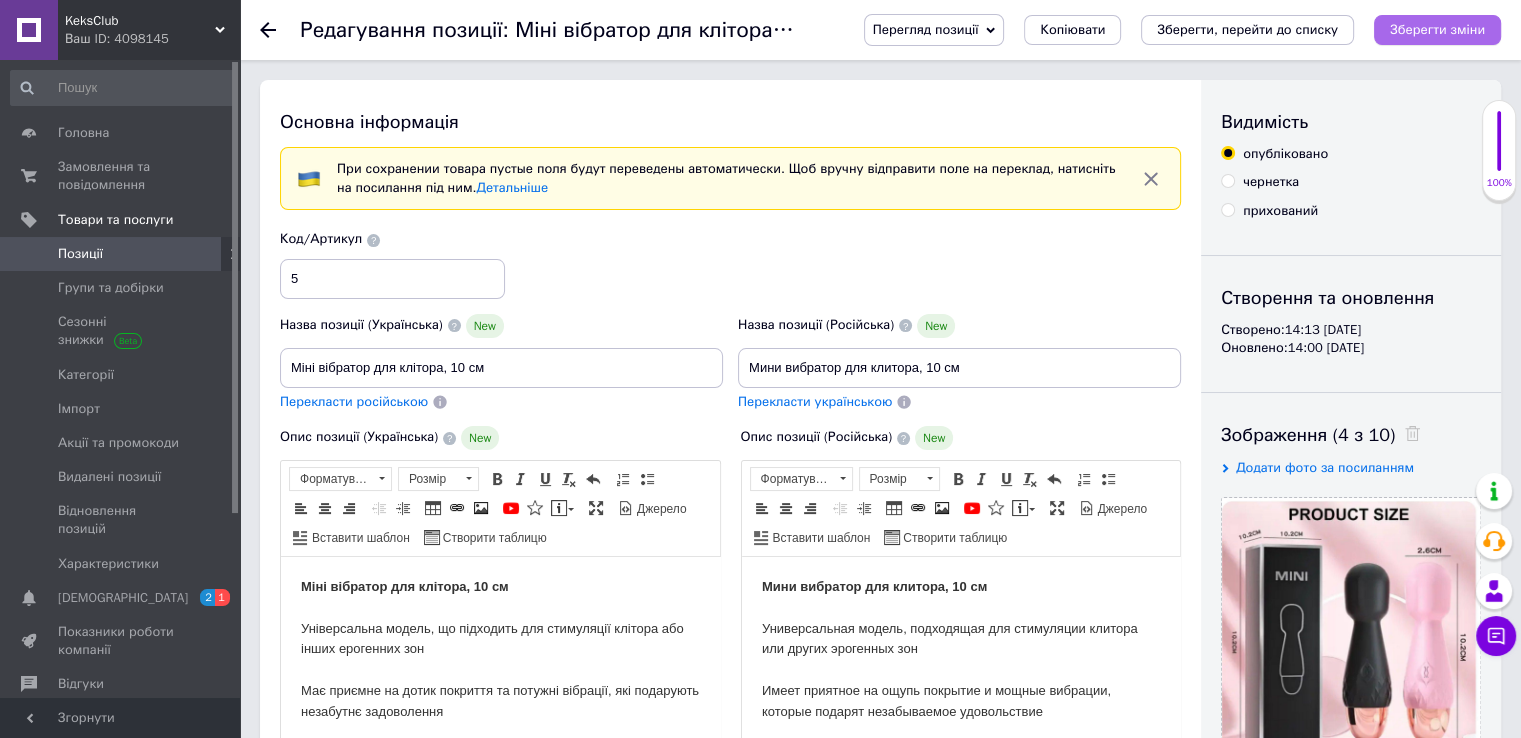click on "Зберегти зміни" at bounding box center (1437, 29) 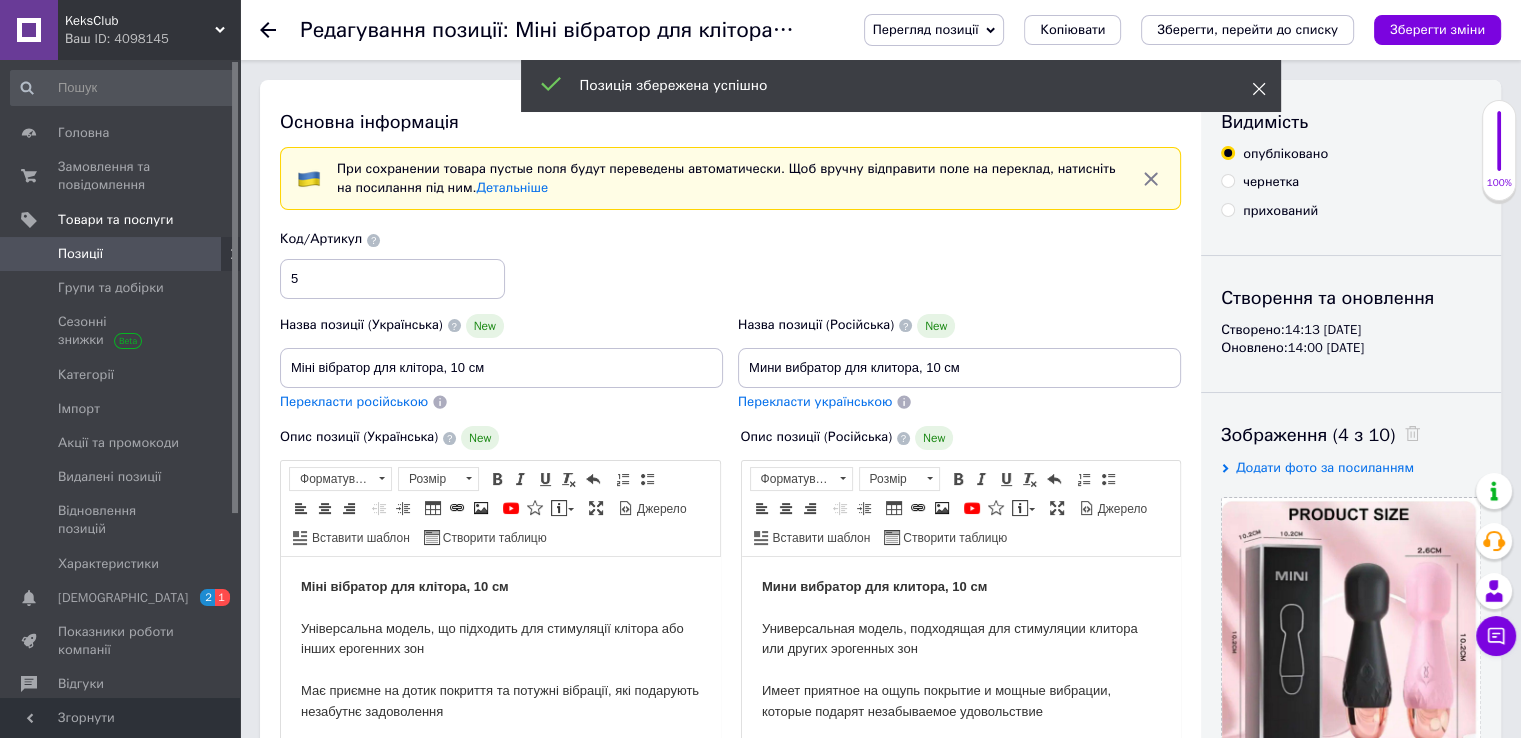 click 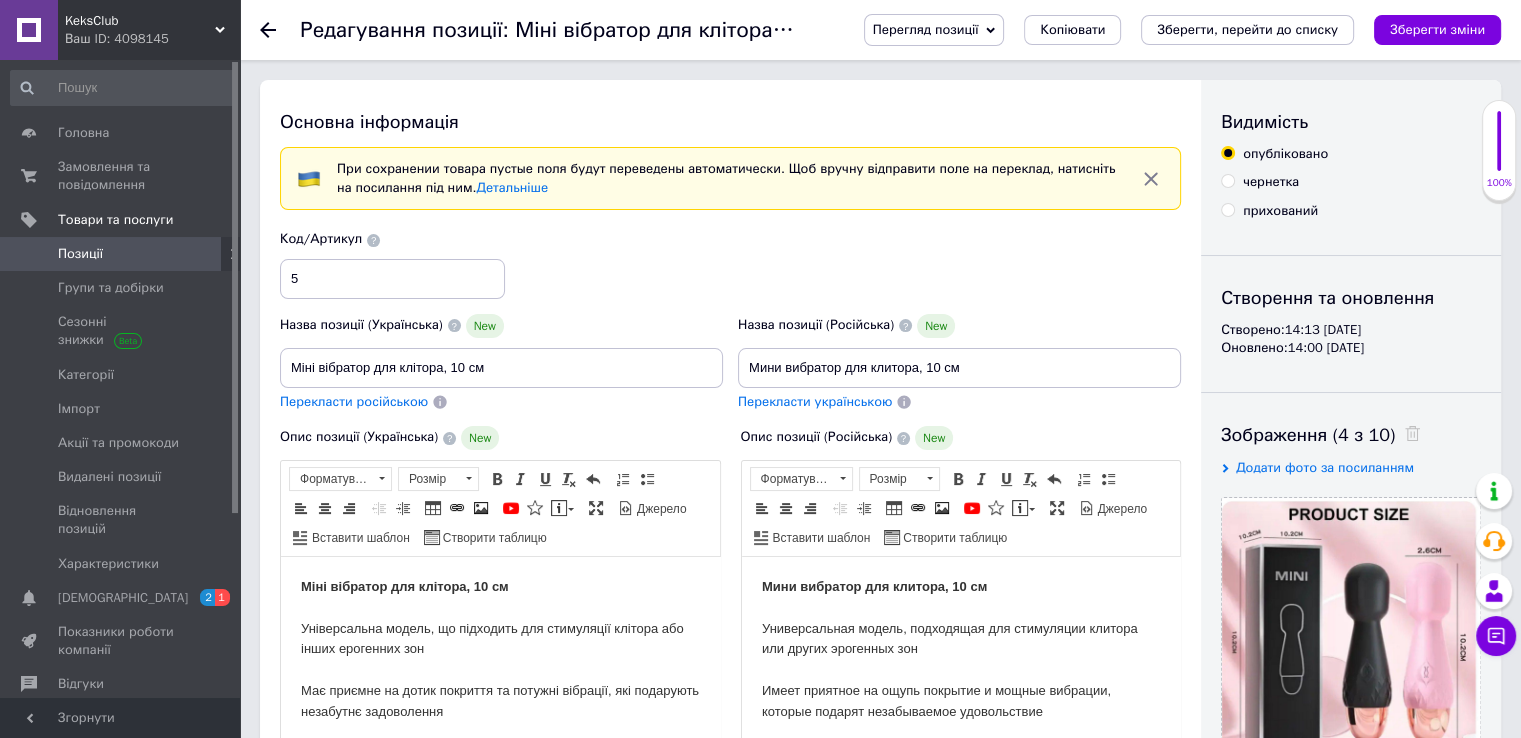 click on "Зберегти, перейти до списку" at bounding box center (1247, 29) 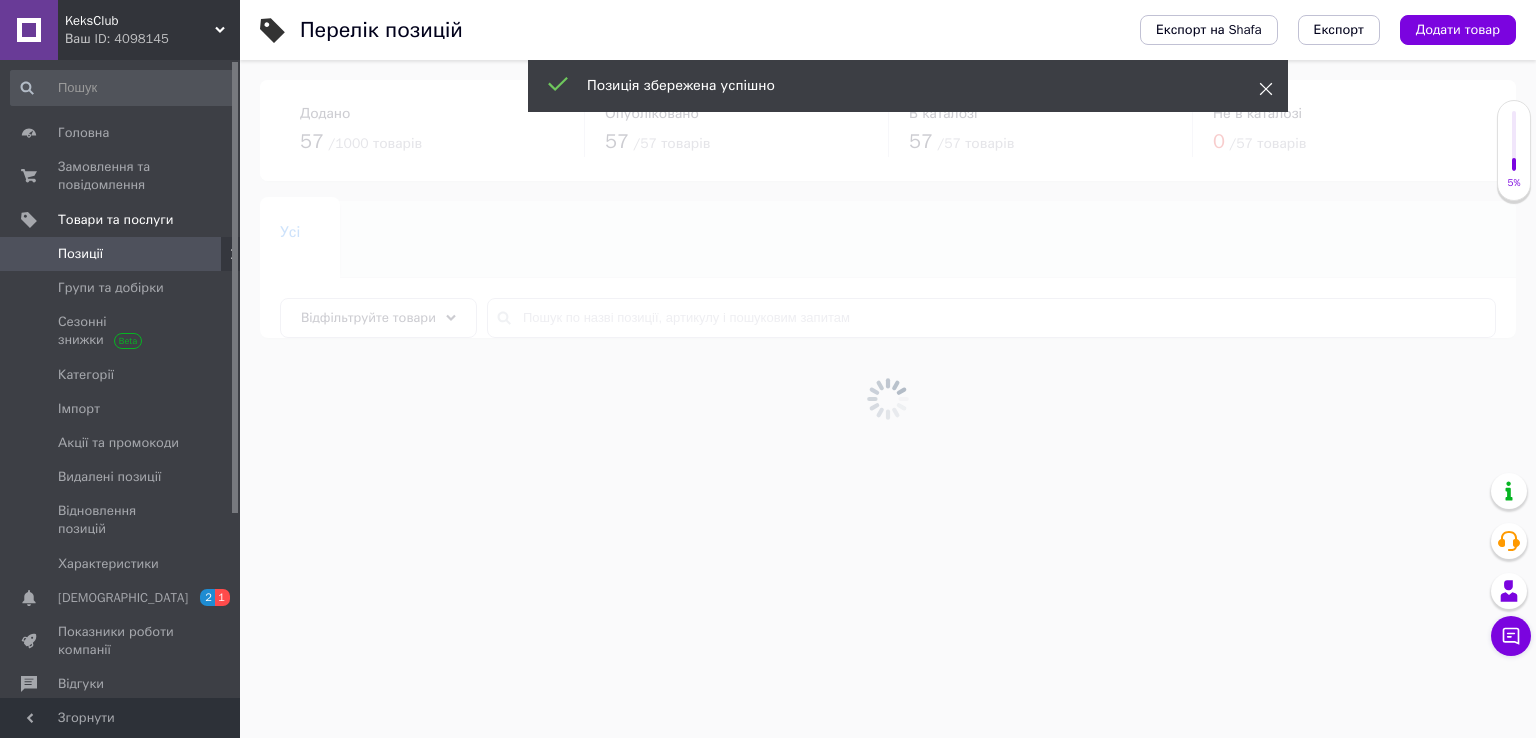 click 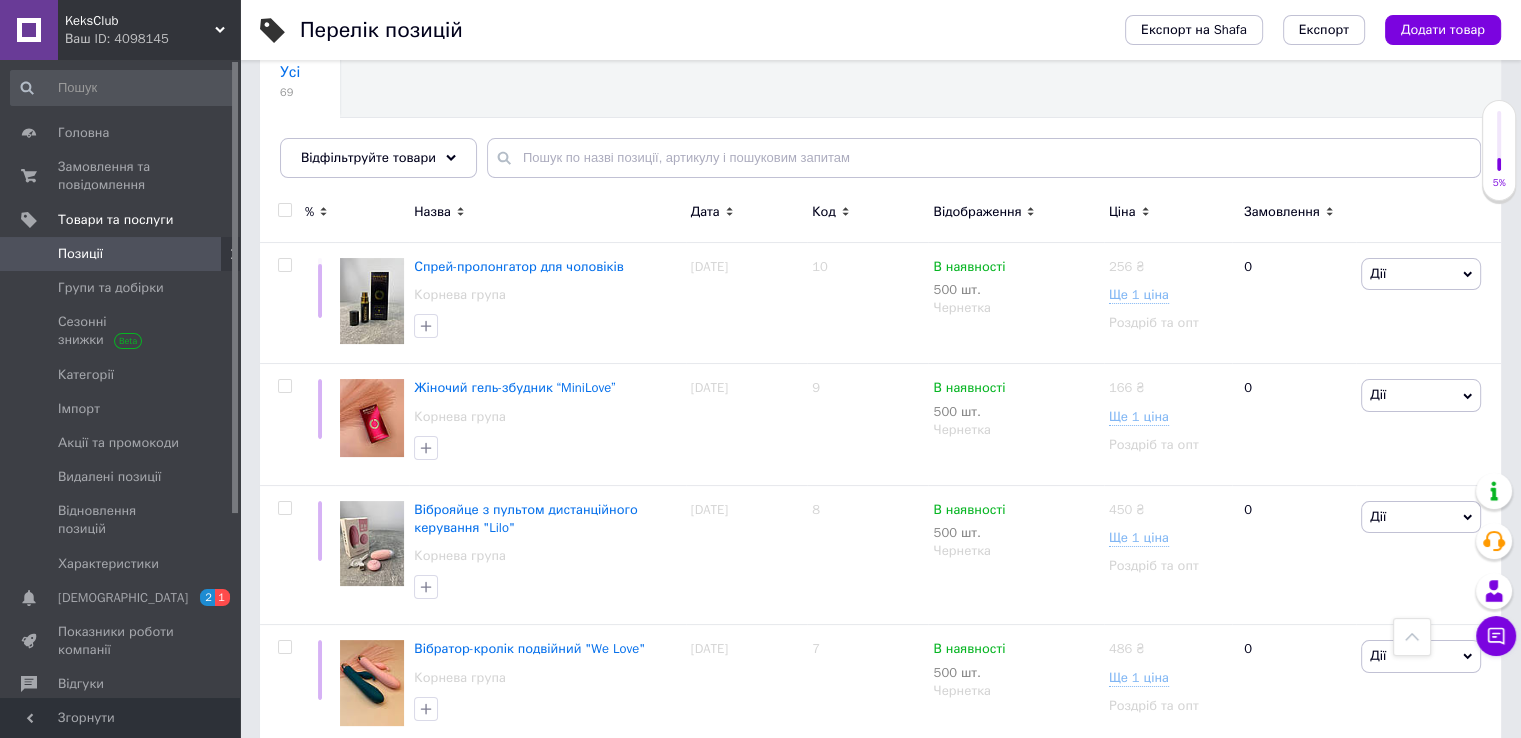 scroll, scrollTop: 153, scrollLeft: 0, axis: vertical 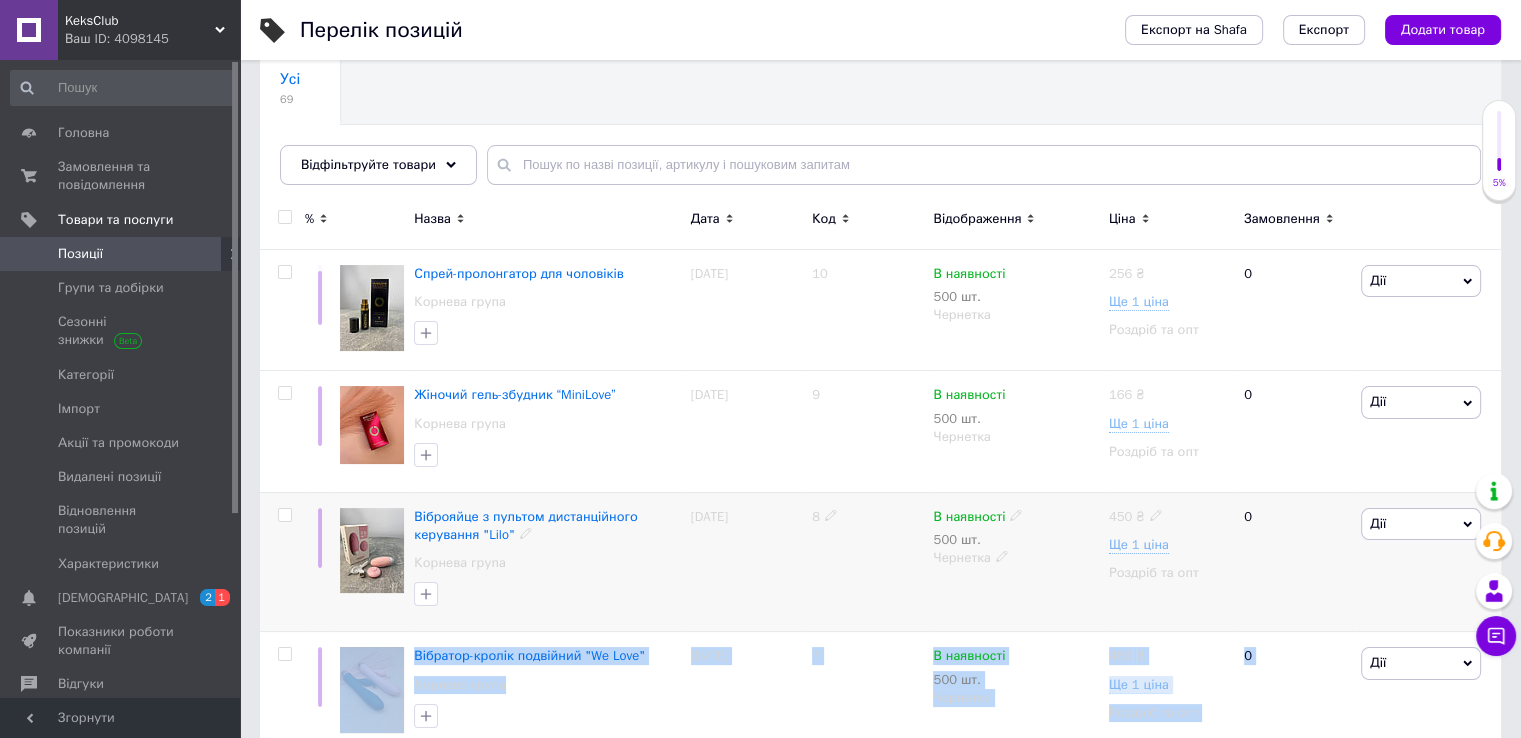 drag, startPoint x: 1506, startPoint y: 142, endPoint x: 1429, endPoint y: 504, distance: 370.09863 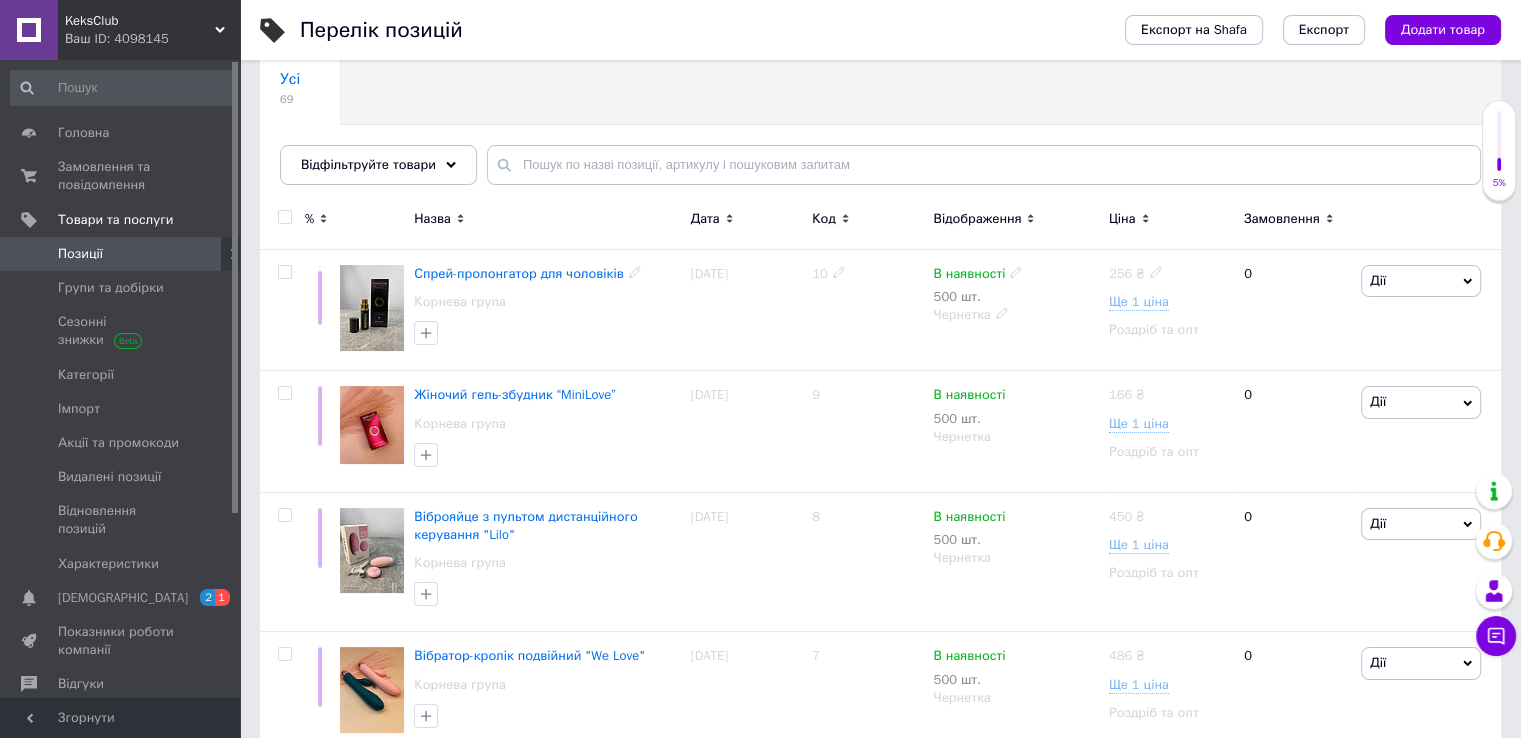 click on "Перелік позицій Експорт на Shafa Експорт Додати товар Додано 57   / 1000   товарів Опубліковано 57   / 57   товарів В каталозі 57   / 57   товарів Не в каталозі 0   / 57   товарів Усі 69 Ok Відфільтровано...  Зберегти Нічого не знайдено Можливо, помилка у слові  або немає відповідностей за вашим запитом. Усі 69 Відфільтруйте товари % Назва Дата Код Відображення Ціна Замовлення Спрей-пролонгатор для чоловіків [PERSON_NAME] група [DATE] 10 В наявності 500 шт. Чернетка 256   ₴ Ще 1 ціна Роздріб та опт 0 Дії Редагувати Підняти на початок групи Копіювати Знижка Подарунок Супутні Приховати Ярлик 9 166" at bounding box center (880, 750) 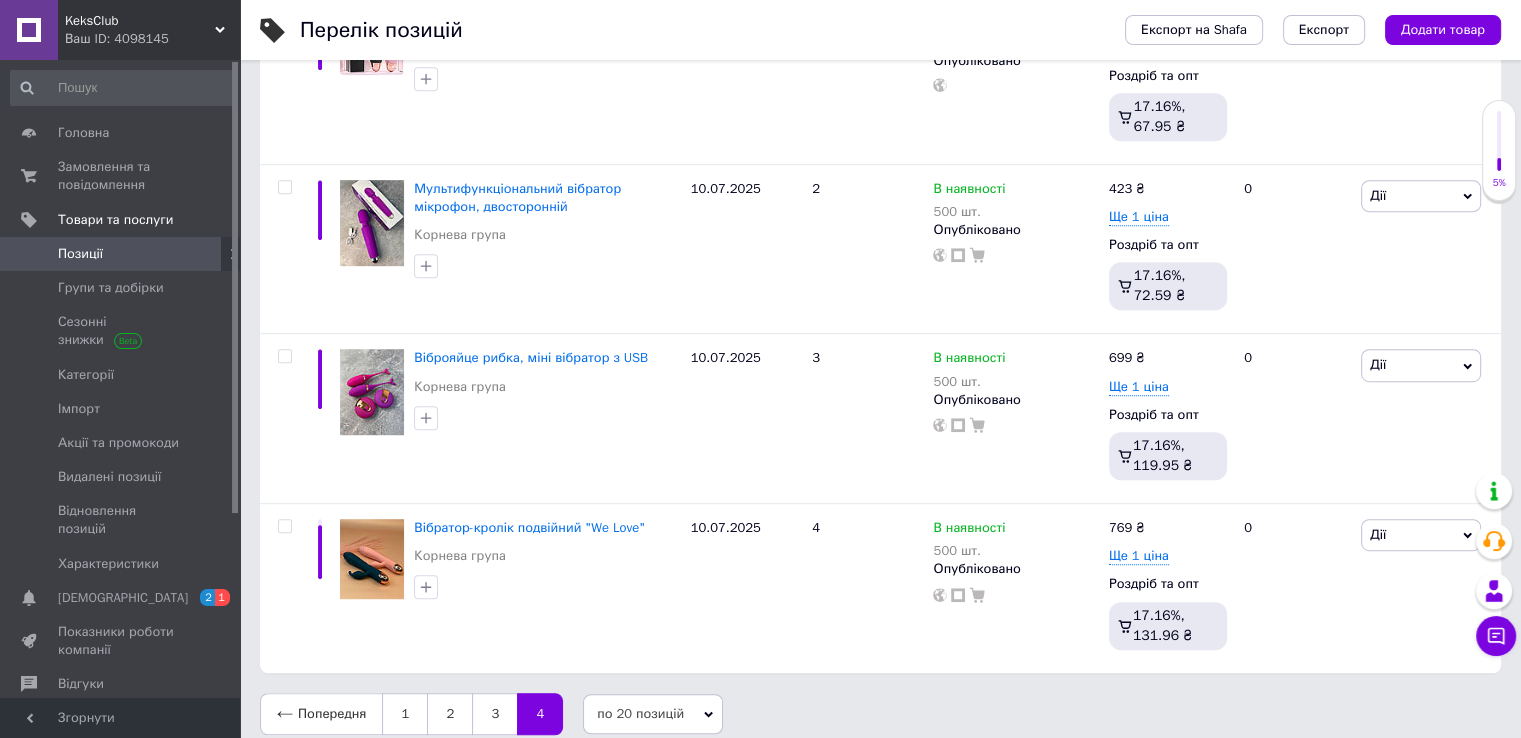 scroll, scrollTop: 1066, scrollLeft: 0, axis: vertical 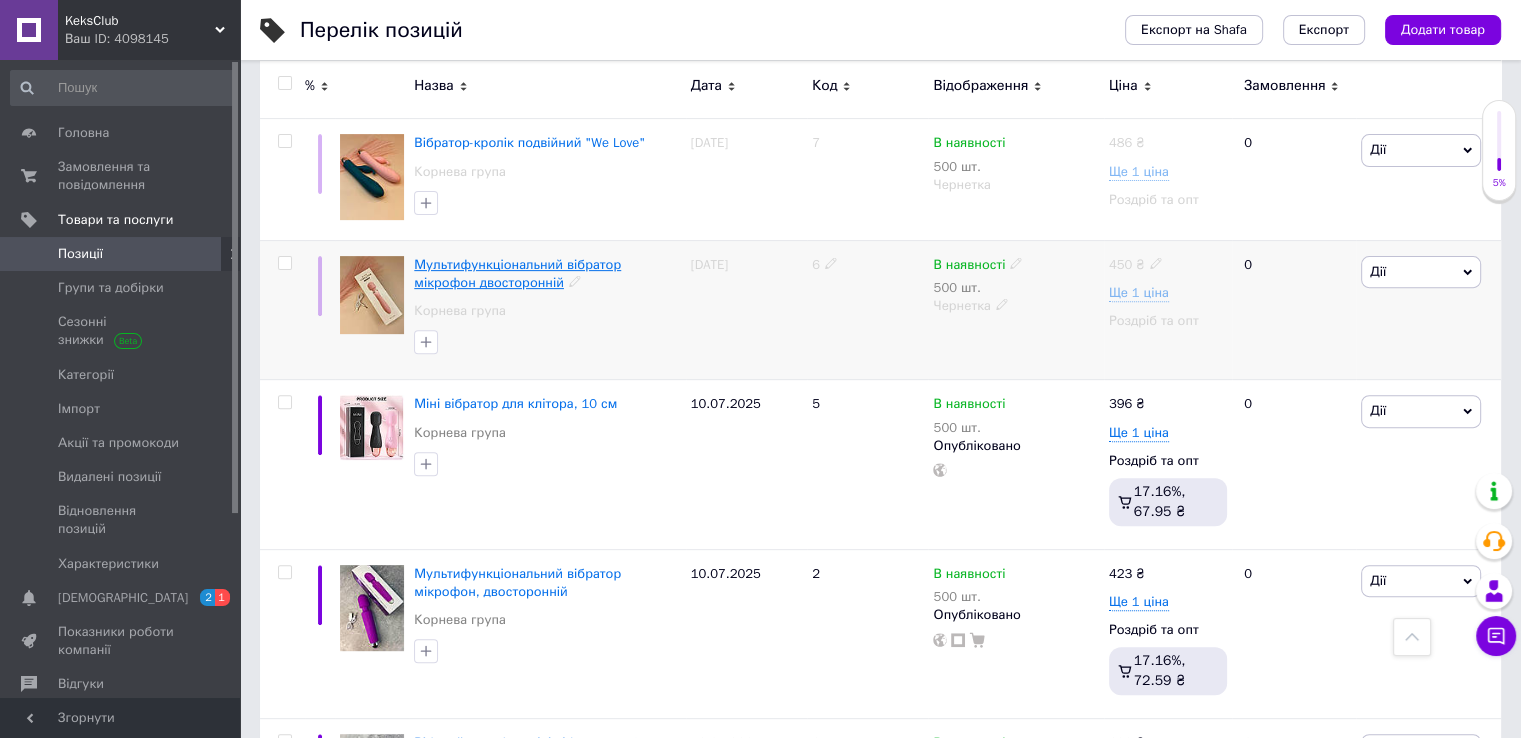 click on "Мультифункціональний вібратор мікрофон двосторонній" at bounding box center [517, 273] 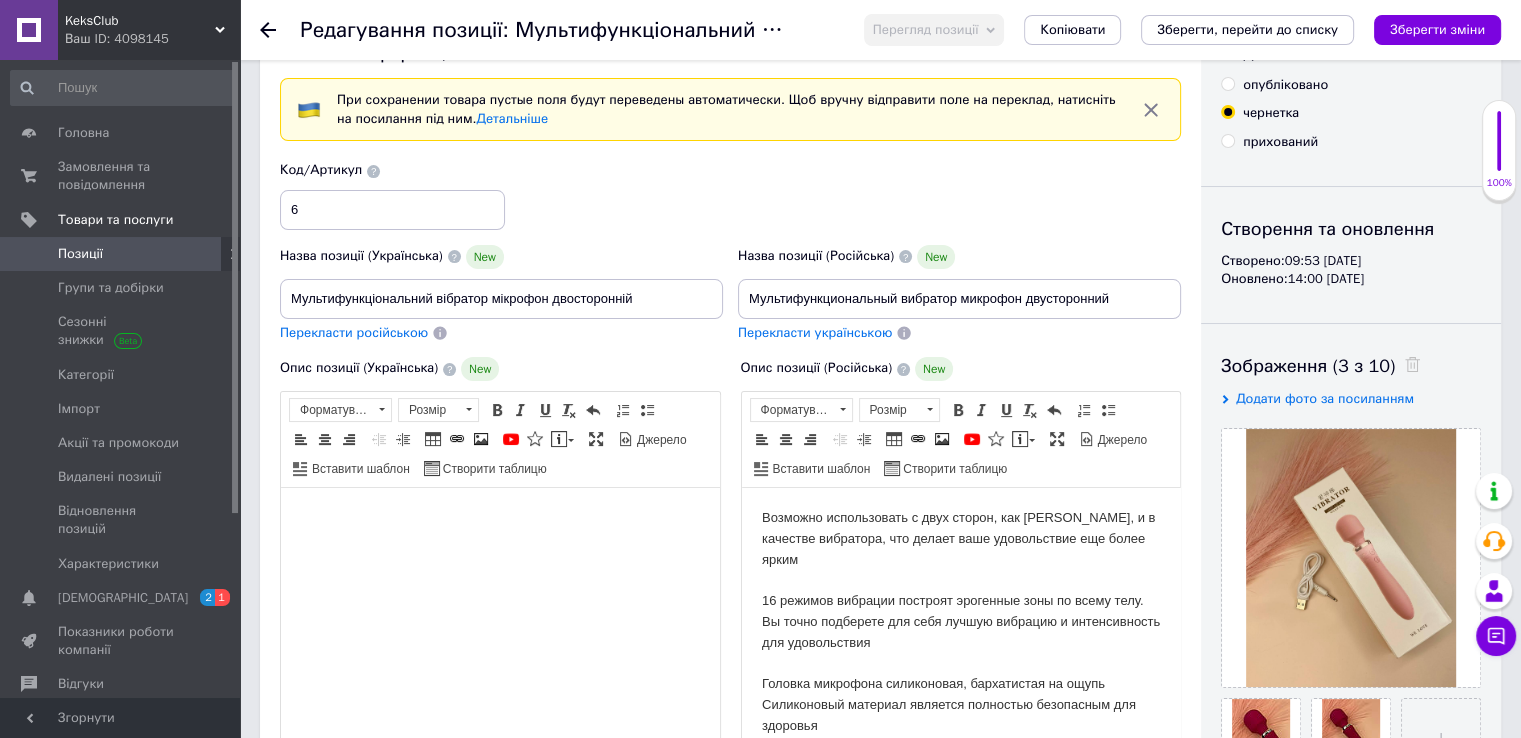 scroll, scrollTop: 7, scrollLeft: 0, axis: vertical 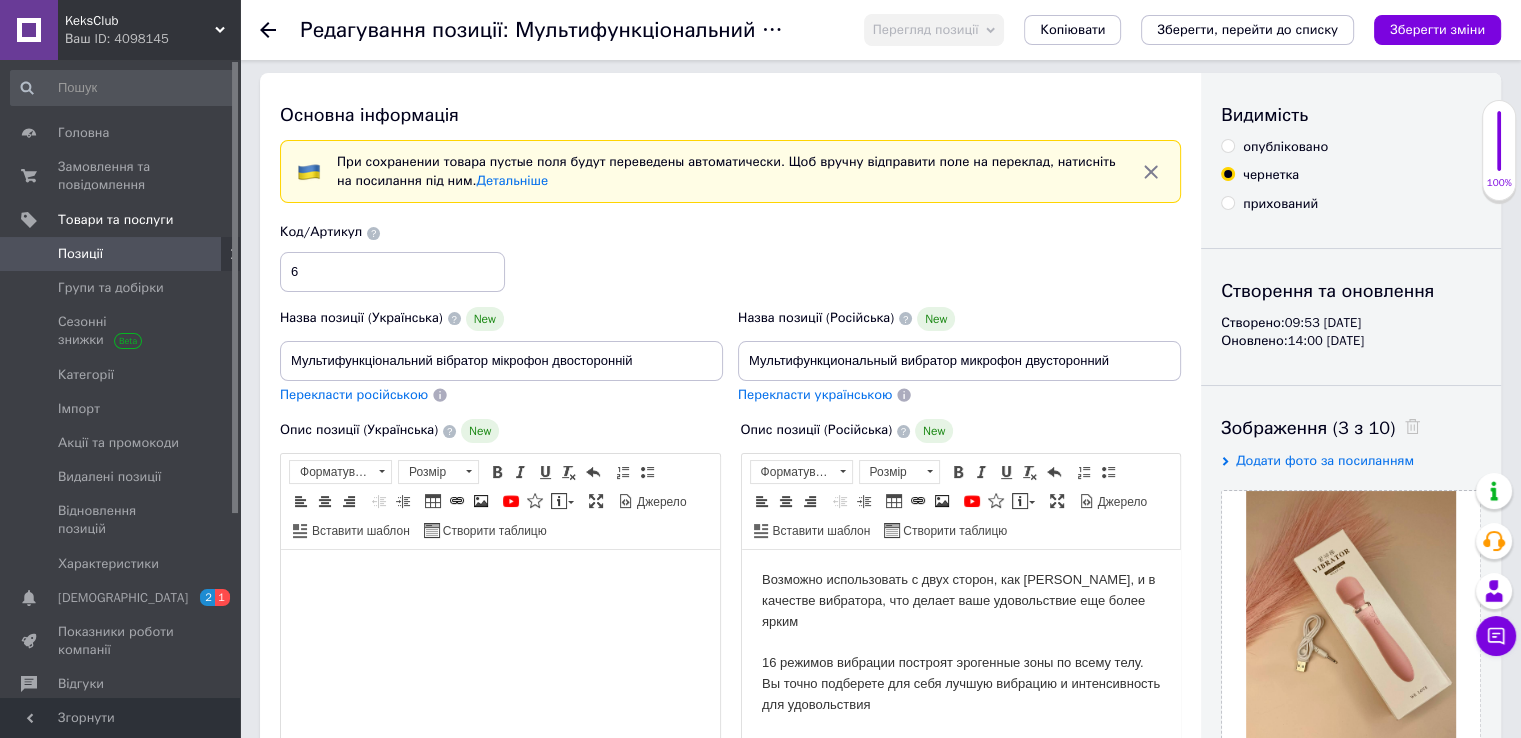 click on "опубліковано" at bounding box center [1227, 145] 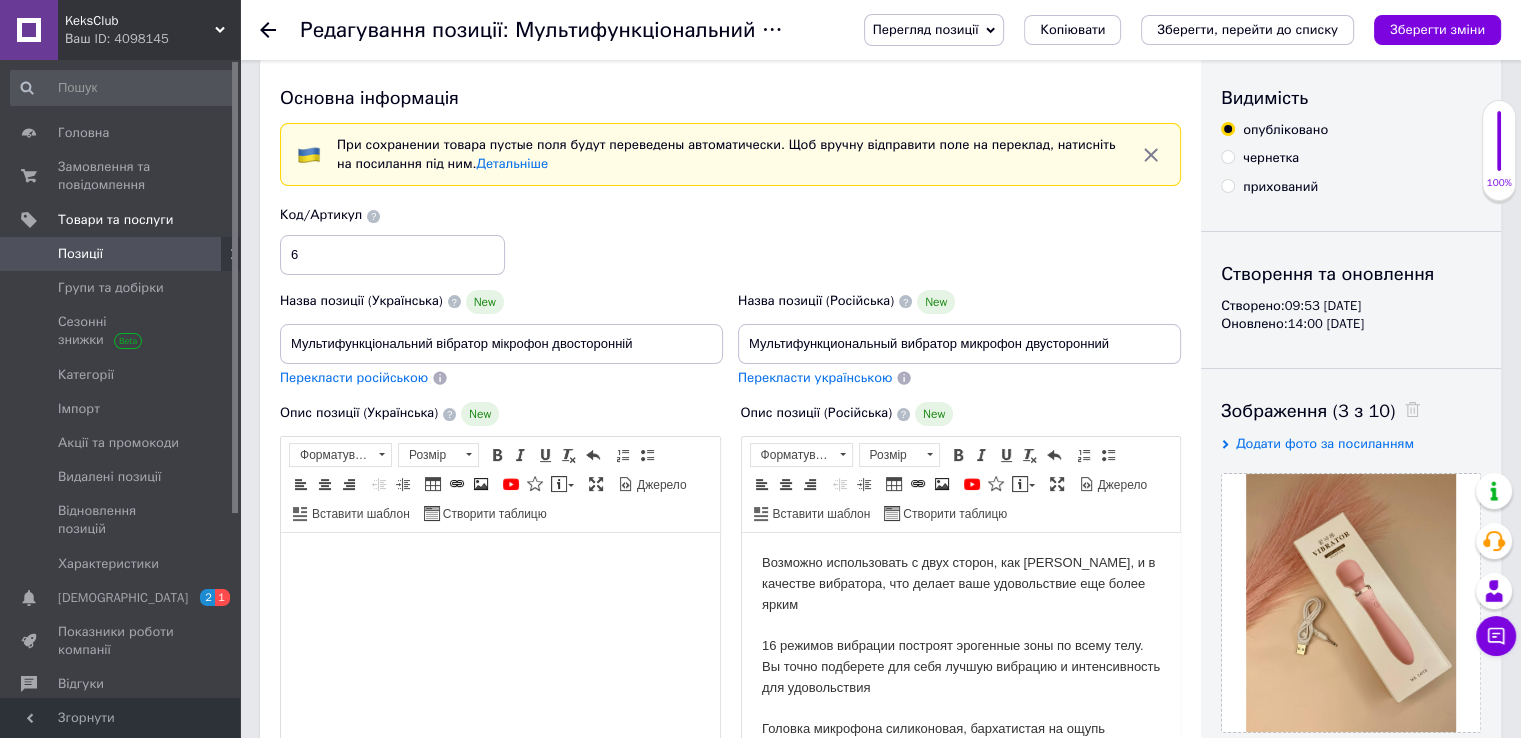 scroll, scrollTop: 0, scrollLeft: 0, axis: both 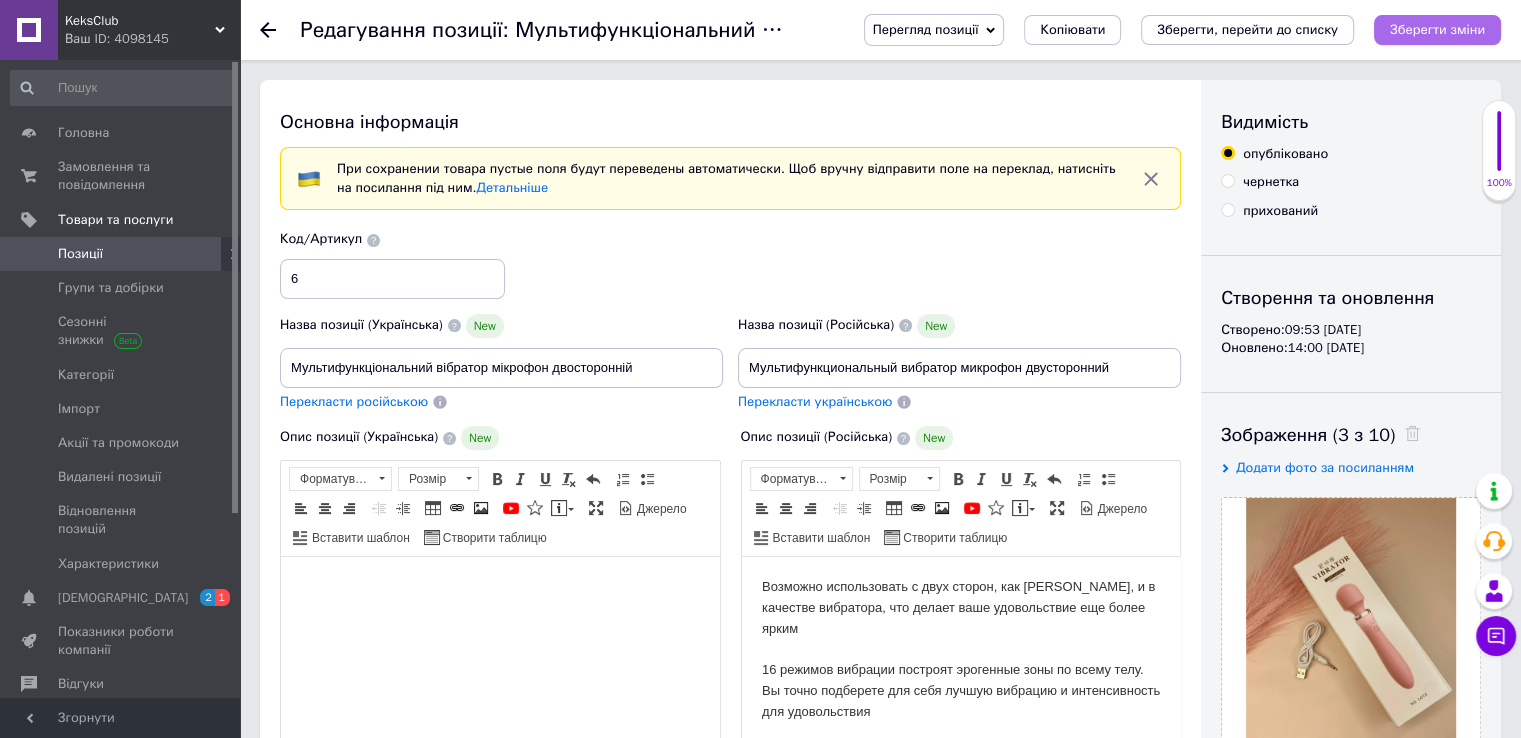 click on "Зберегти зміни" at bounding box center [1437, 30] 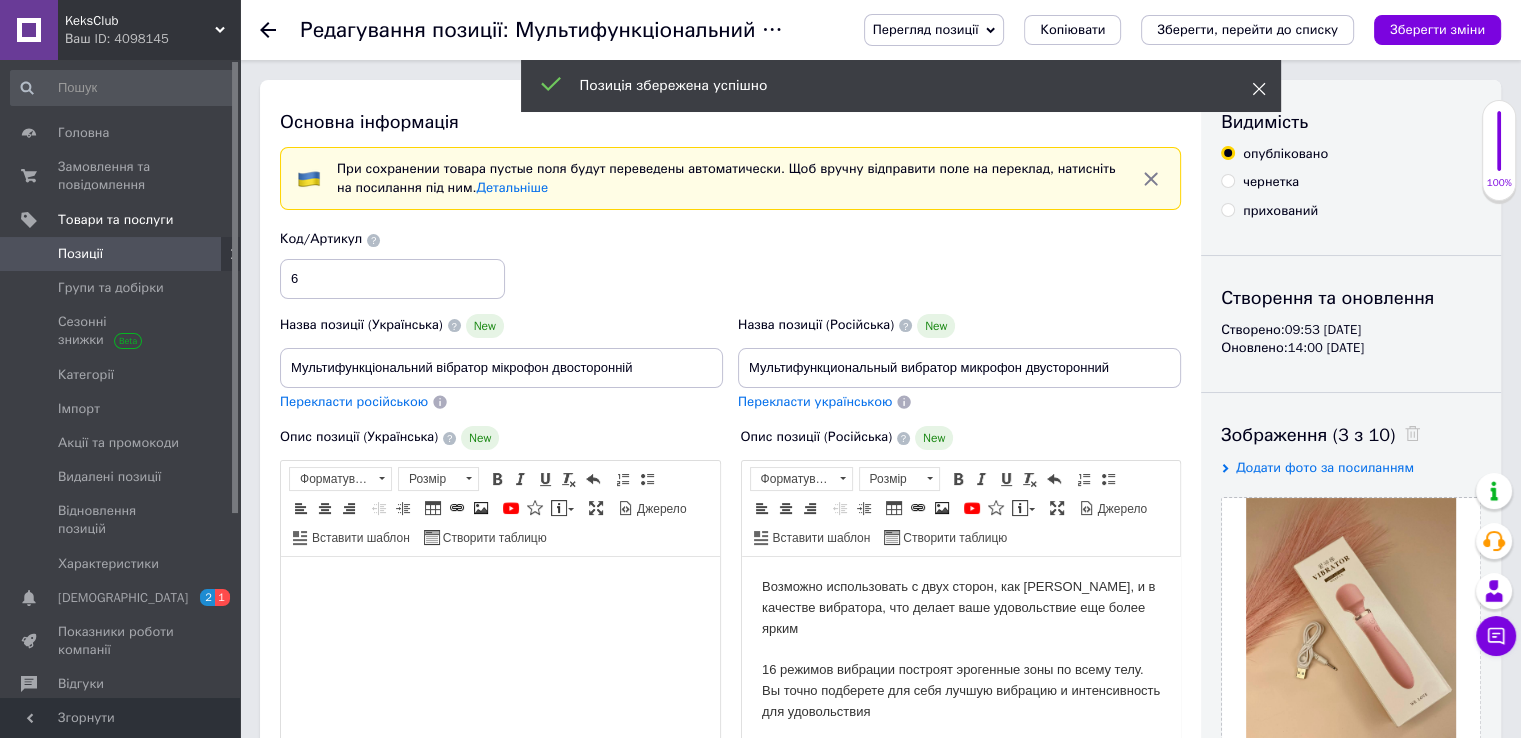 click 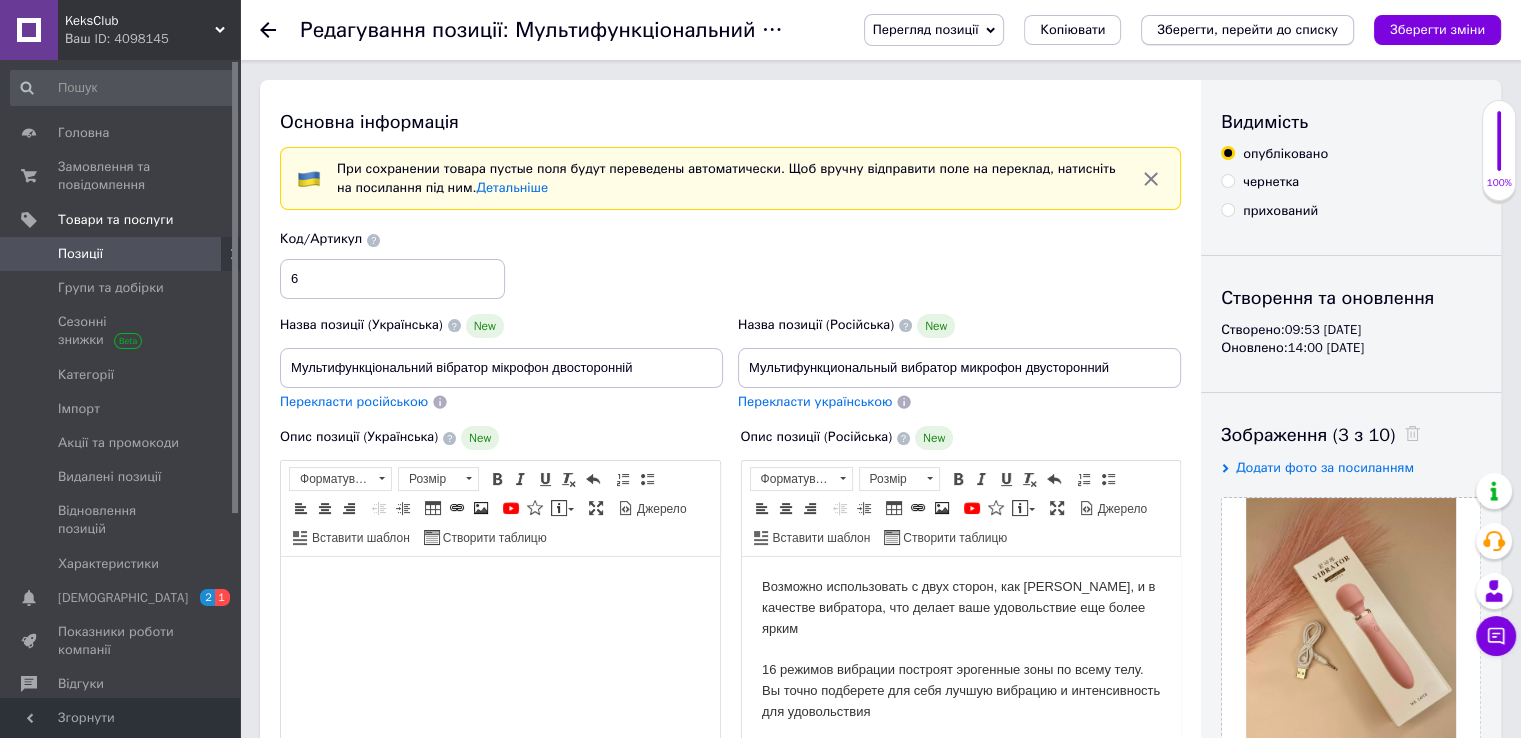 click on "Зберегти, перейти до списку" at bounding box center (1247, 29) 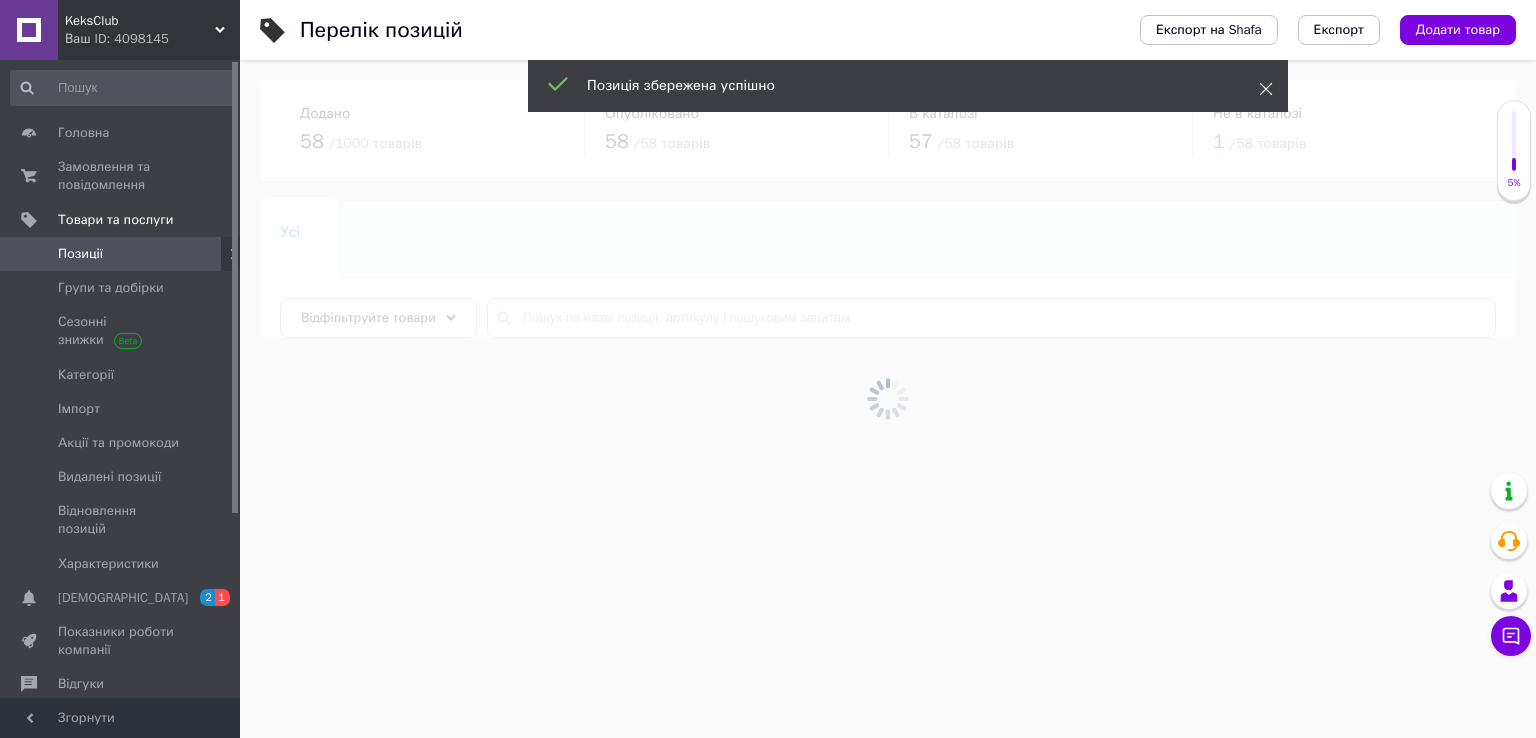click 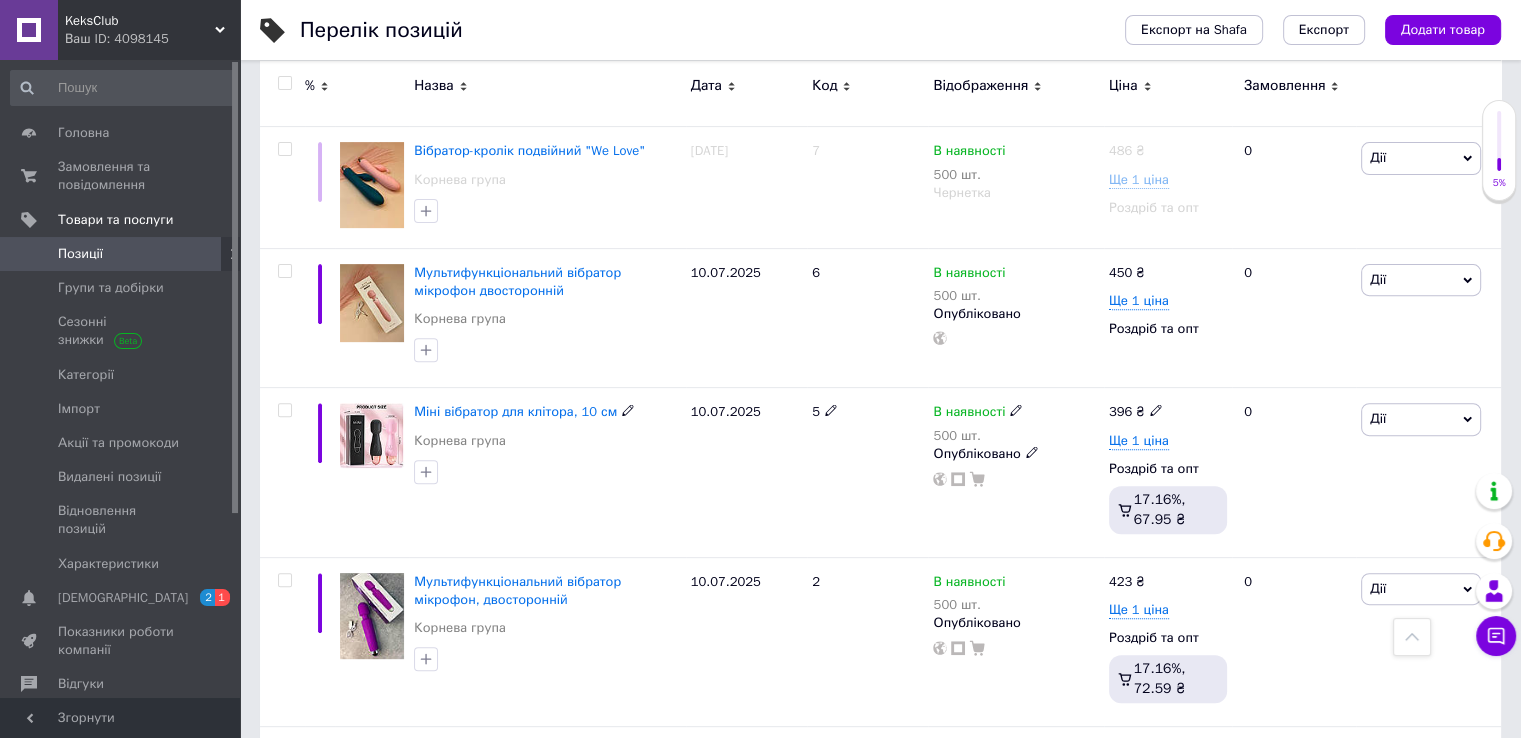 scroll, scrollTop: 466, scrollLeft: 0, axis: vertical 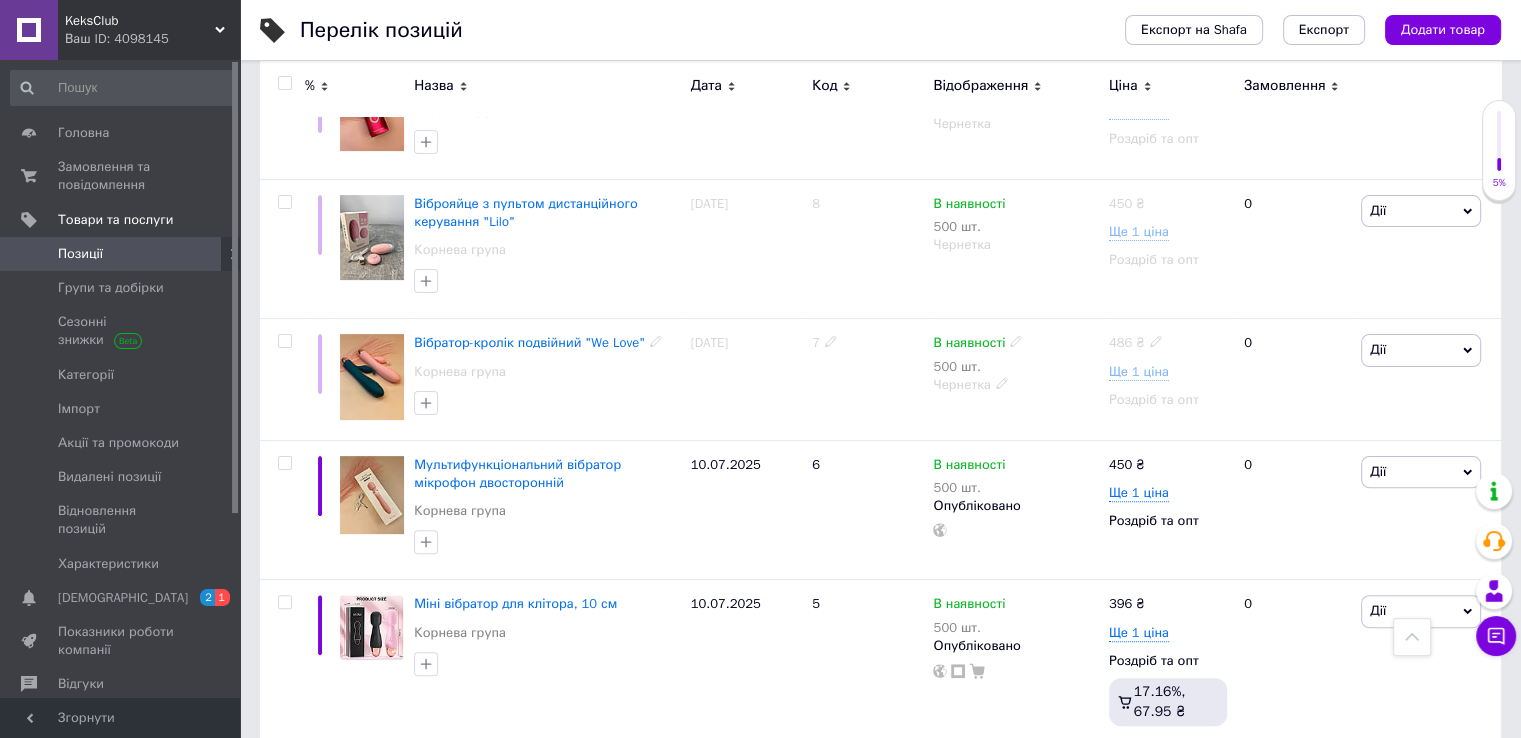 click on "Вібратор-кролік подвійний "We Love"" at bounding box center [529, 342] 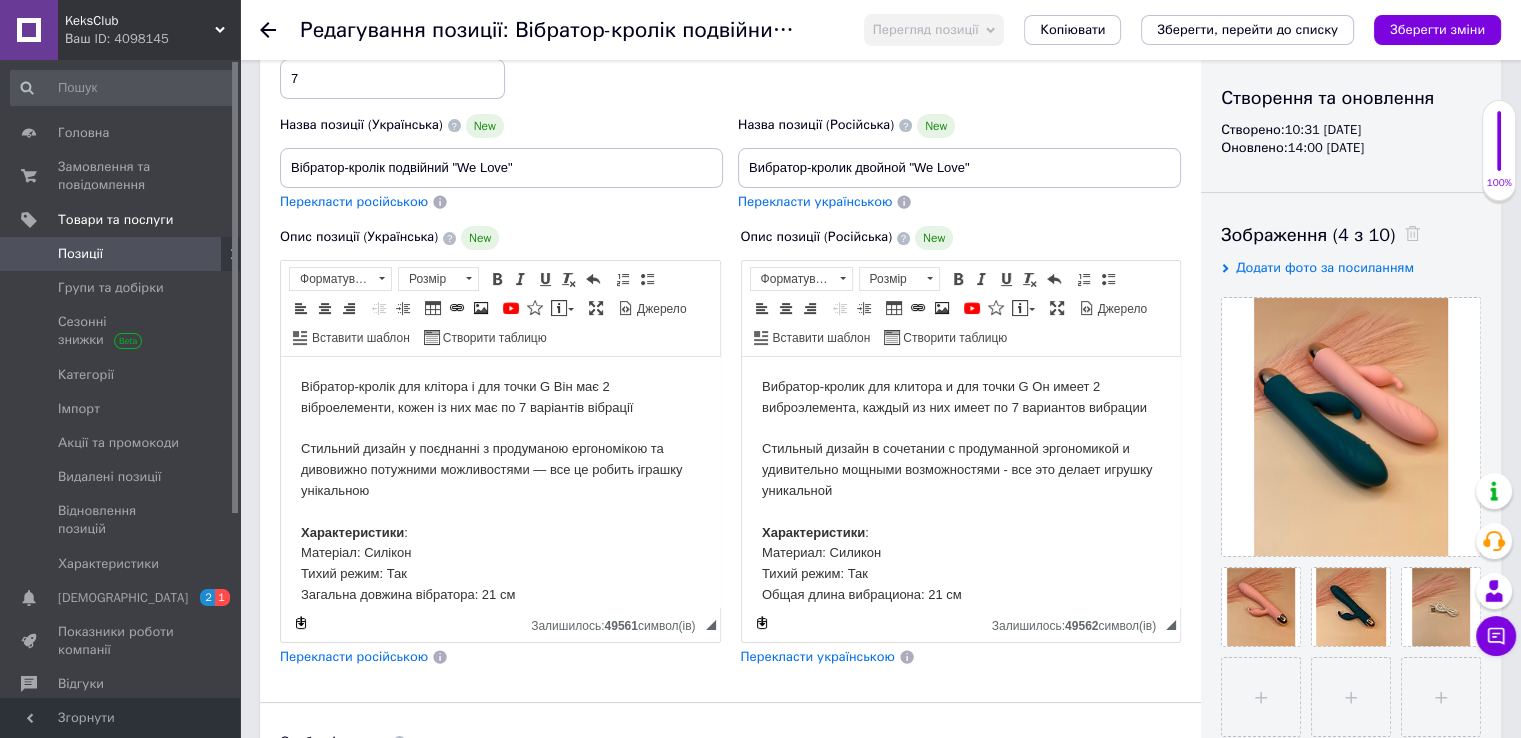 scroll, scrollTop: 0, scrollLeft: 0, axis: both 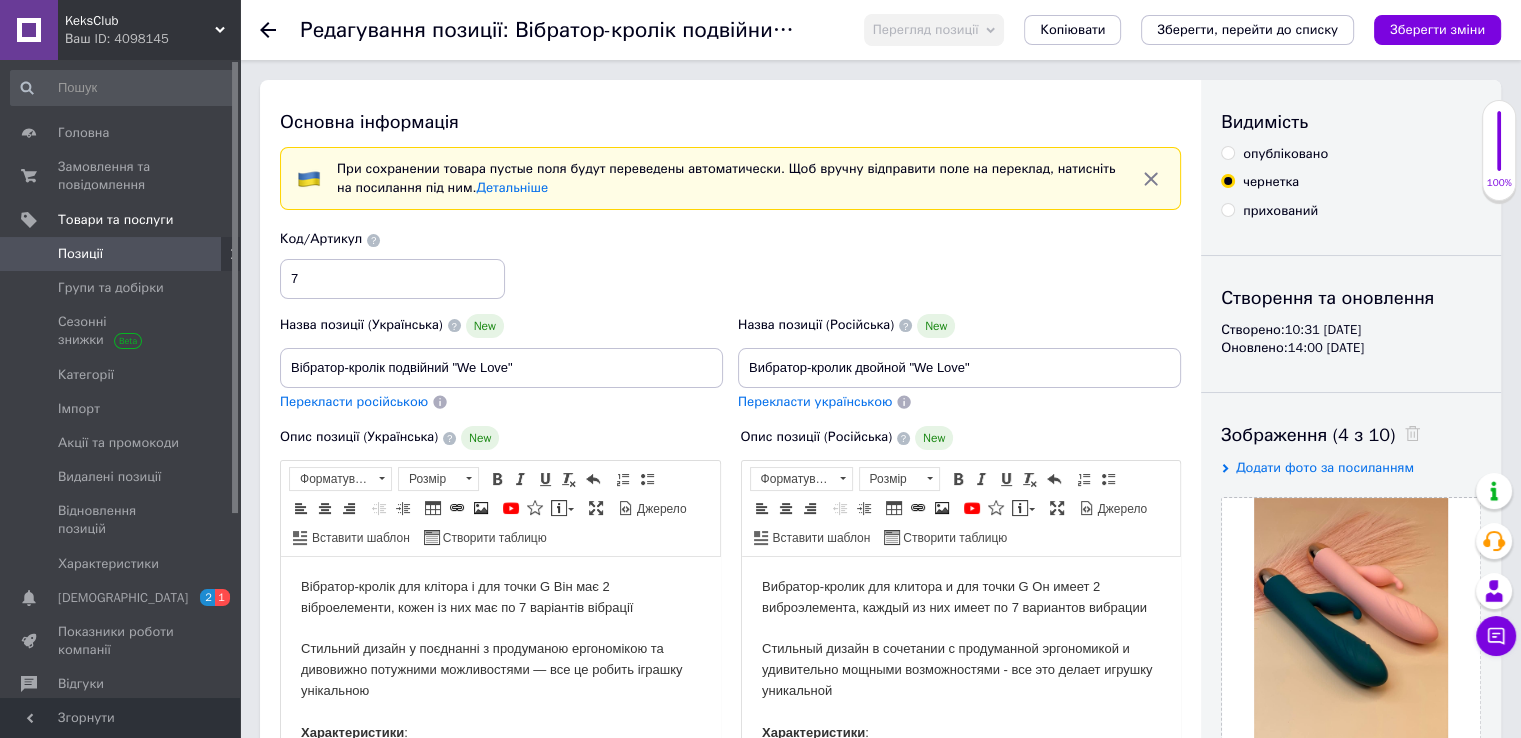 click on "опубліковано" at bounding box center (1227, 152) 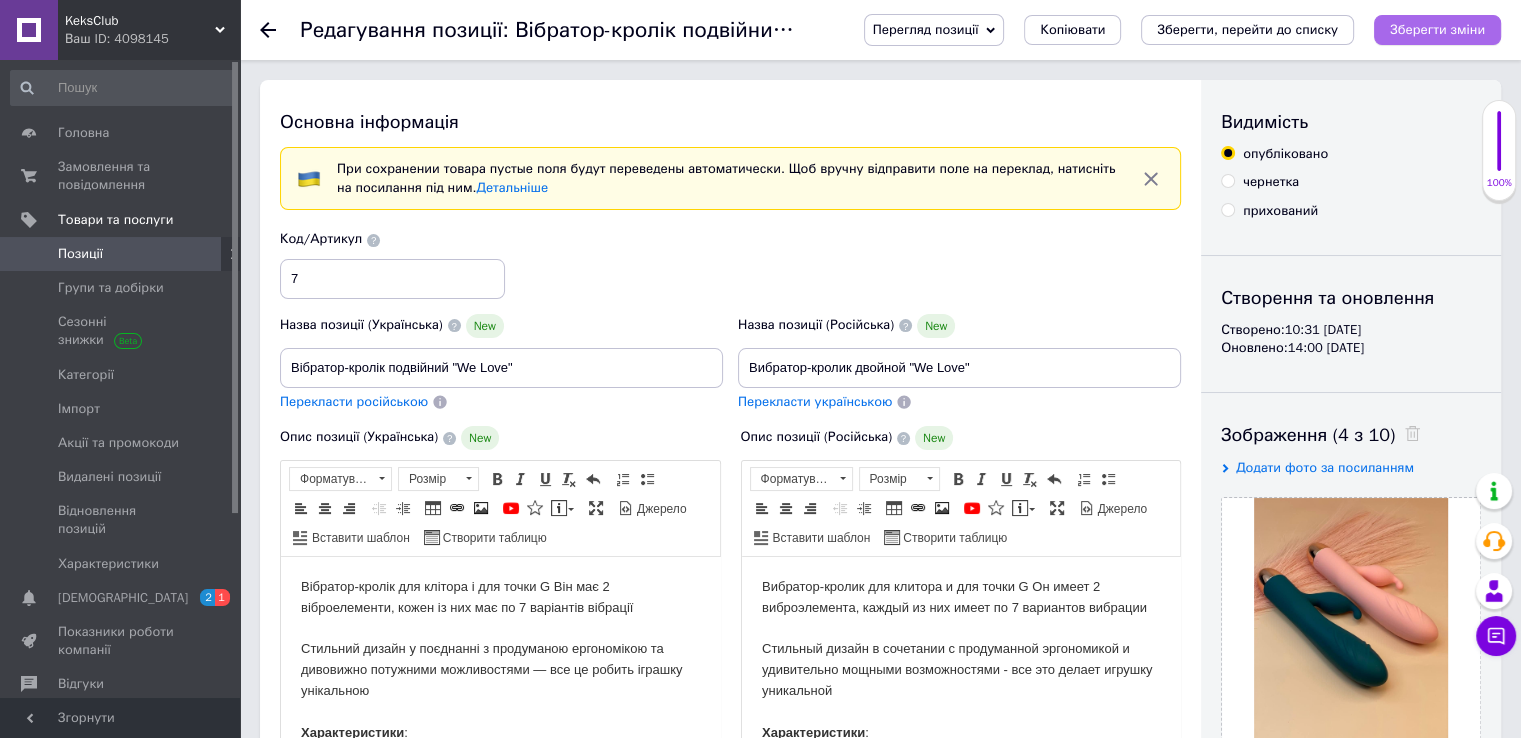 click on "Зберегти зміни" at bounding box center (1437, 30) 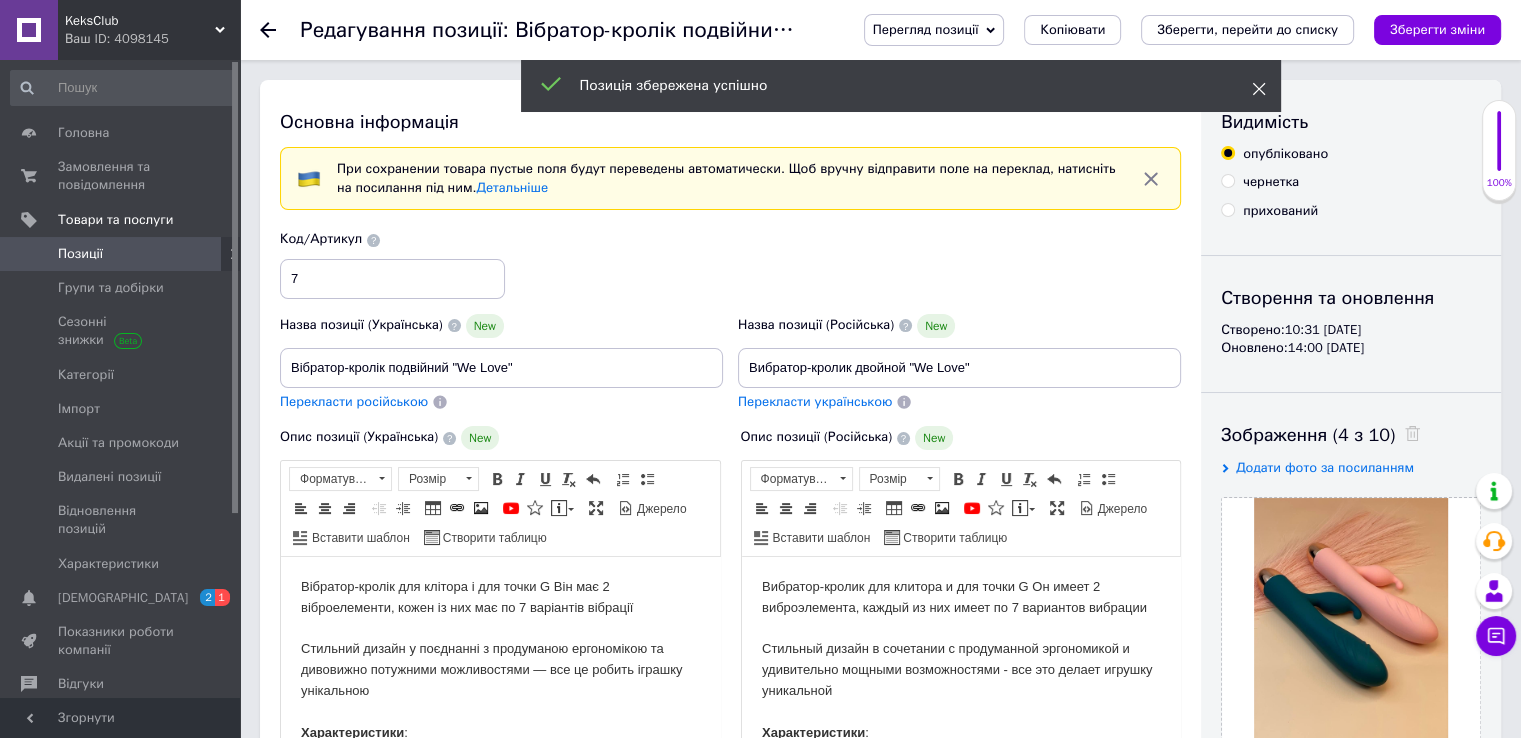 click at bounding box center [1259, 89] 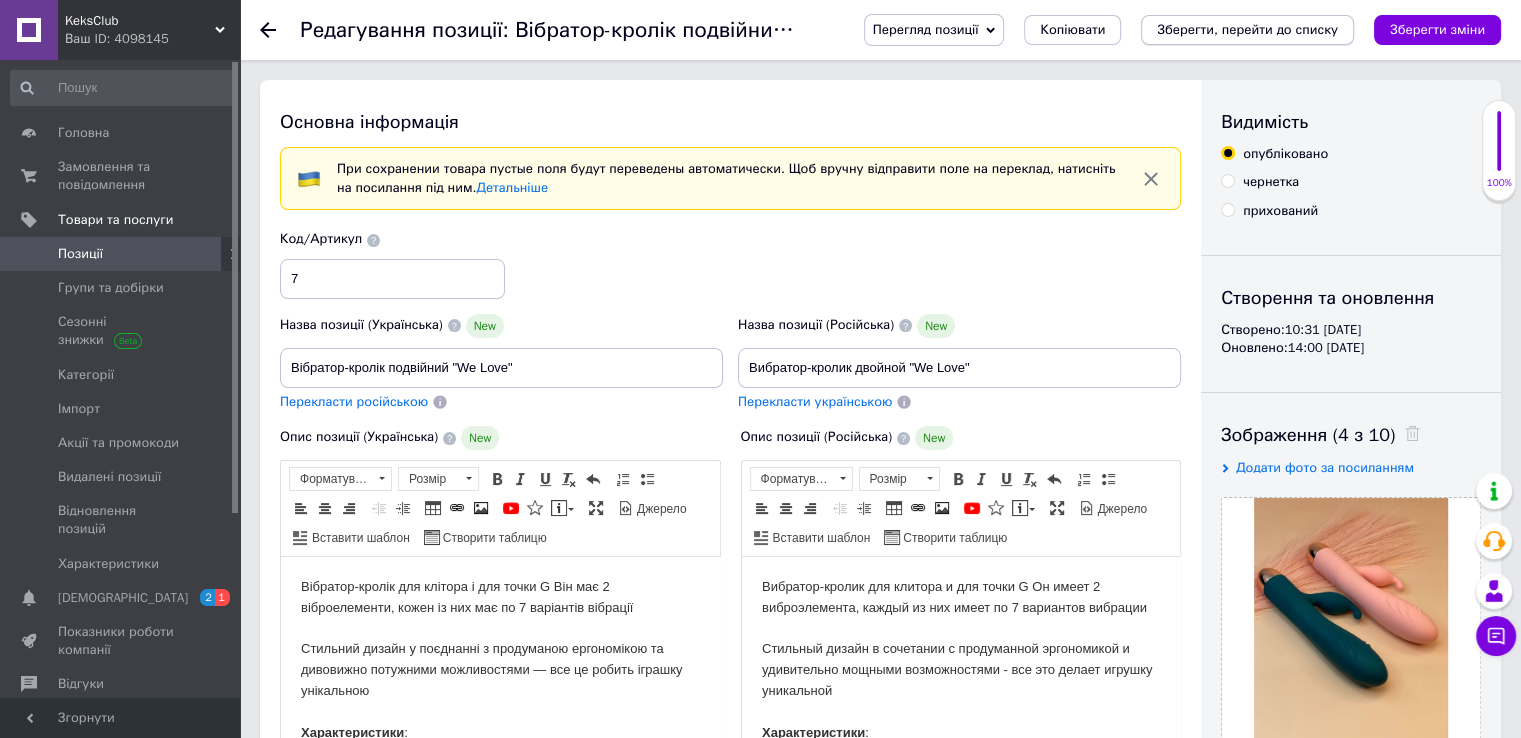 click on "Зберегти, перейти до списку" at bounding box center (1247, 30) 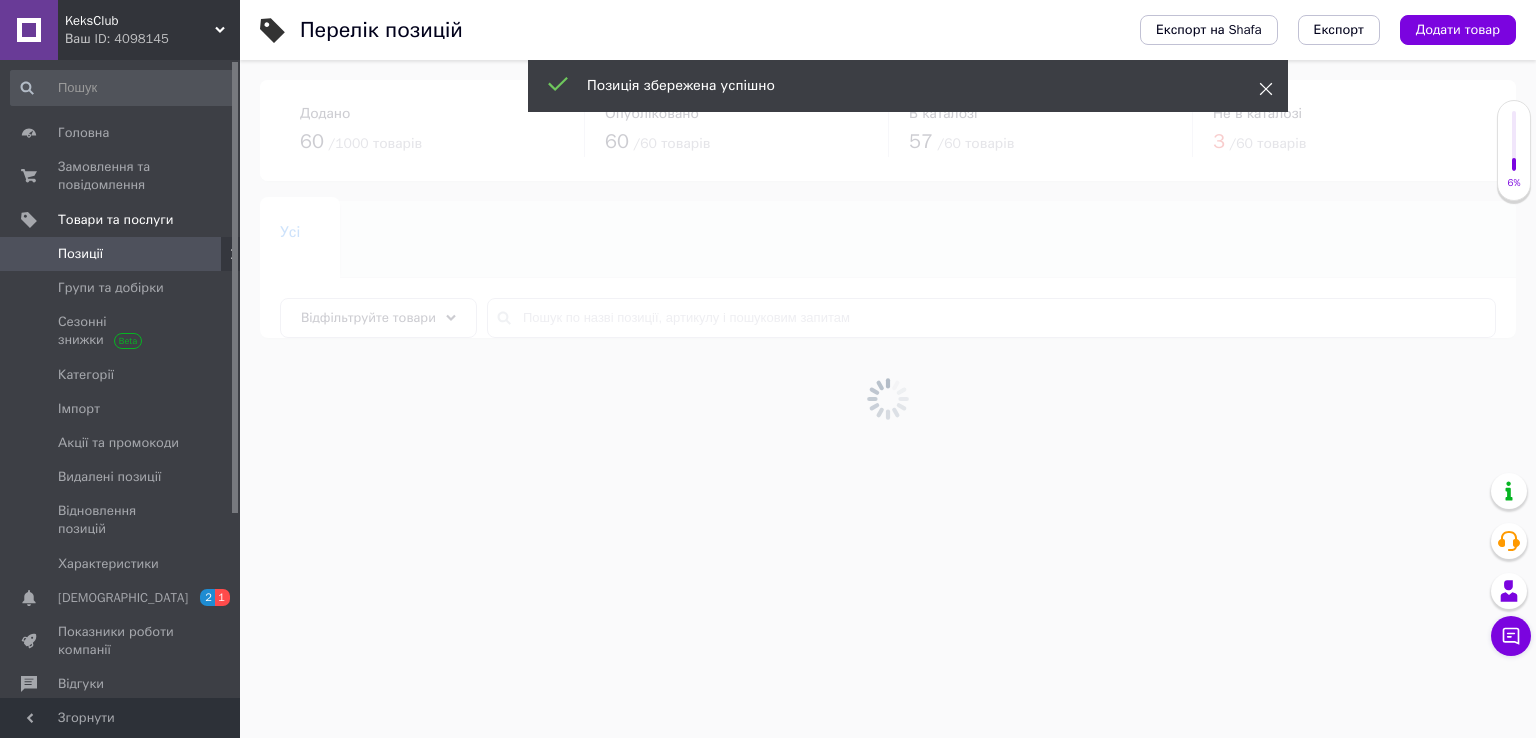 click 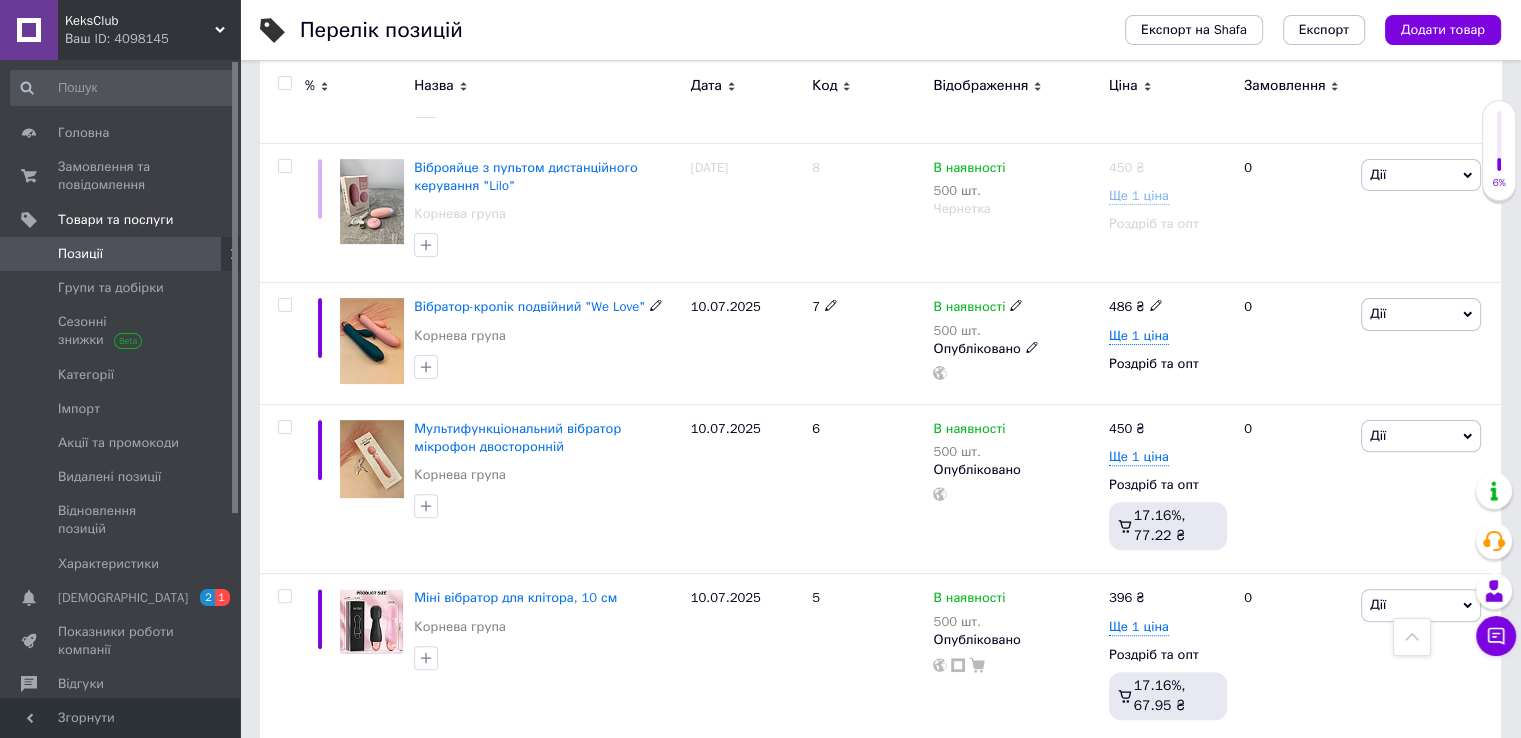 scroll, scrollTop: 300, scrollLeft: 0, axis: vertical 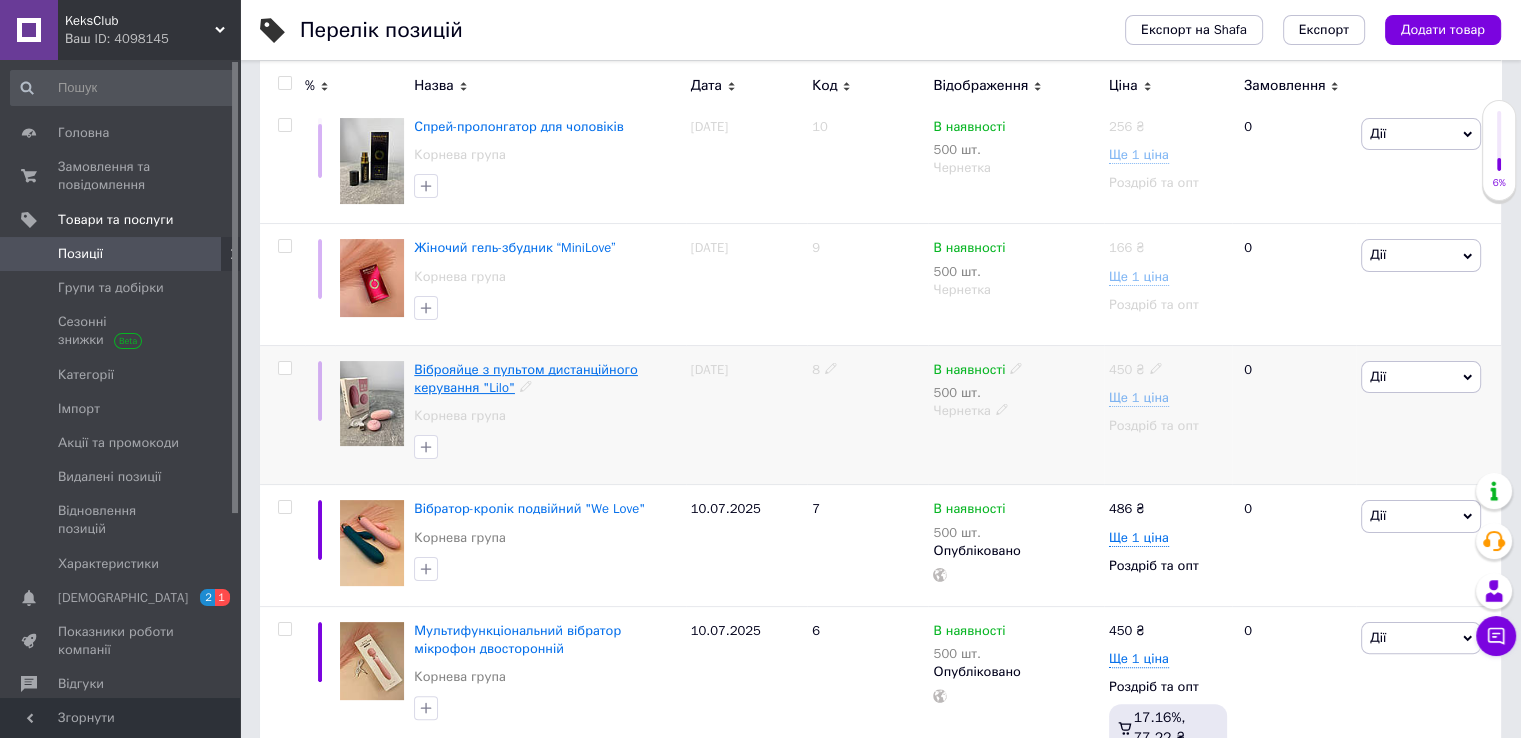 click on "Віброяйце  з пультом дистанційного керування "Lilo"" at bounding box center [526, 378] 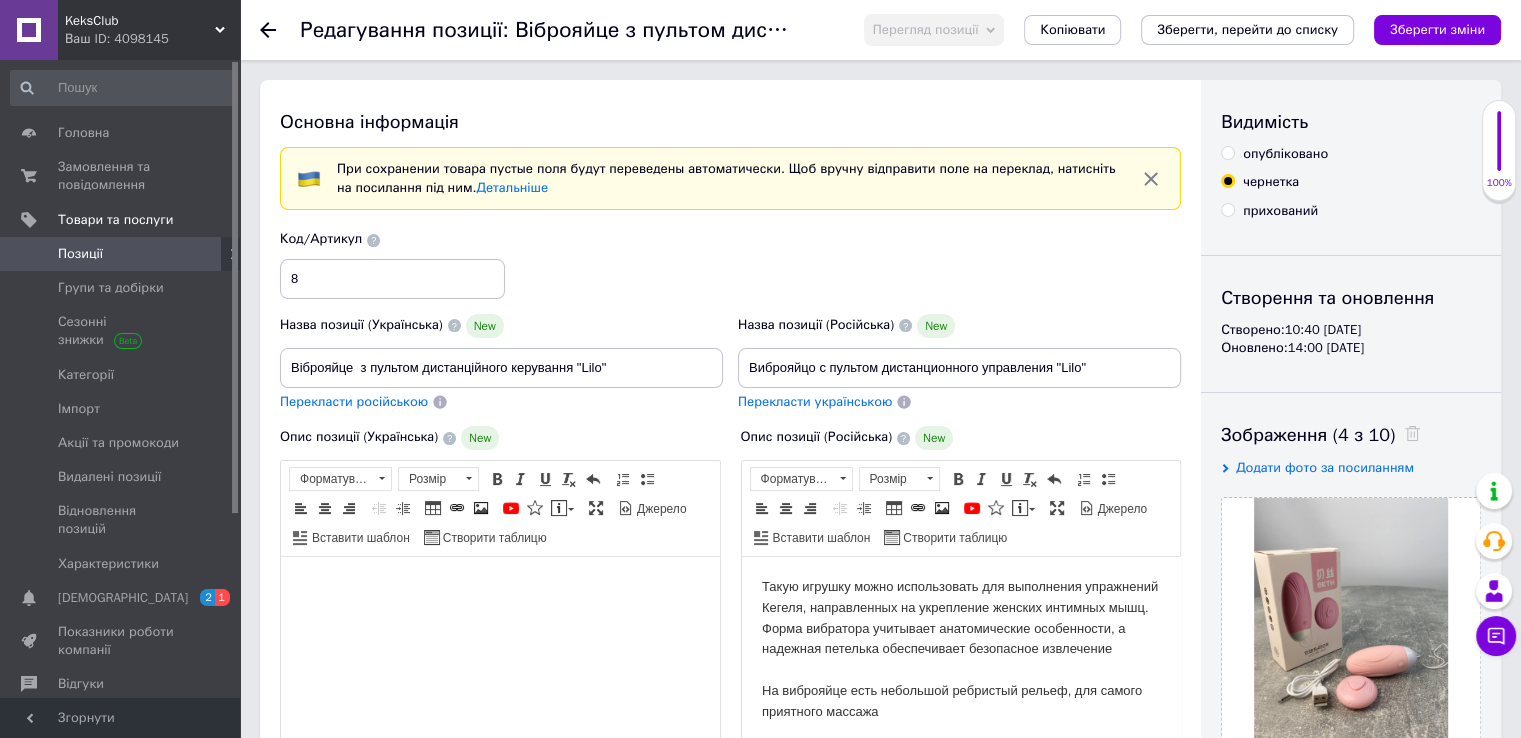 scroll, scrollTop: 0, scrollLeft: 0, axis: both 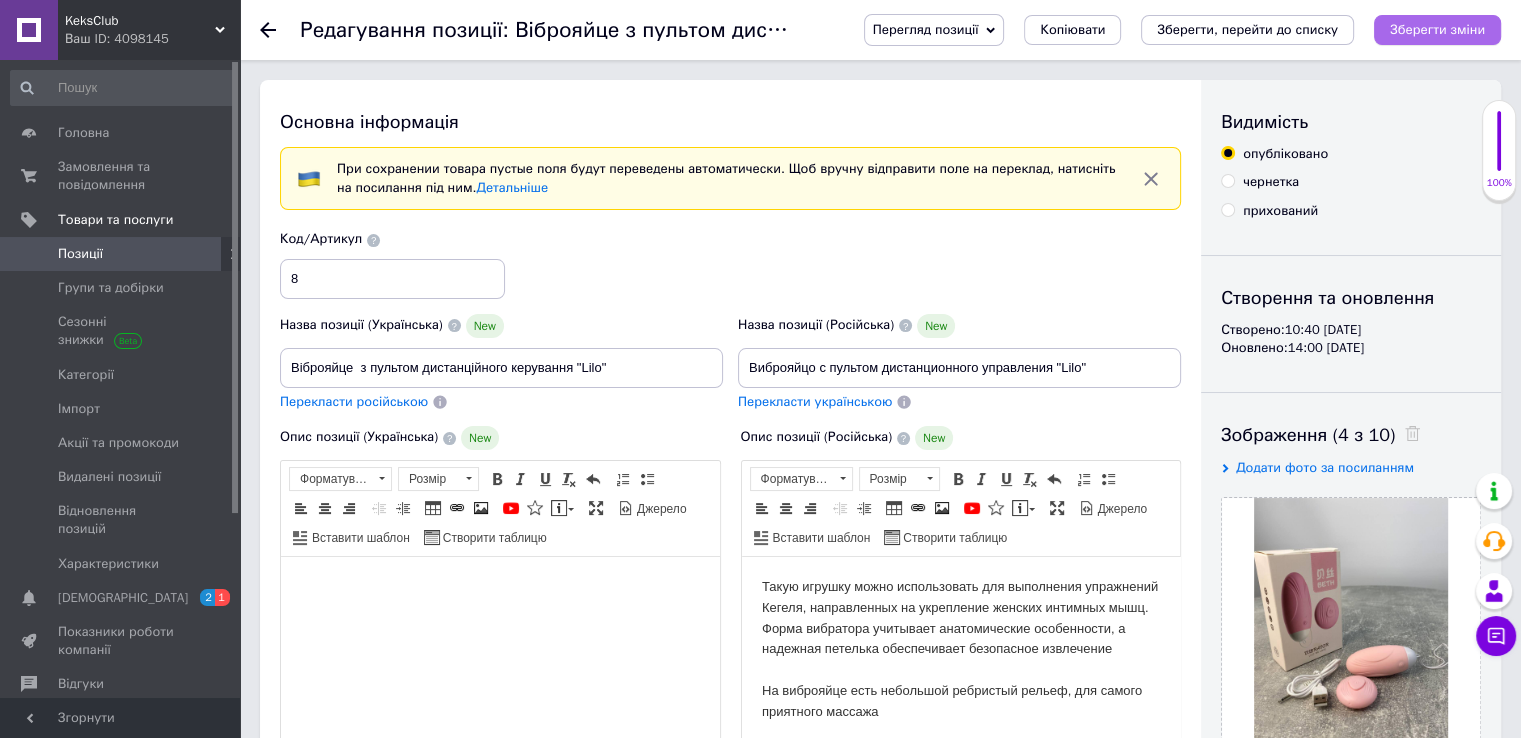 click on "Зберегти зміни" at bounding box center [1437, 30] 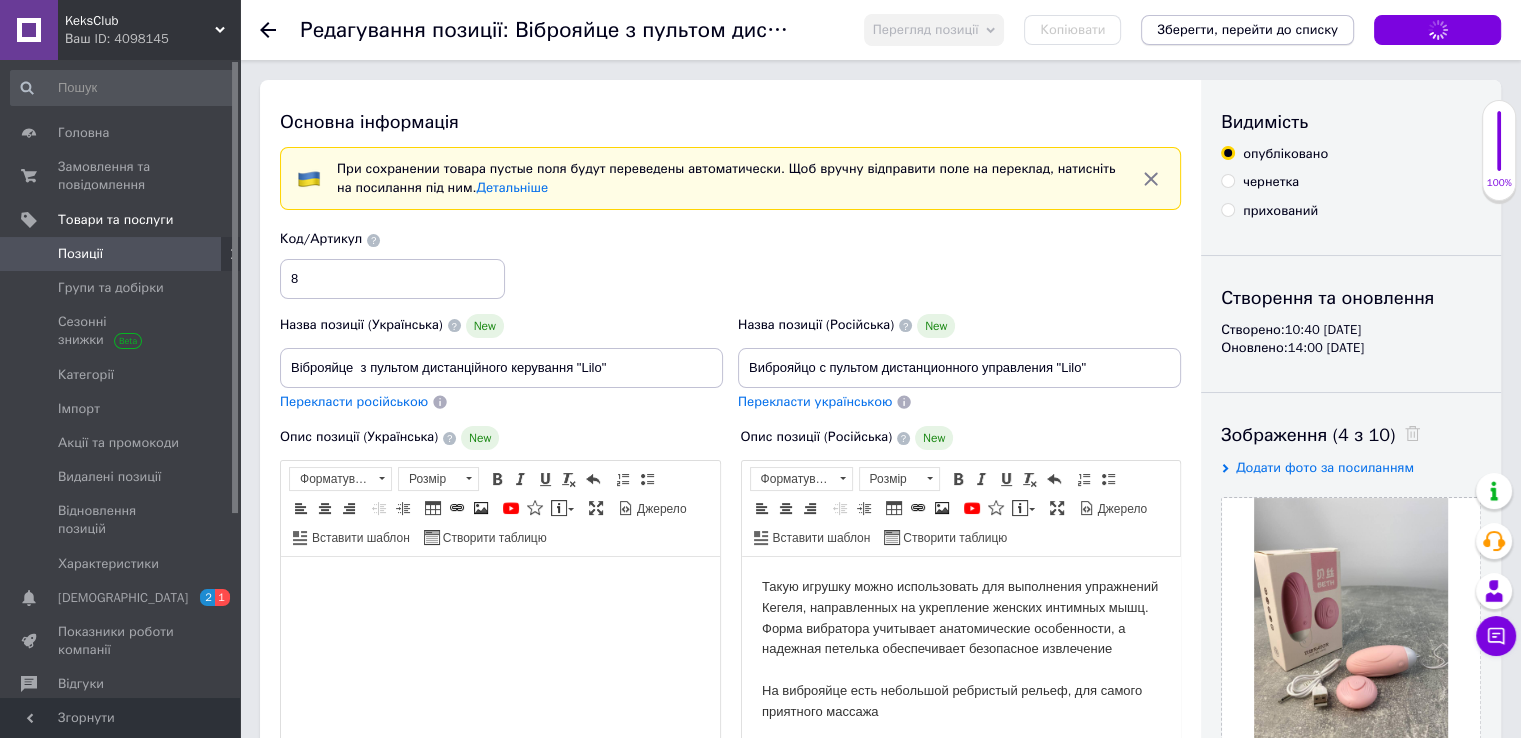 click on "Зберегти, перейти до списку" at bounding box center [1247, 30] 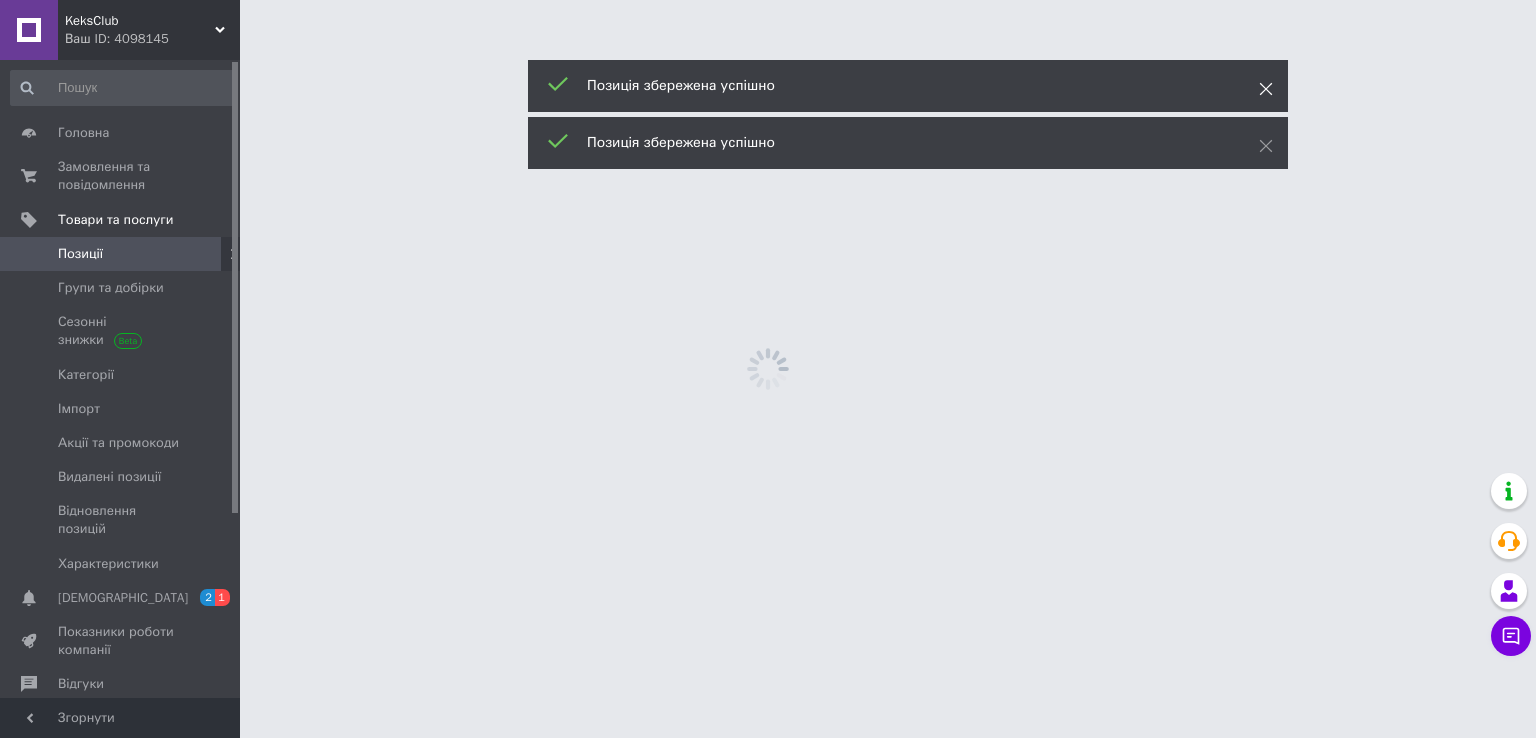 click at bounding box center (1266, 89) 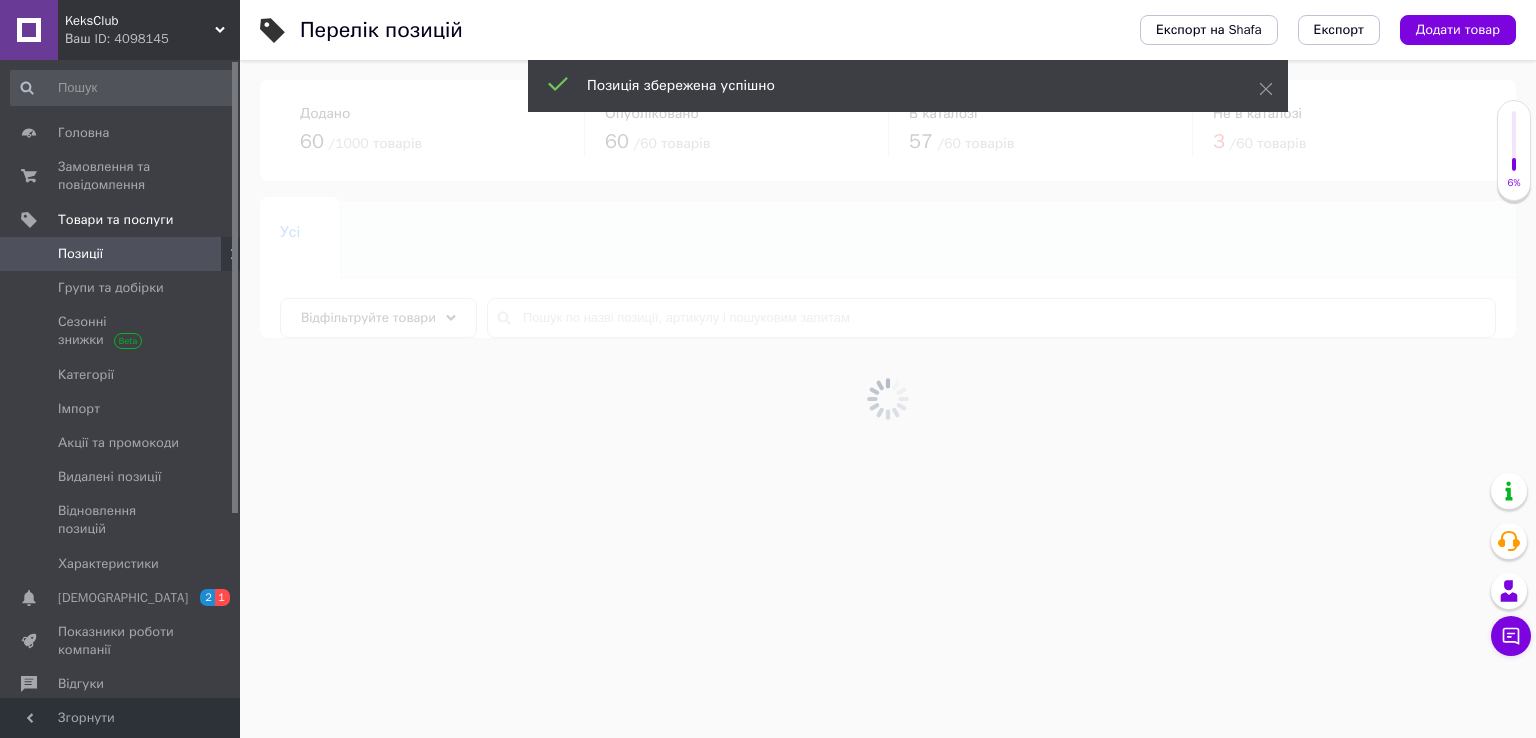 click at bounding box center [888, 399] 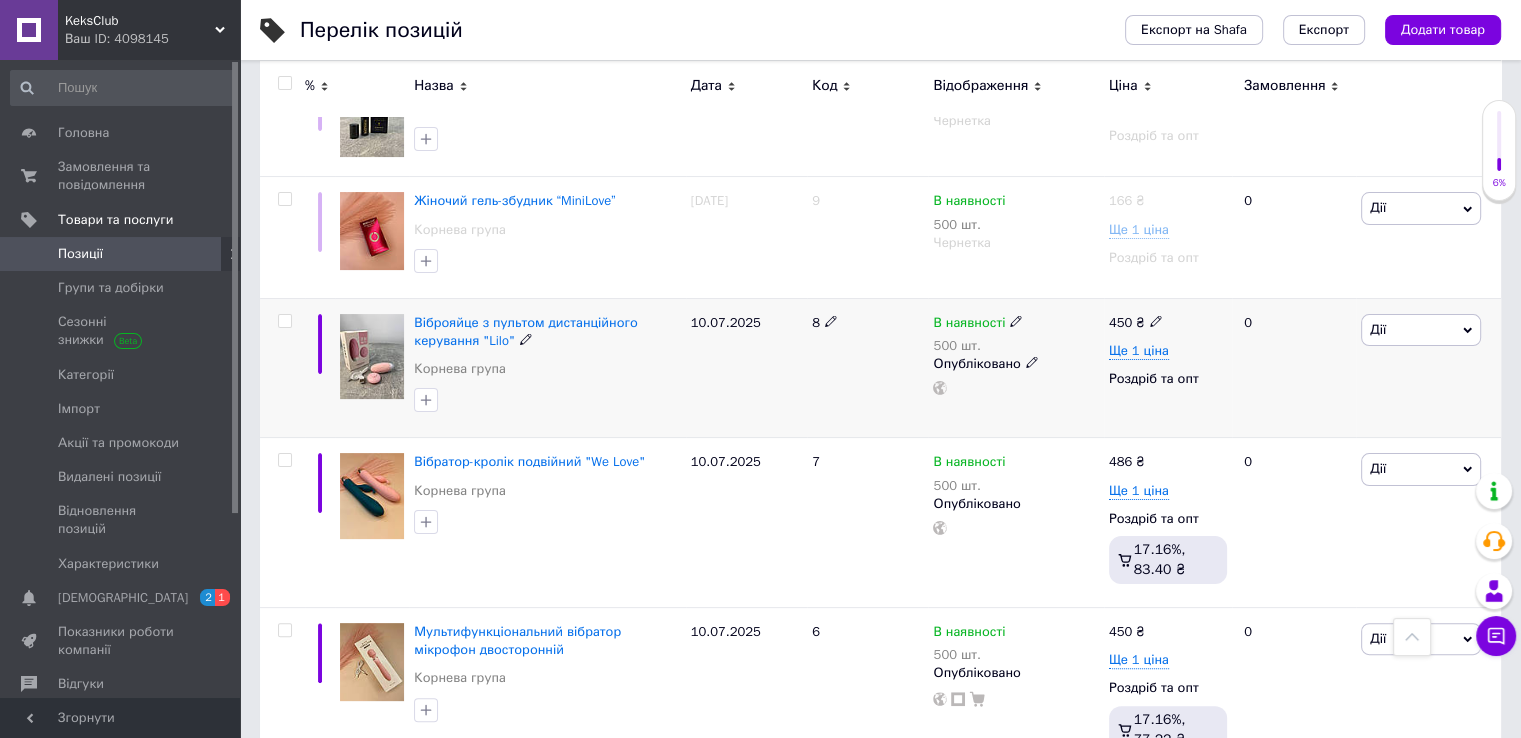 scroll, scrollTop: 300, scrollLeft: 0, axis: vertical 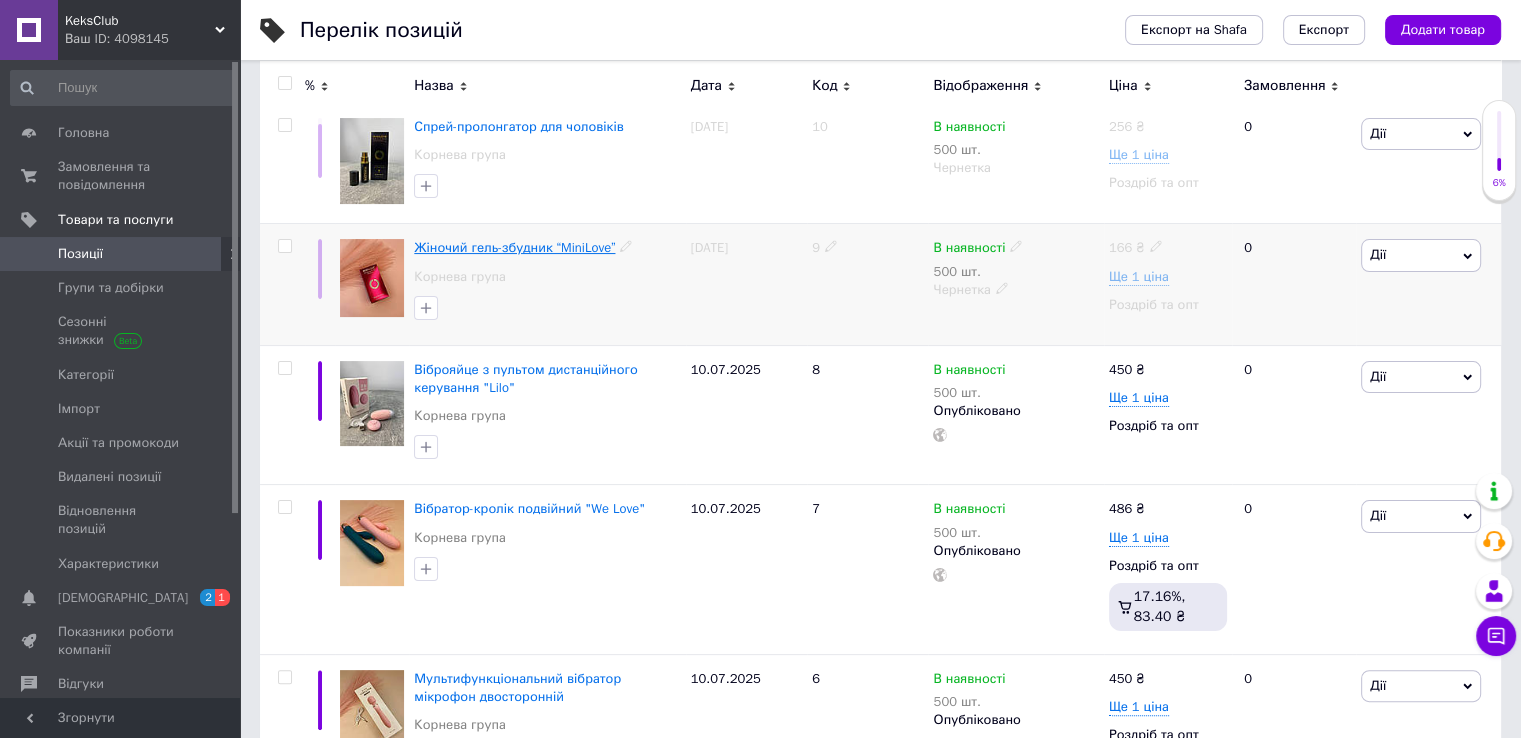 click on "Жіночий гель-збудник “MiniLove”" at bounding box center [514, 247] 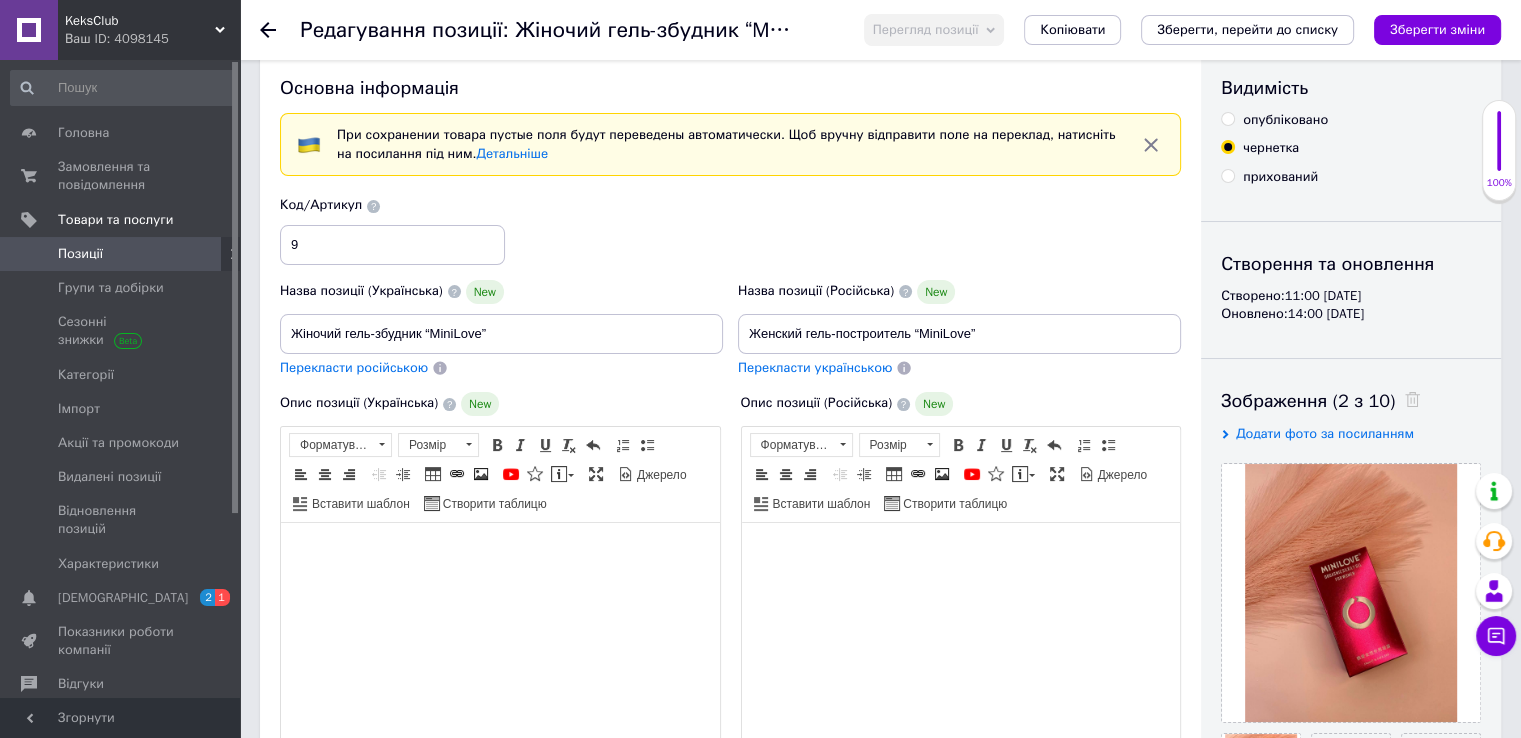 scroll, scrollTop: 0, scrollLeft: 0, axis: both 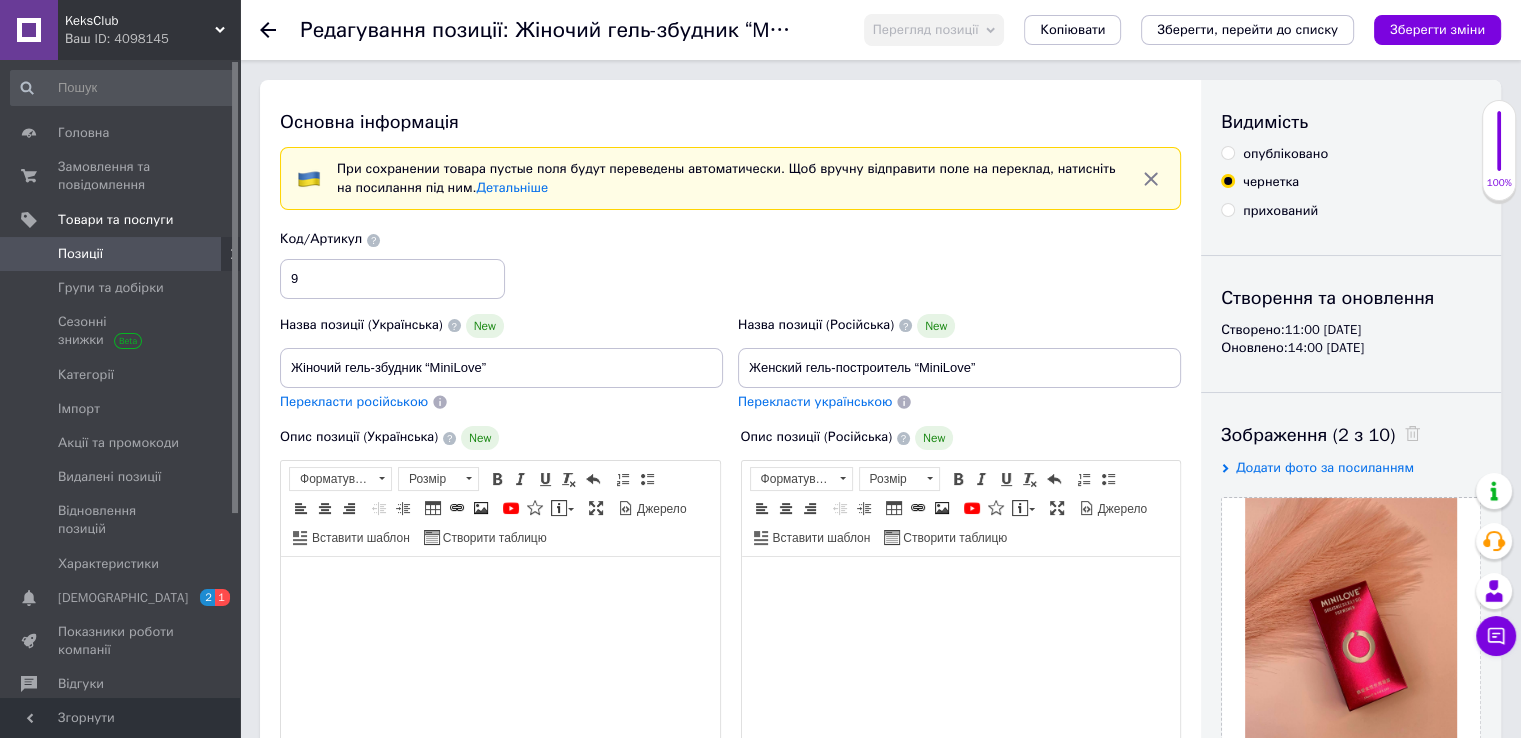 click on "опубліковано" at bounding box center (1227, 152) 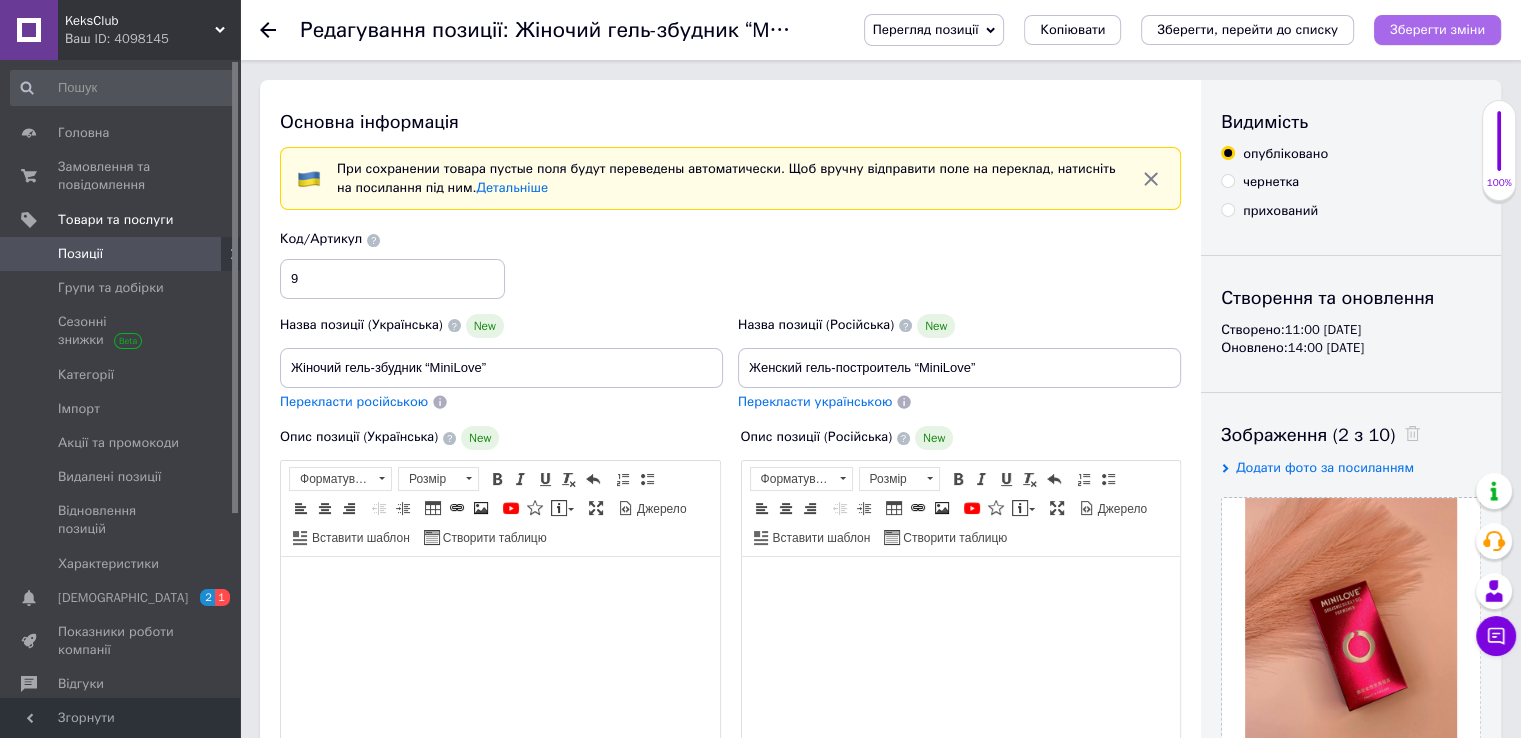 click on "Зберегти зміни" at bounding box center [1437, 29] 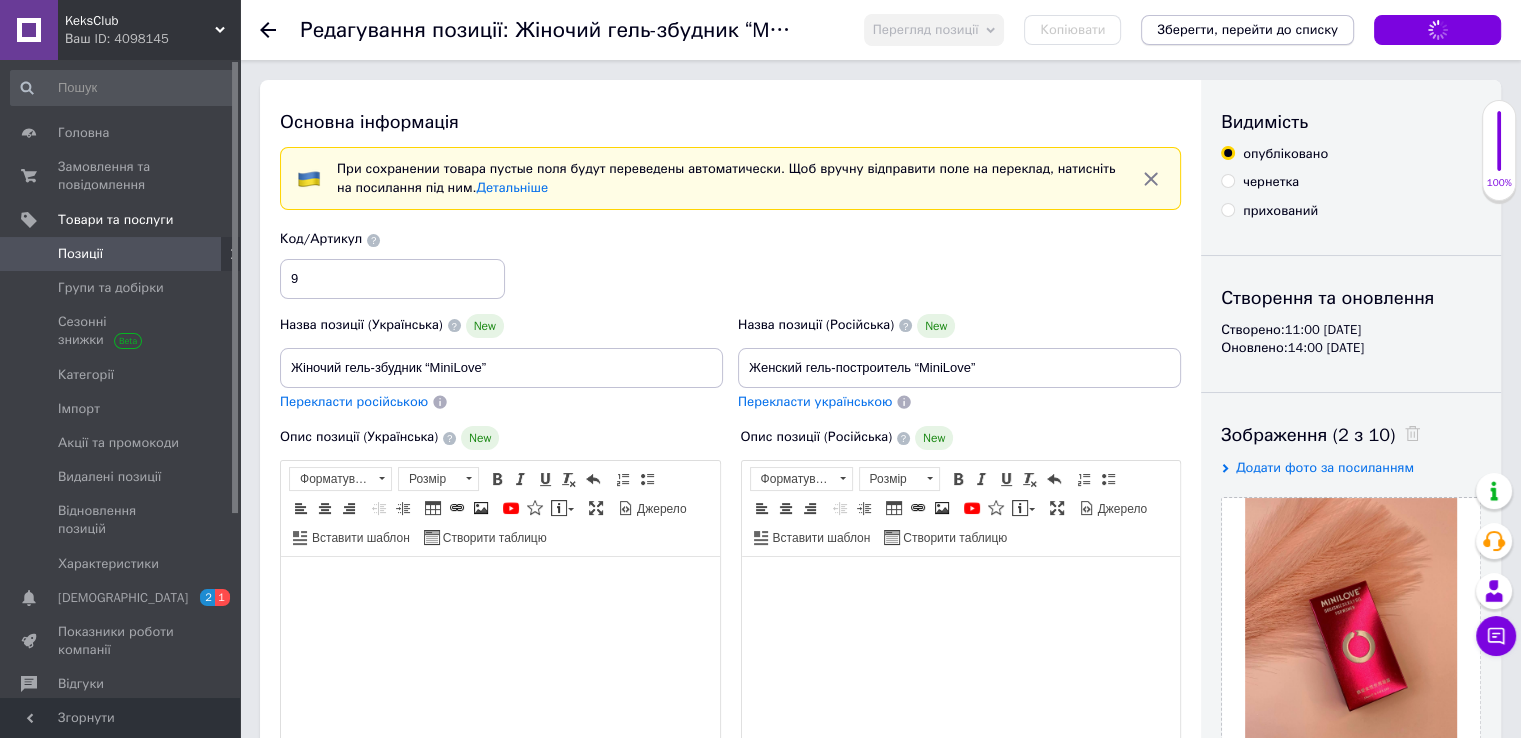 click on "Зберегти, перейти до списку" at bounding box center (1247, 29) 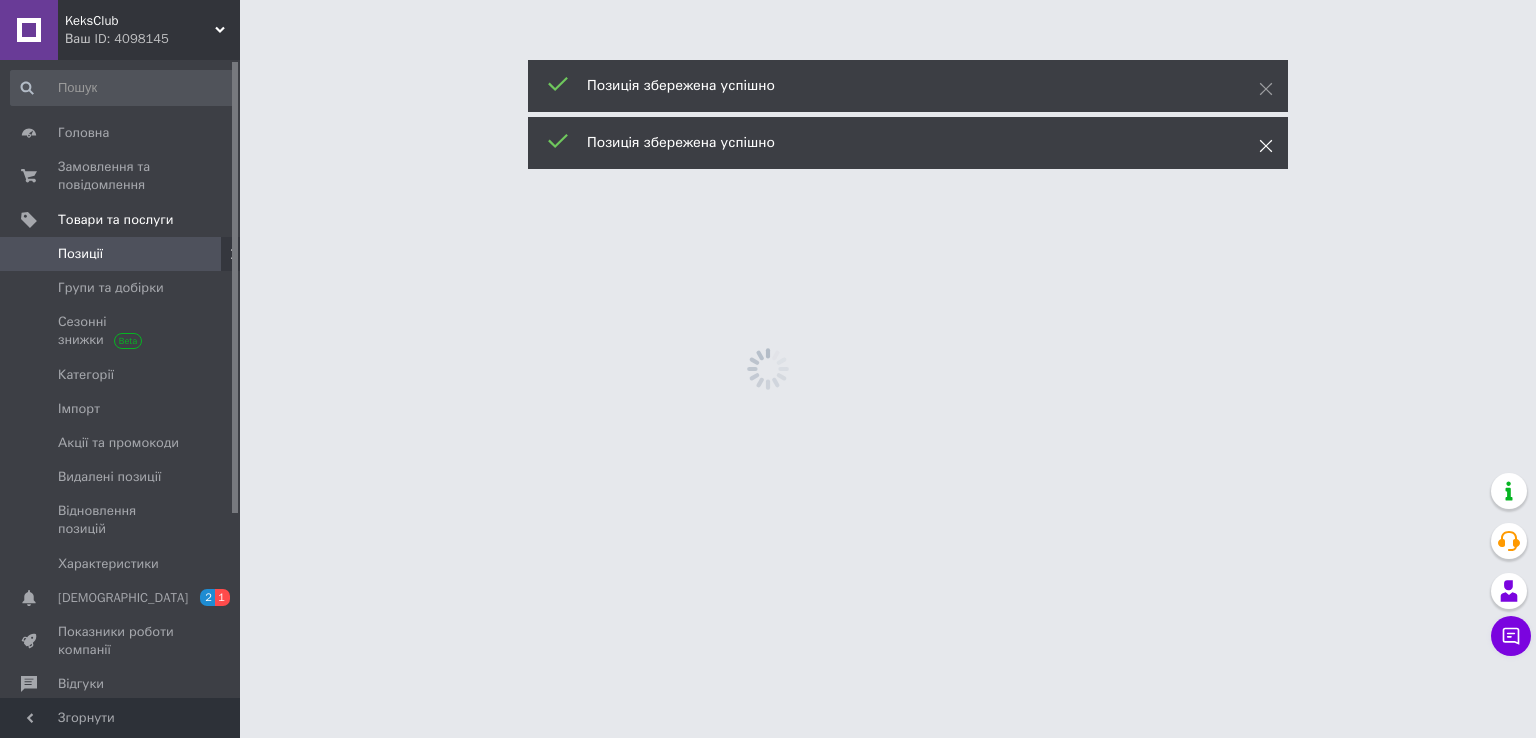 click on "Позиція збережена успішно Позиція збережена успішно" at bounding box center [908, 117] 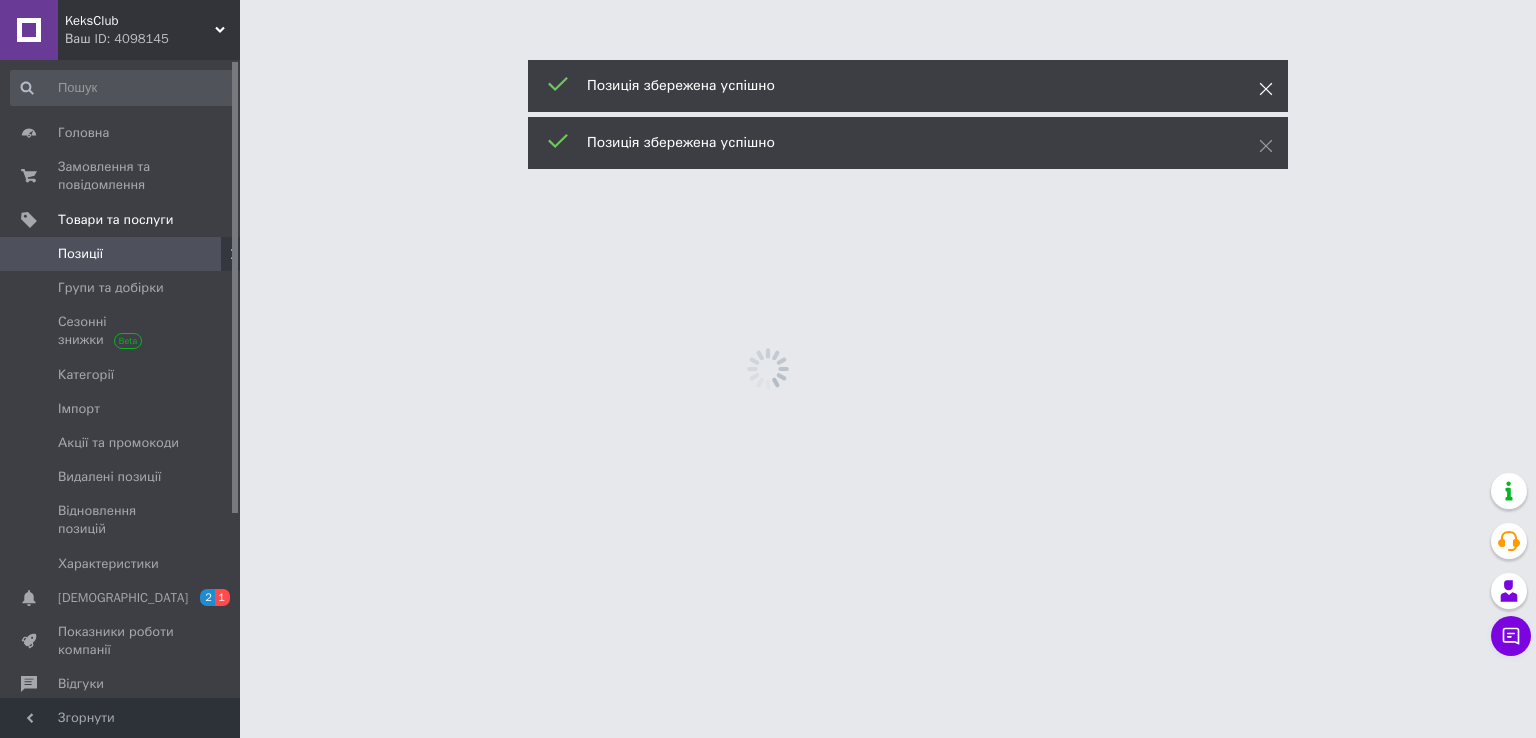 click 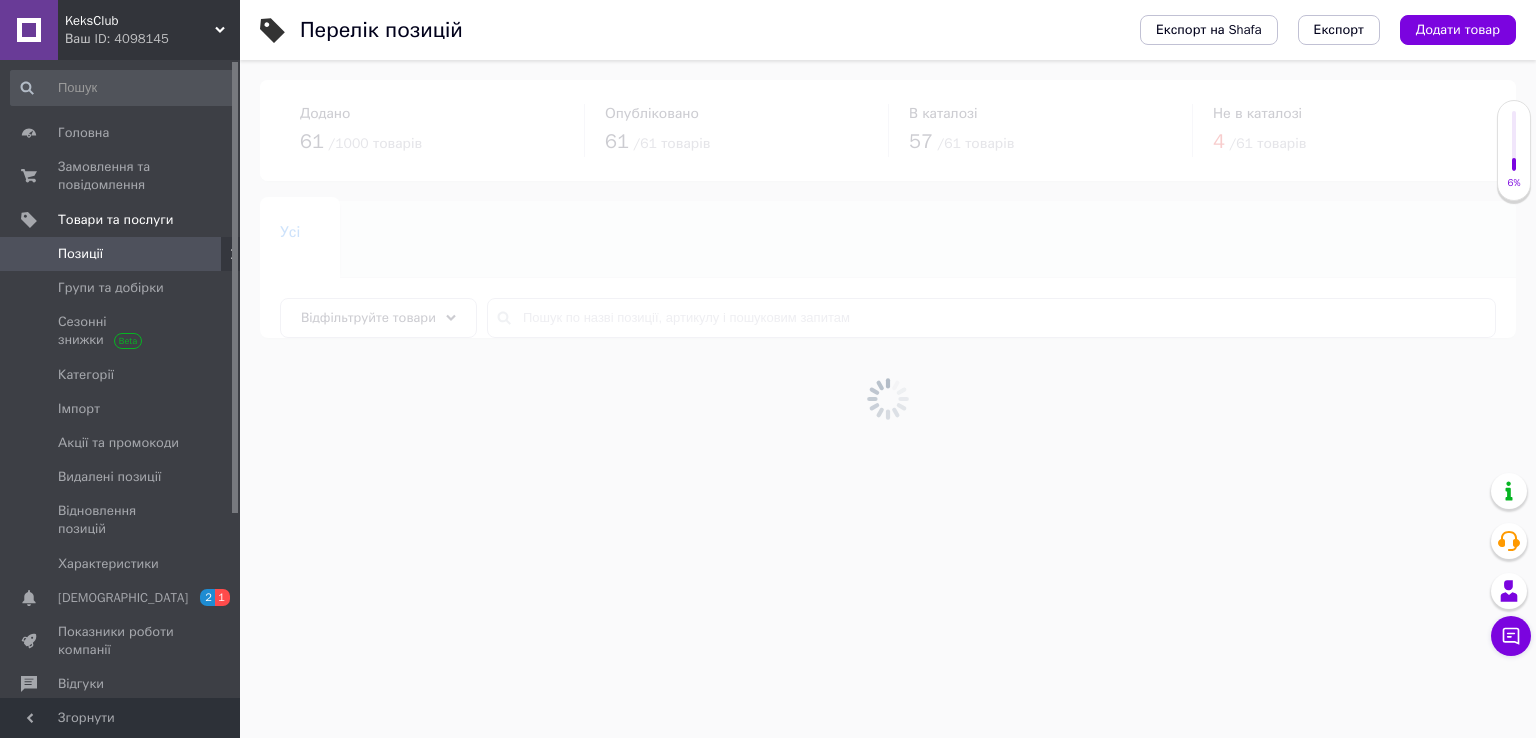 click at bounding box center (888, 399) 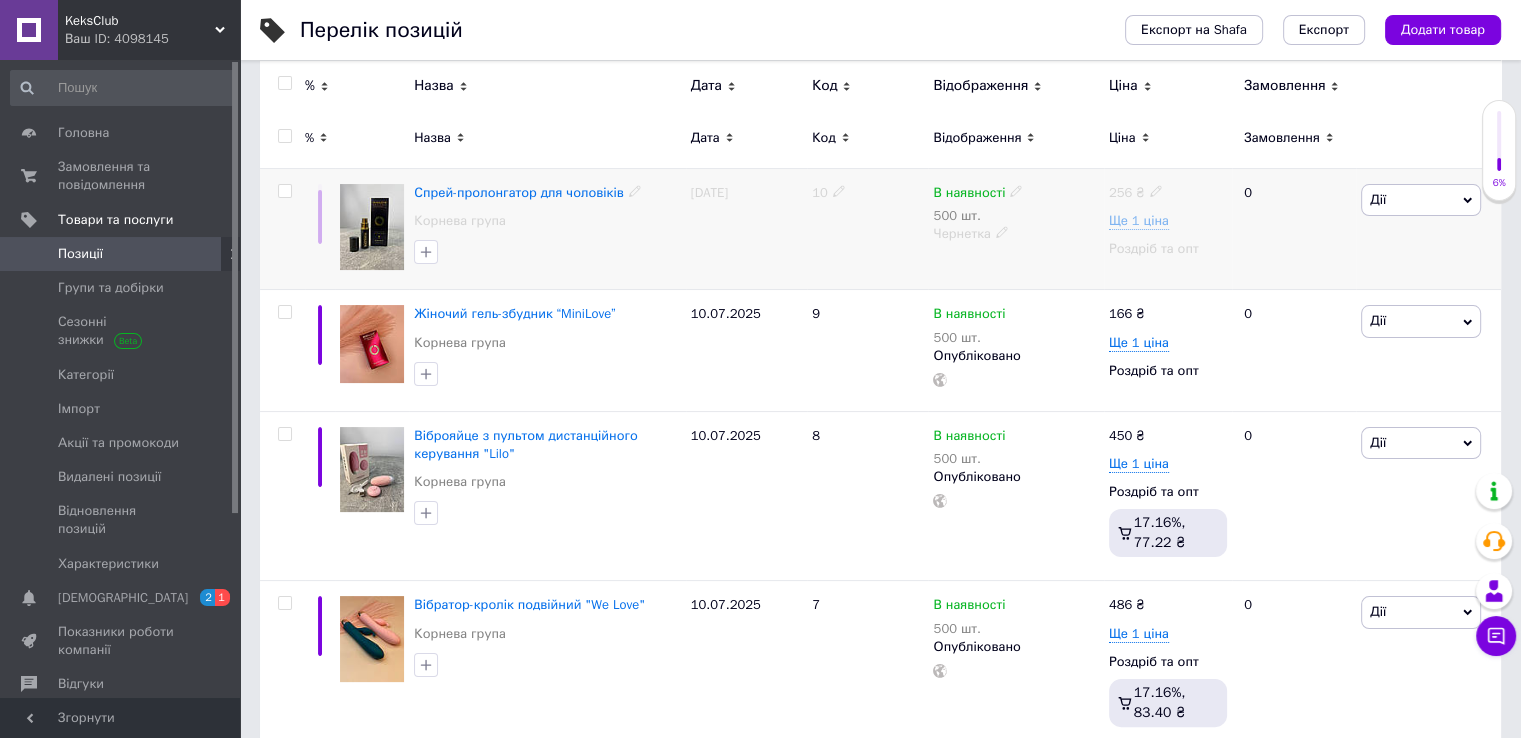 scroll, scrollTop: 200, scrollLeft: 0, axis: vertical 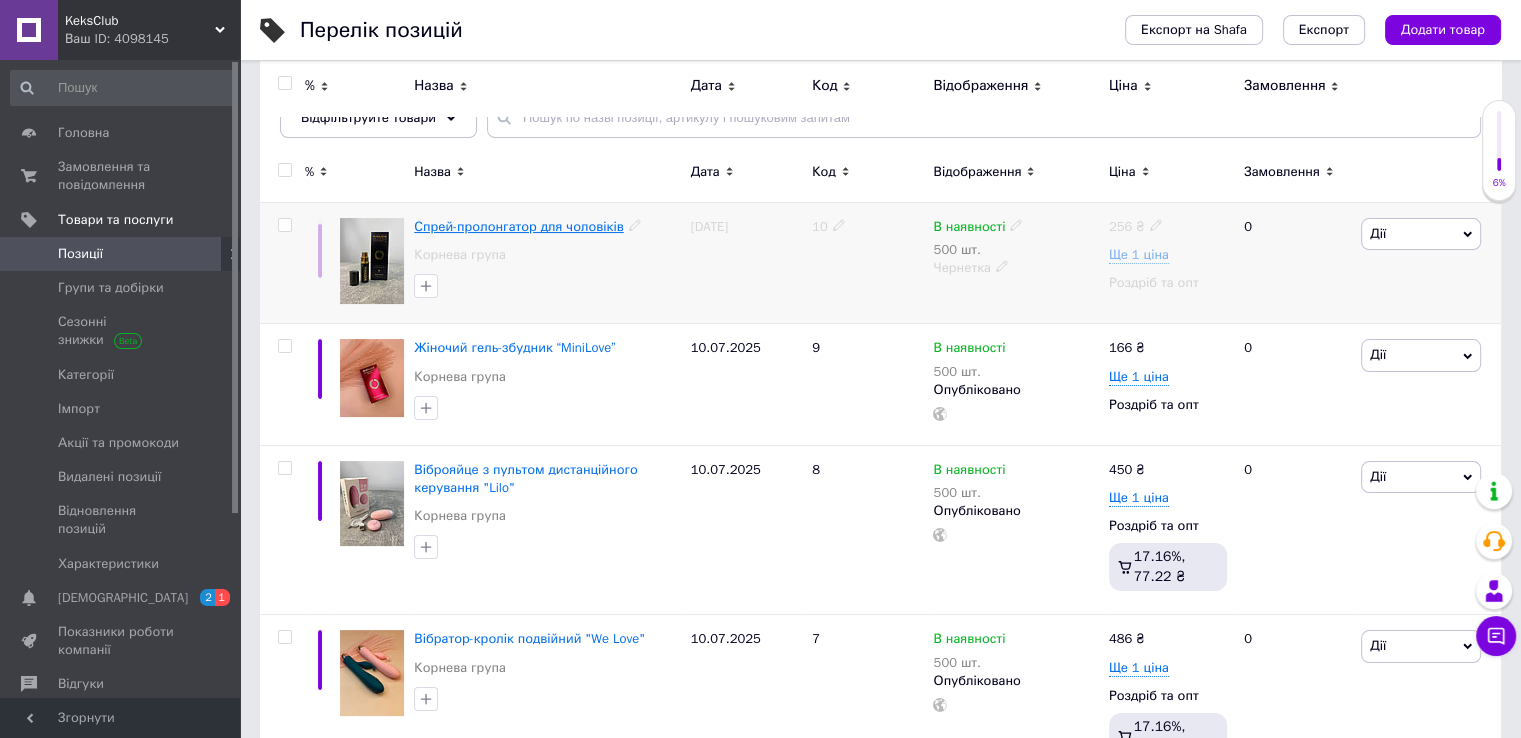 click on "Спрей-пролонгатор для чоловіків" at bounding box center [518, 226] 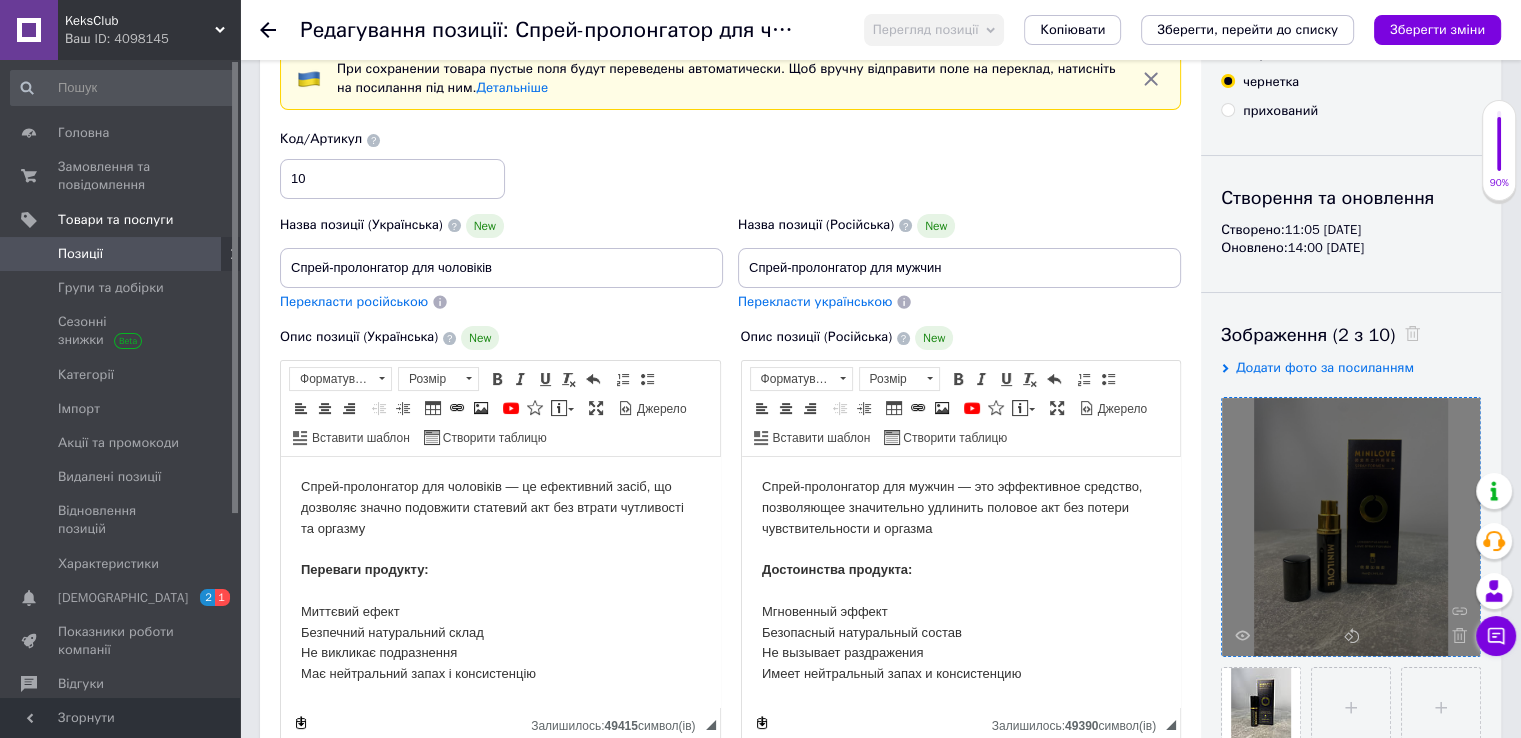 scroll, scrollTop: 0, scrollLeft: 0, axis: both 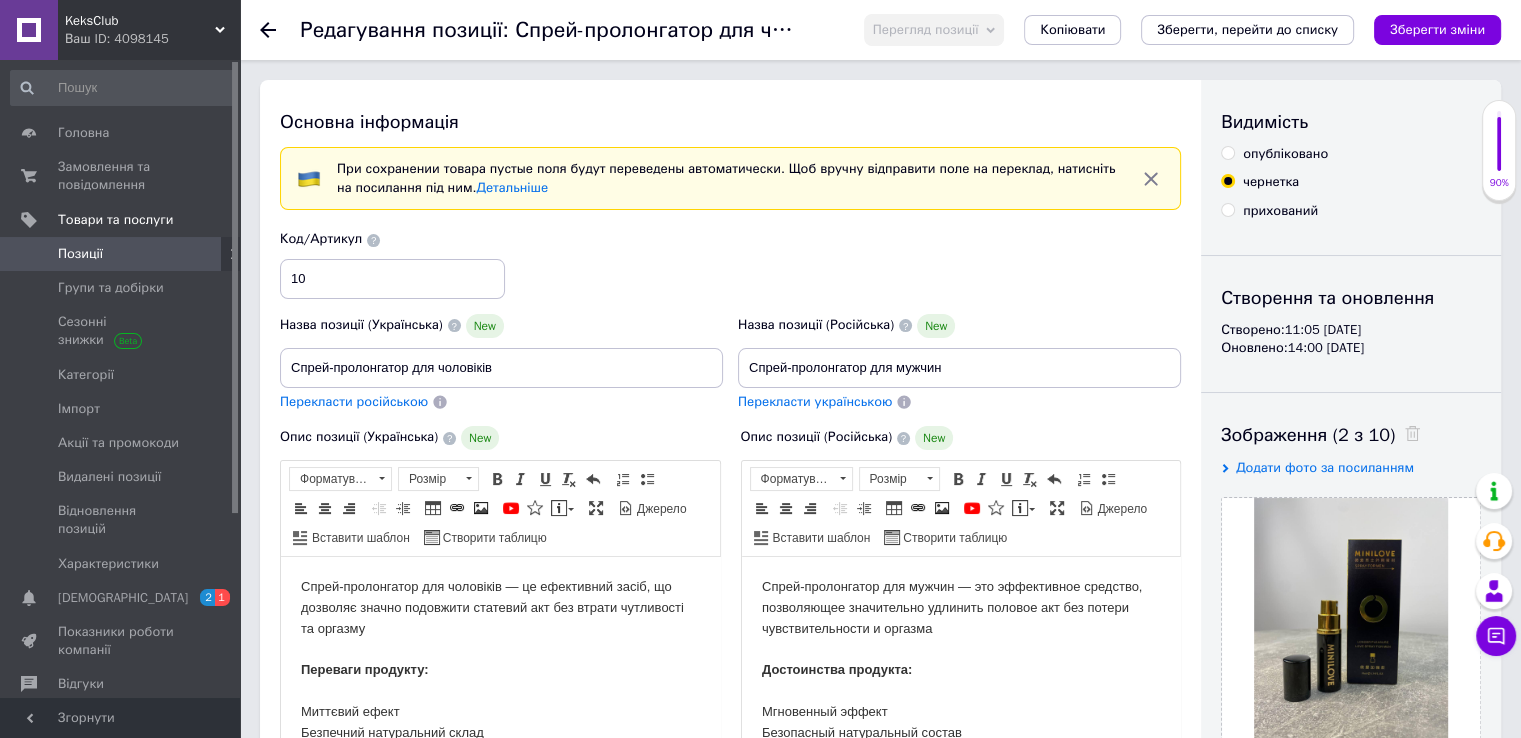 click on "опубліковано" at bounding box center [1227, 152] 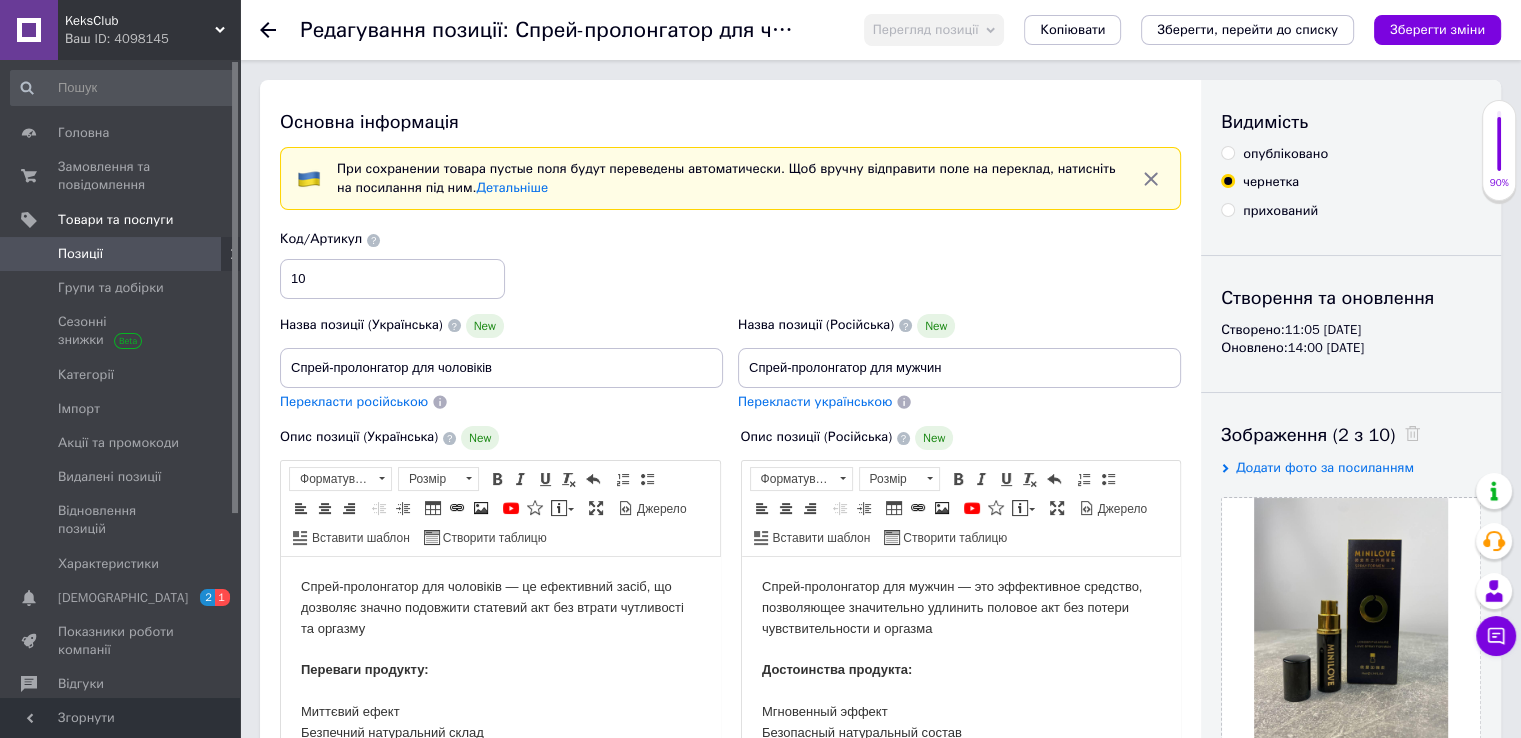 radio on "true" 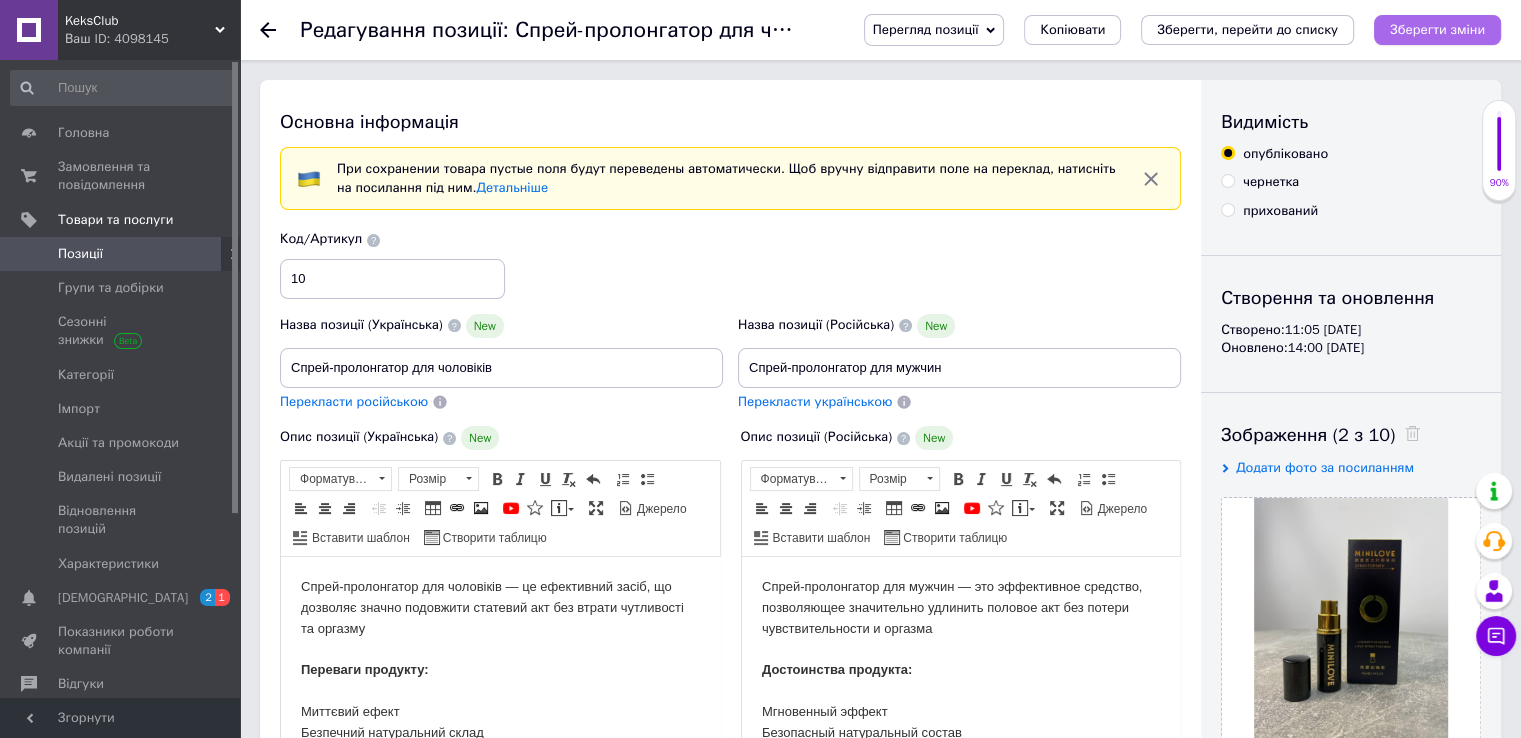 click on "Зберегти зміни" at bounding box center [1437, 29] 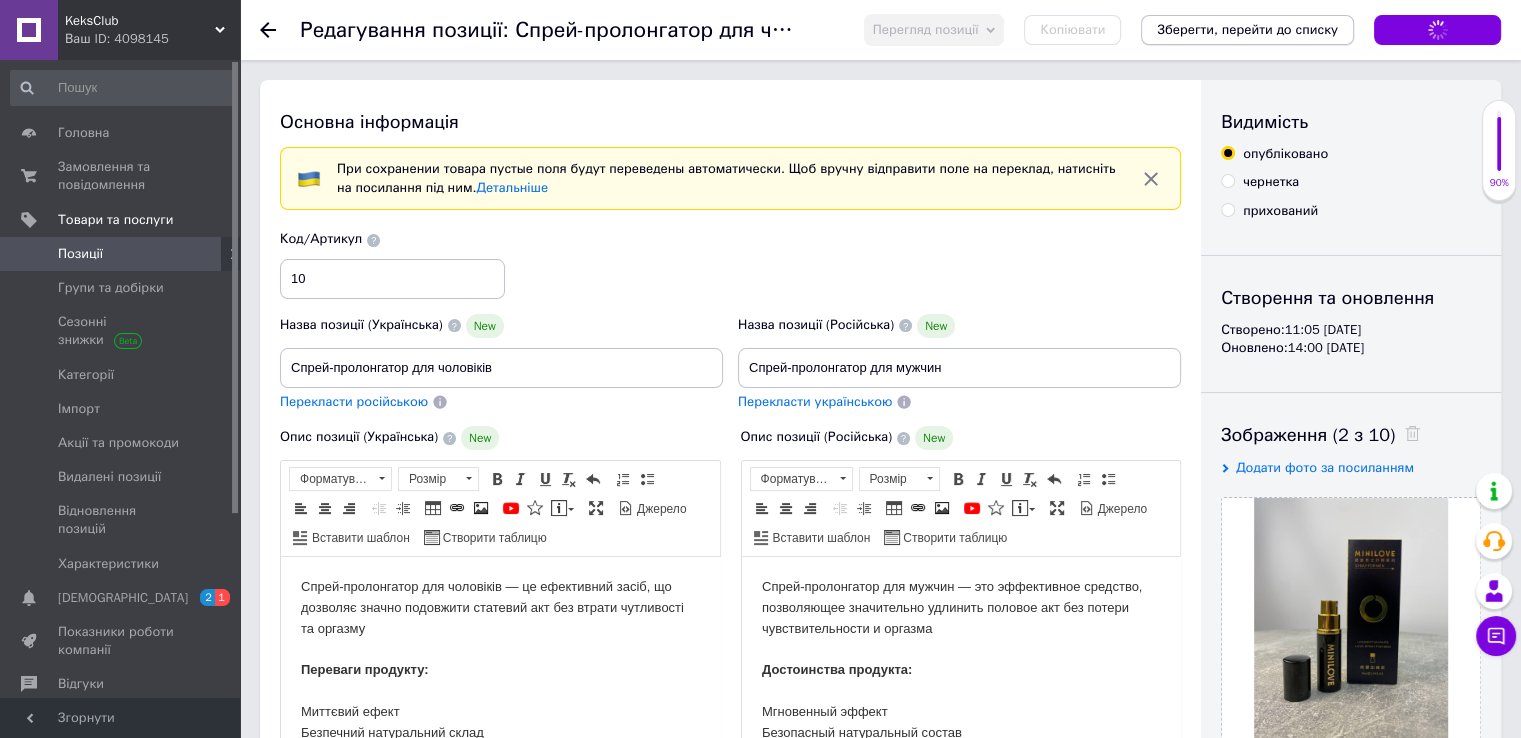 click on "Зберегти, перейти до списку" at bounding box center (1247, 29) 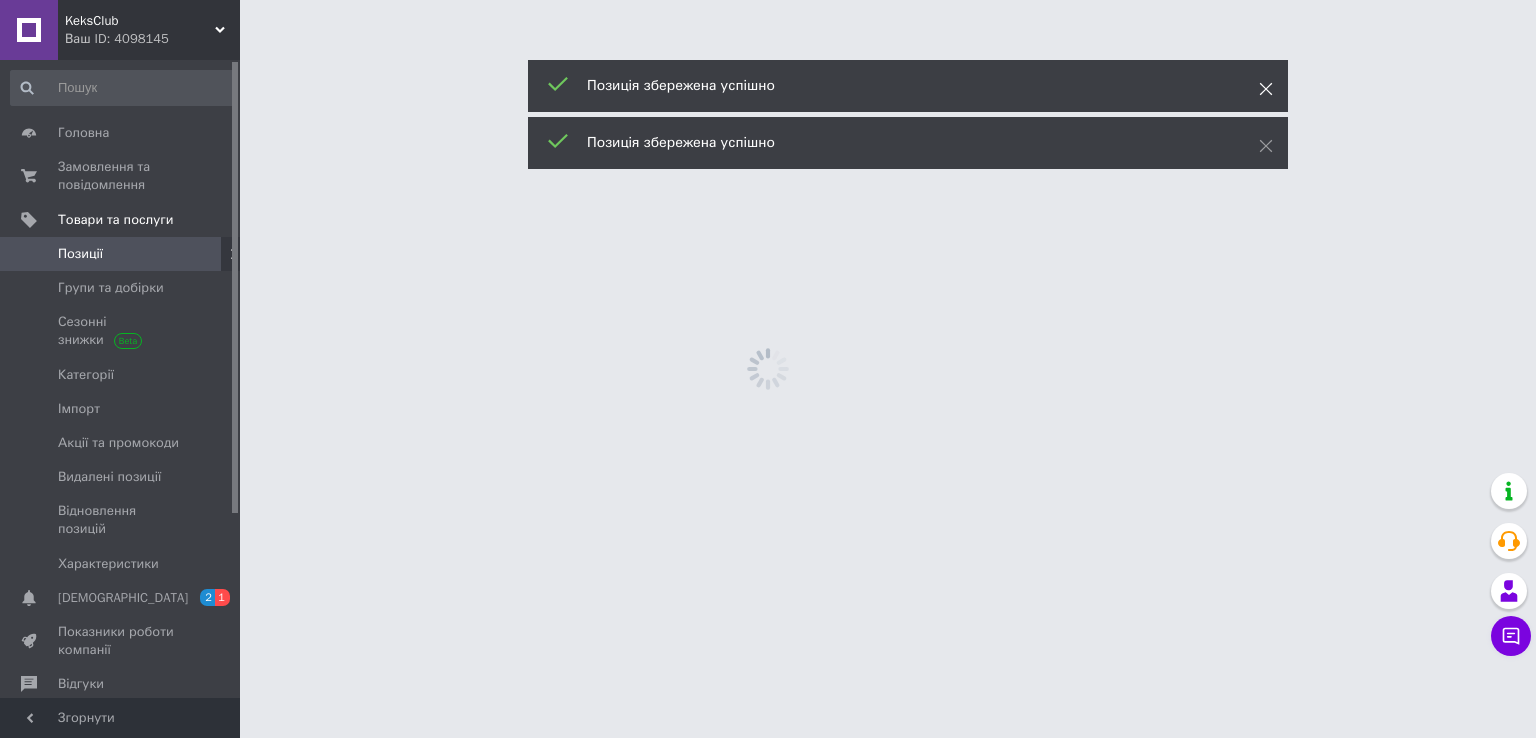 click 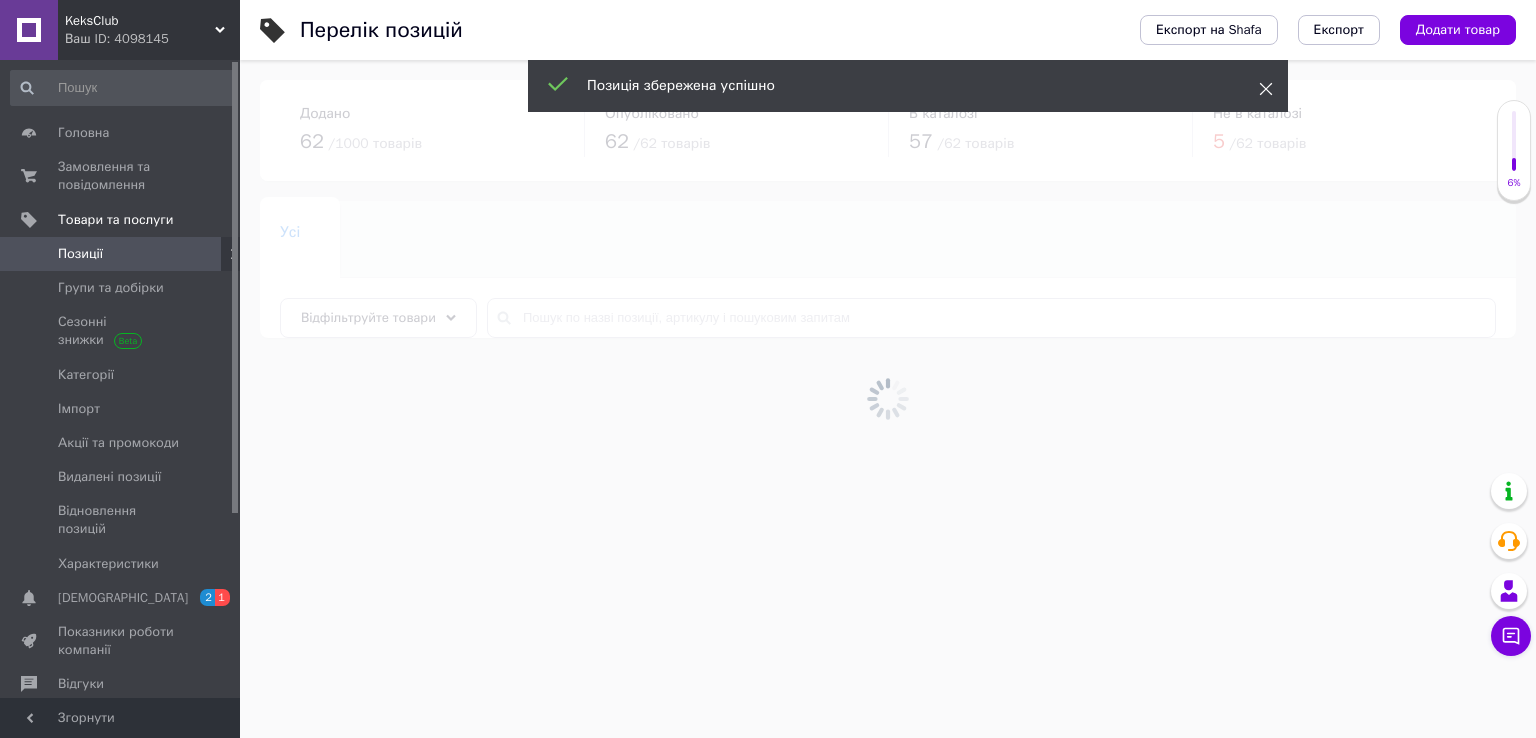 click at bounding box center (888, 399) 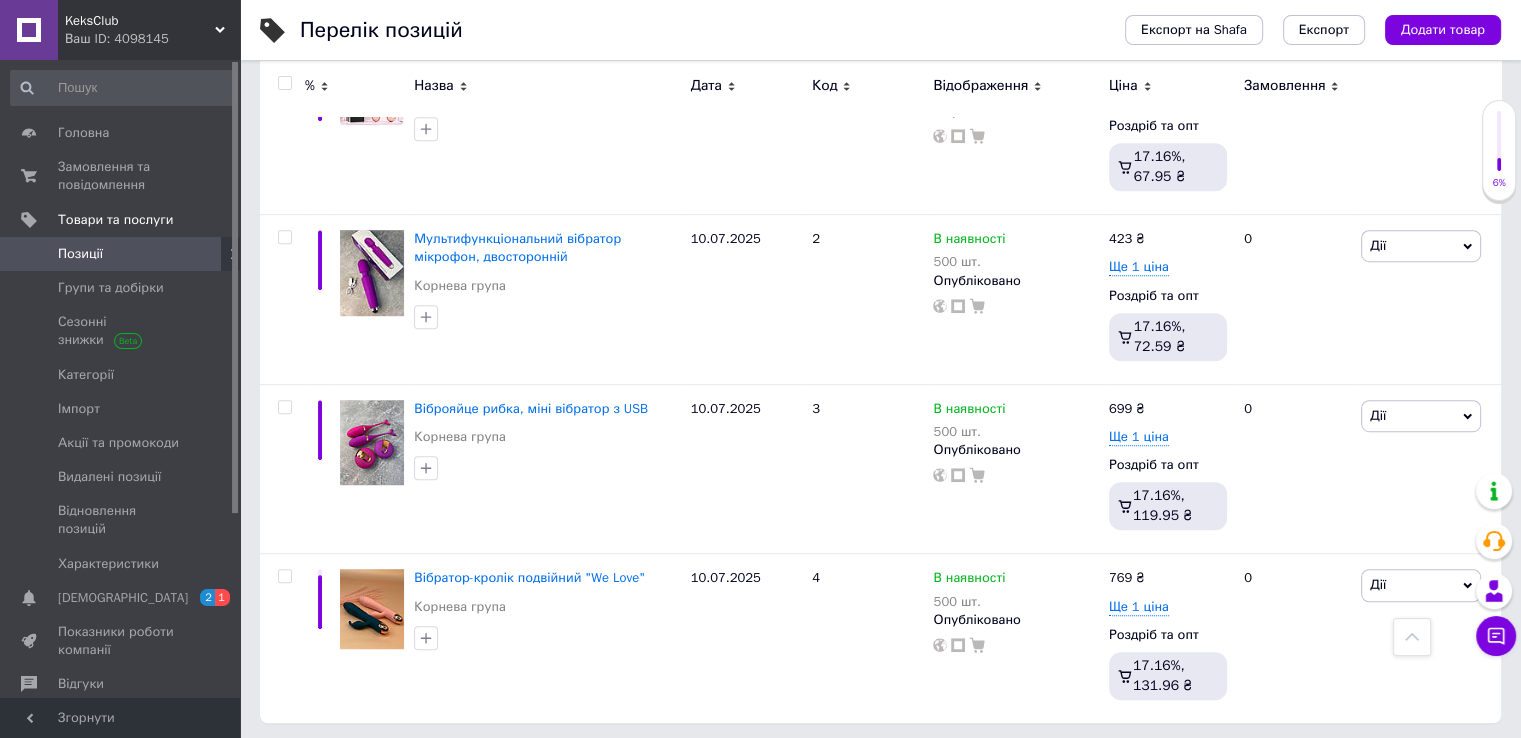 scroll, scrollTop: 1223, scrollLeft: 0, axis: vertical 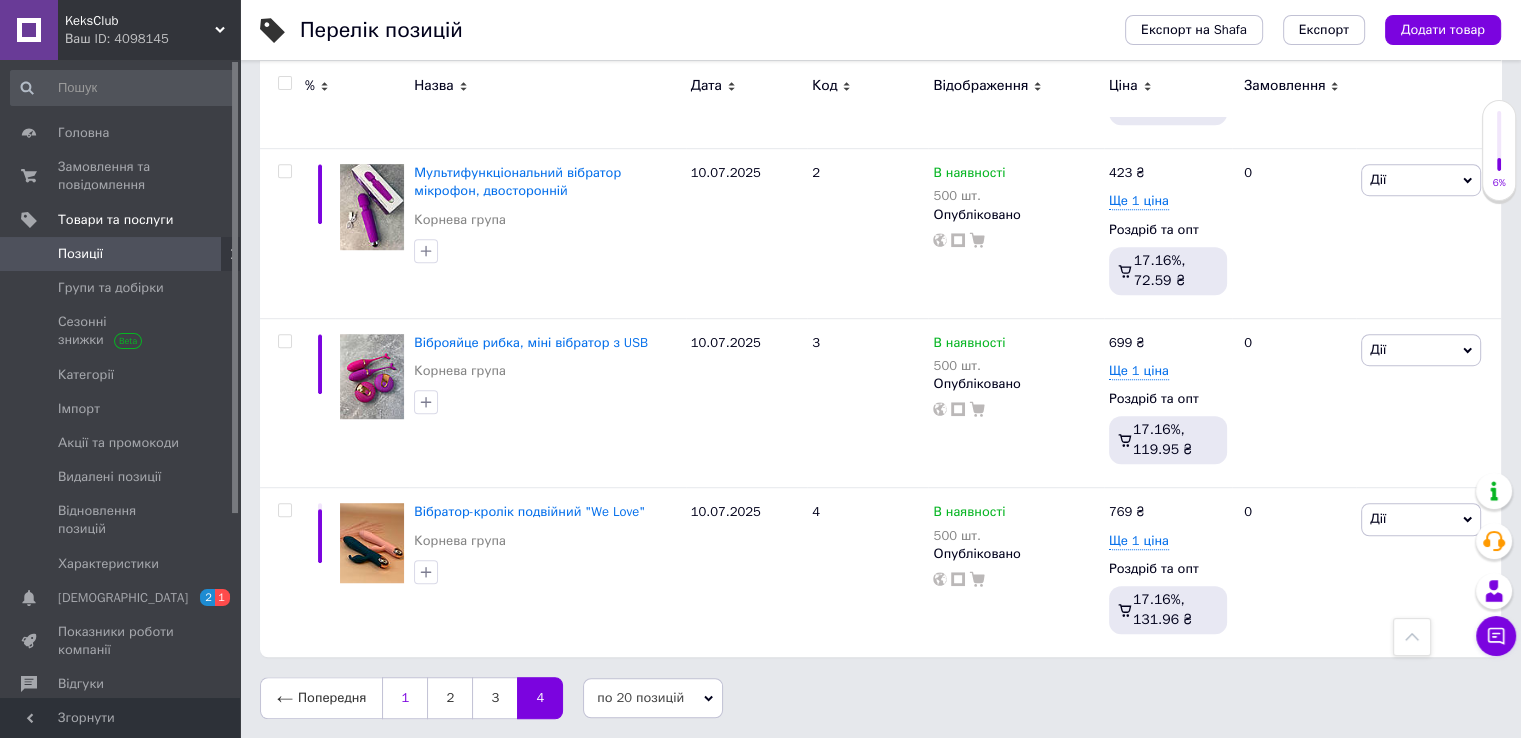 click on "1" at bounding box center (404, 698) 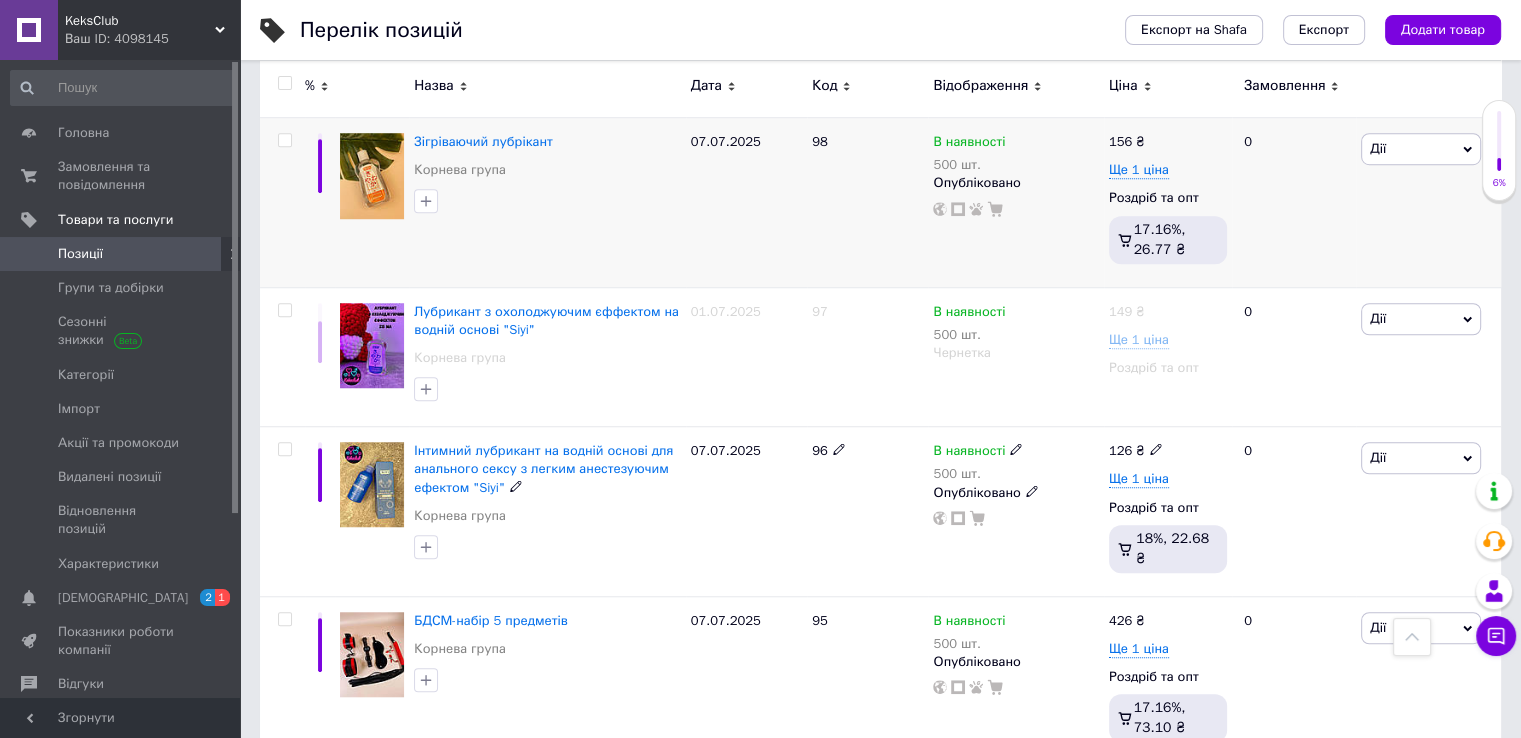 scroll, scrollTop: 1272, scrollLeft: 0, axis: vertical 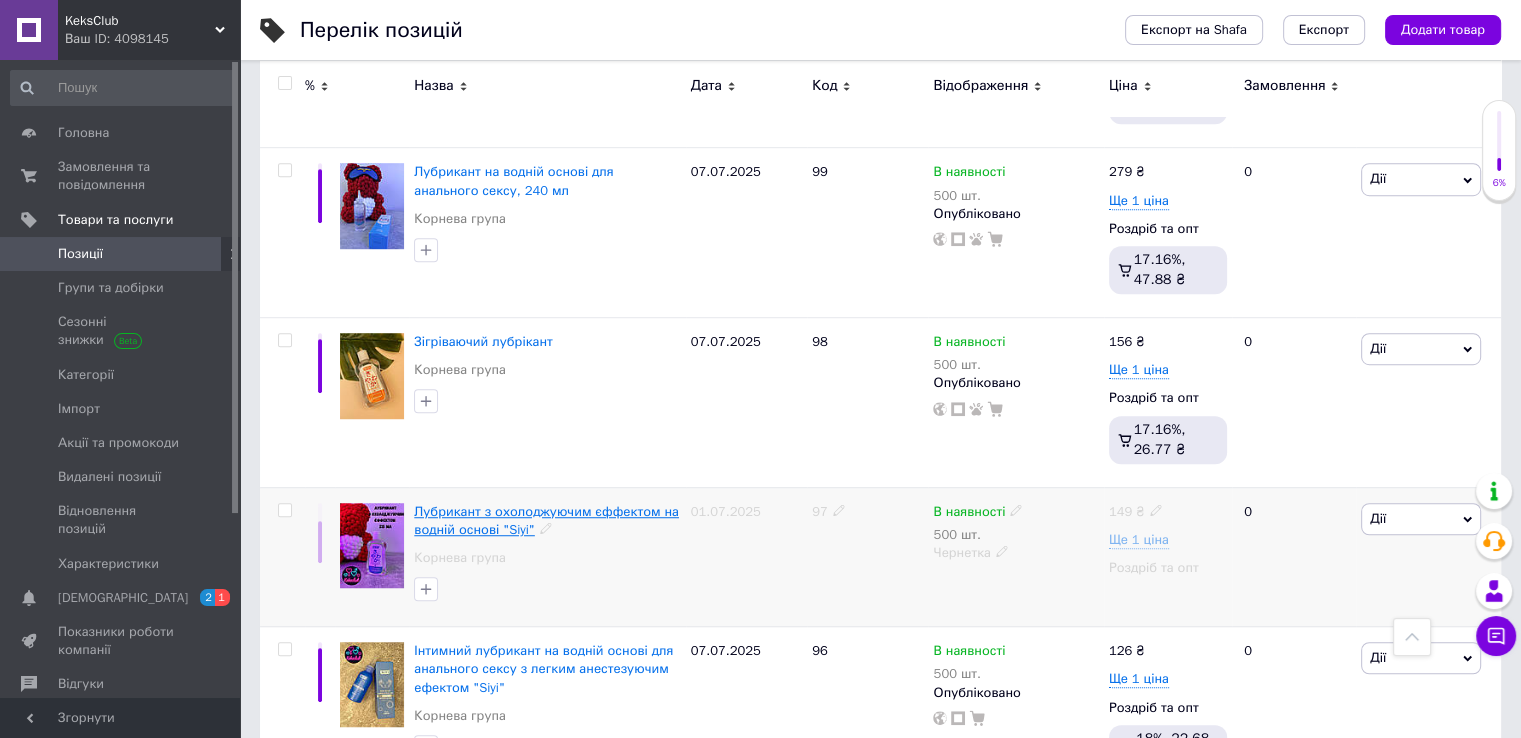 click on "Лубрикант з охолоджуючим єффектом на водній основі "Siyi"" at bounding box center (546, 520) 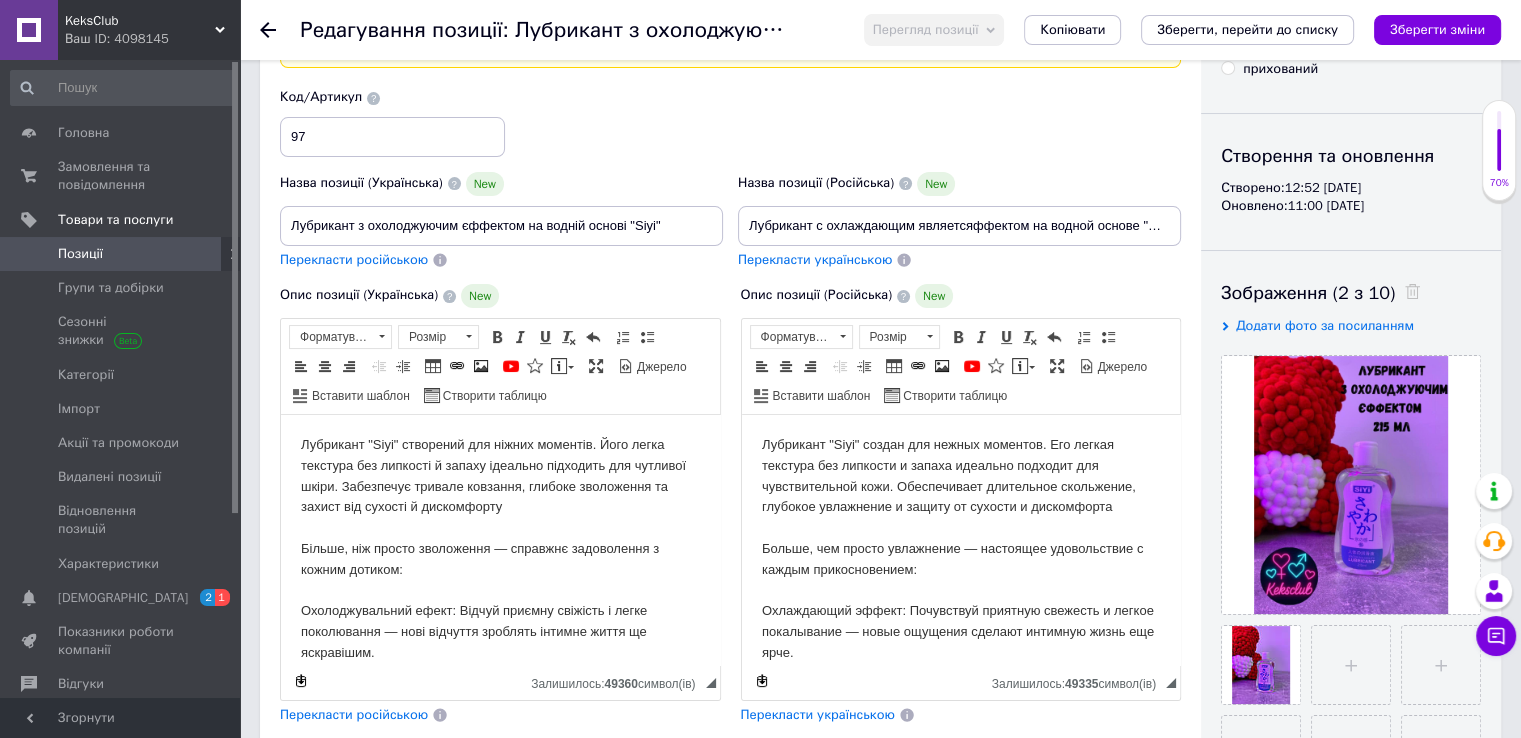 scroll, scrollTop: 0, scrollLeft: 0, axis: both 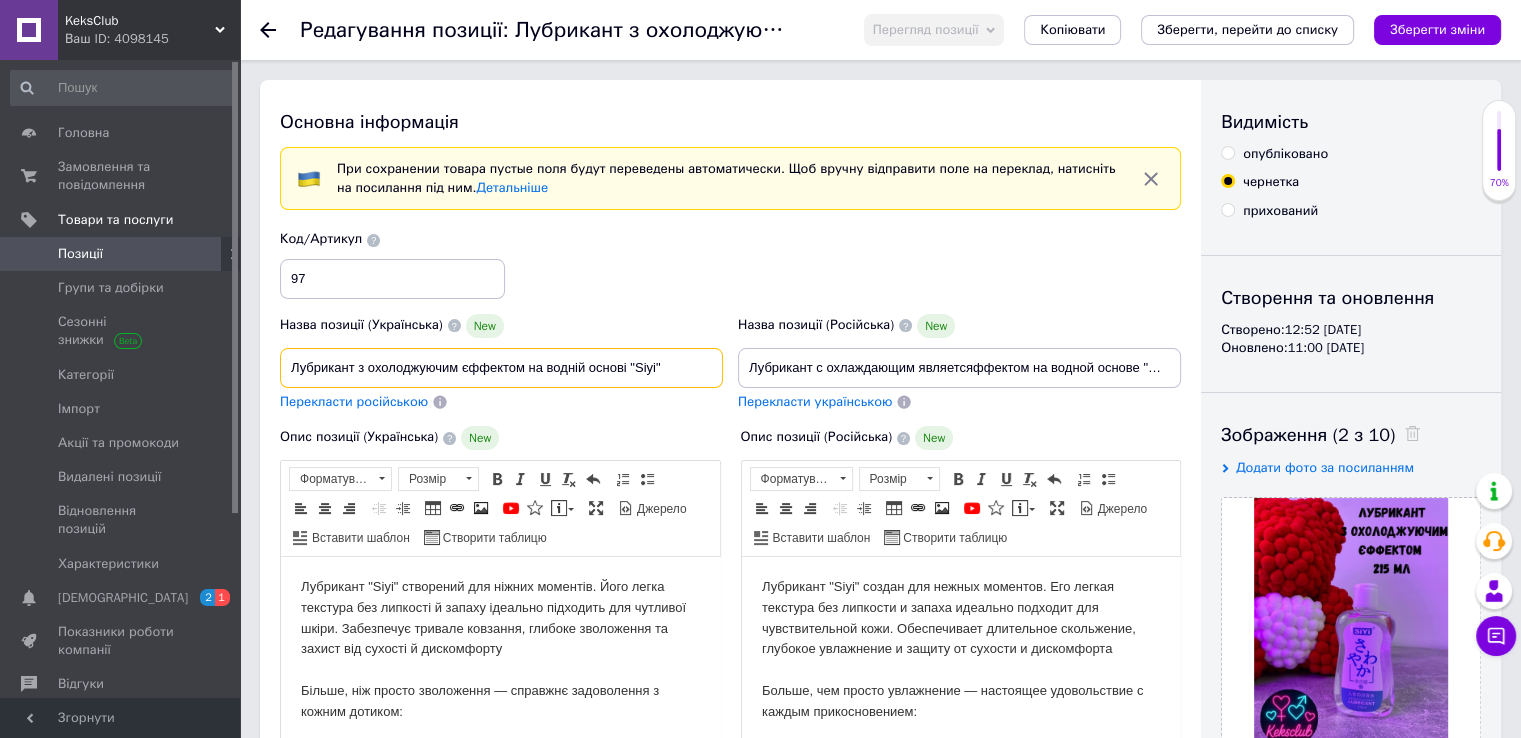 drag, startPoint x: 290, startPoint y: 357, endPoint x: 687, endPoint y: 346, distance: 397.15237 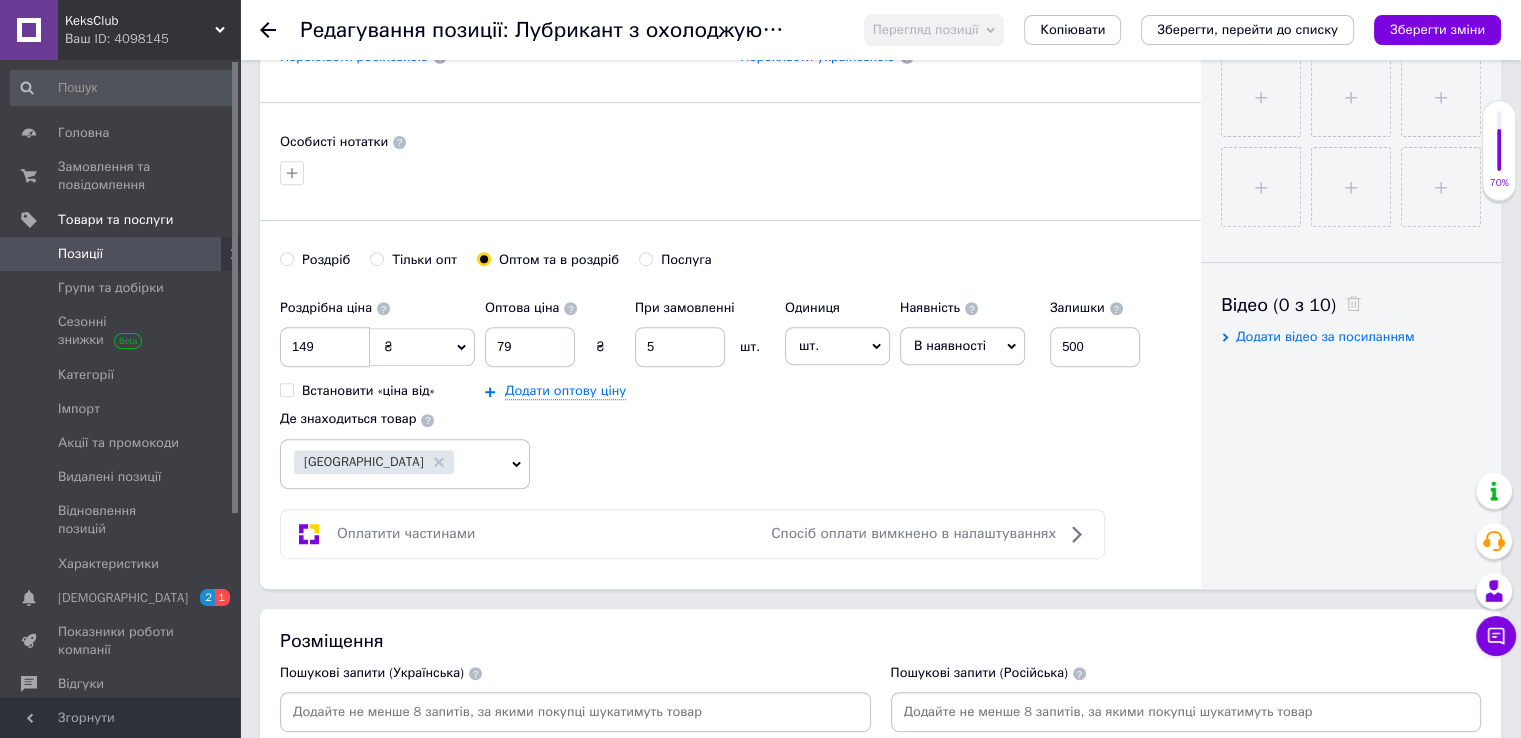 scroll, scrollTop: 1000, scrollLeft: 0, axis: vertical 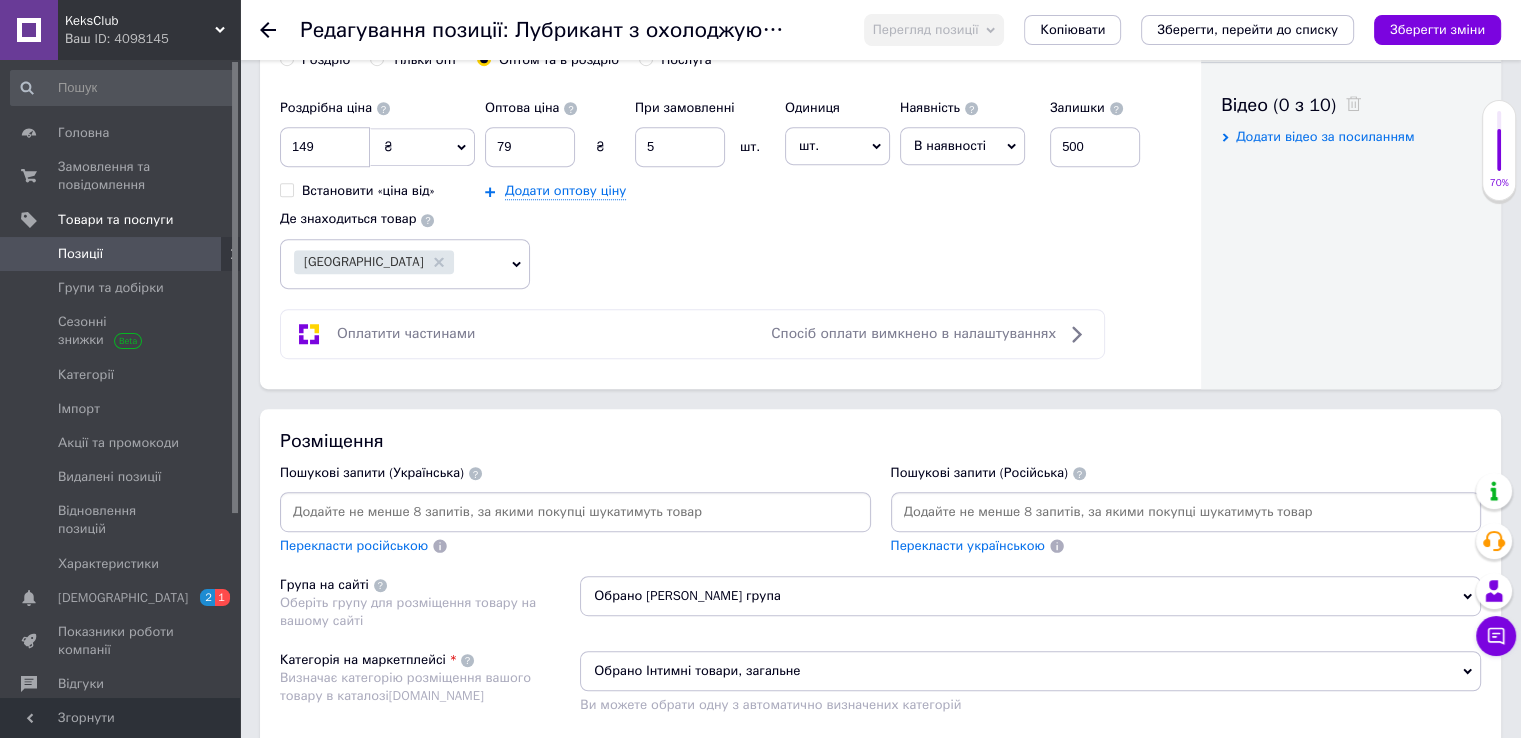click on "Пошукові запити (Українська) Перекласти російською" at bounding box center [575, 510] 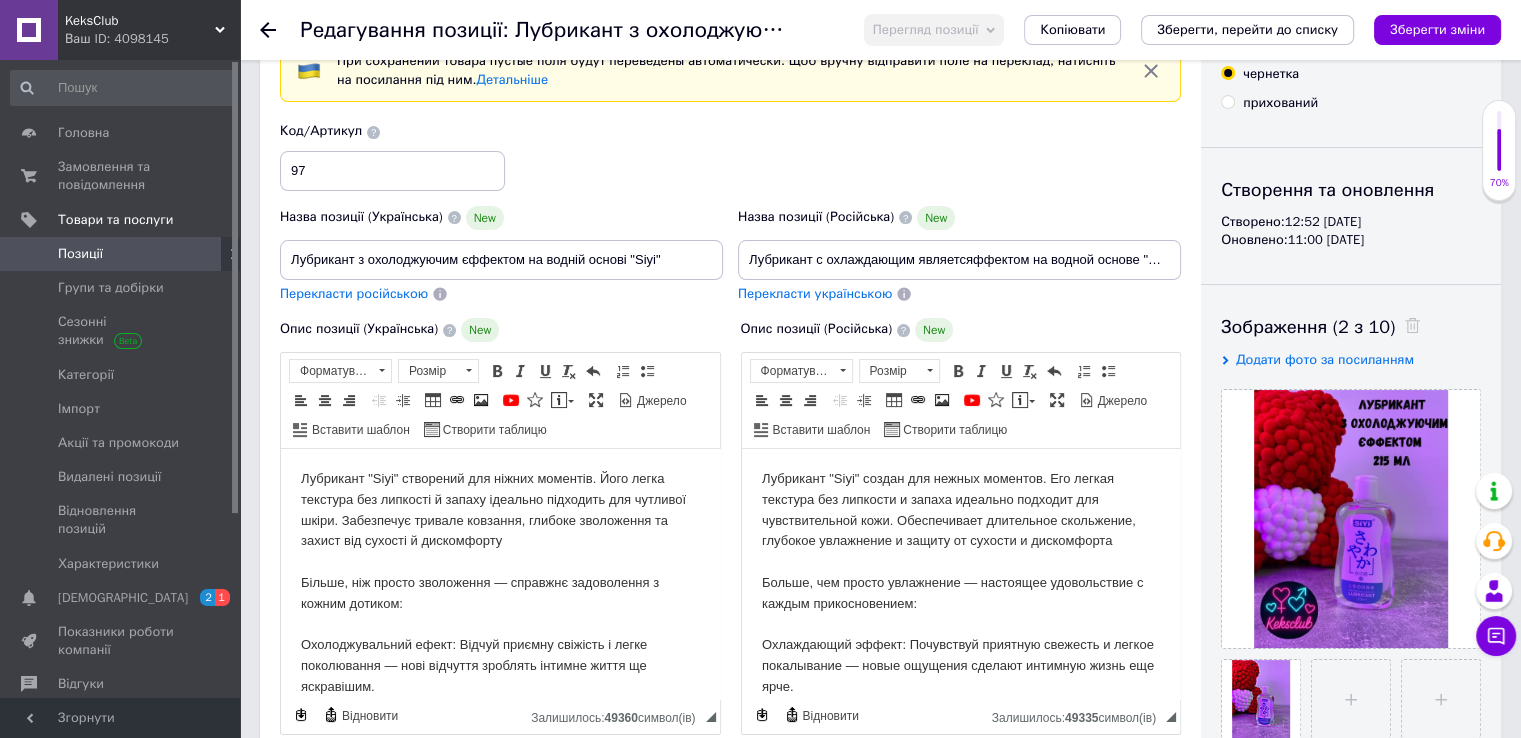 scroll, scrollTop: 0, scrollLeft: 0, axis: both 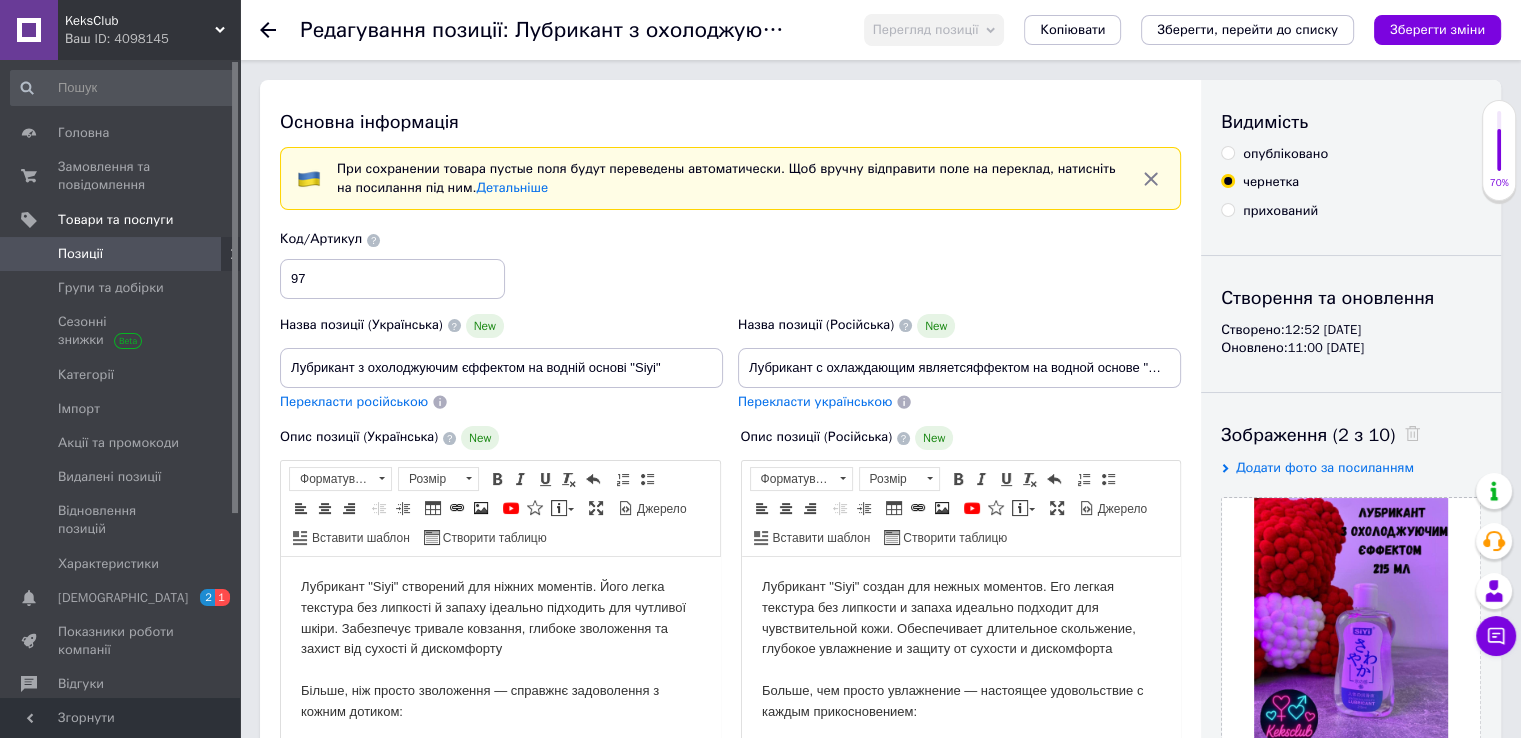 click on "опубліковано" at bounding box center (1227, 152) 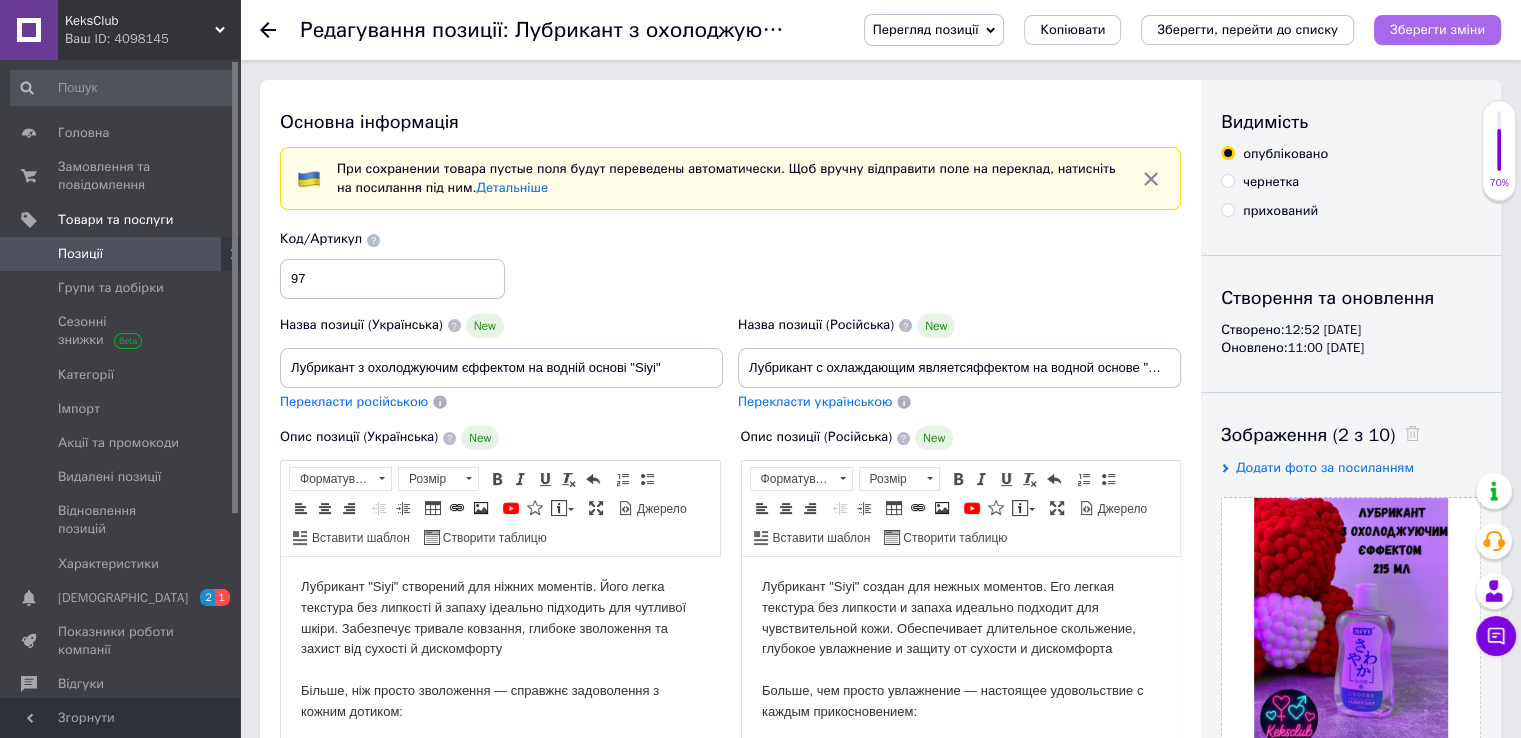 click on "Зберегти зміни" at bounding box center (1437, 29) 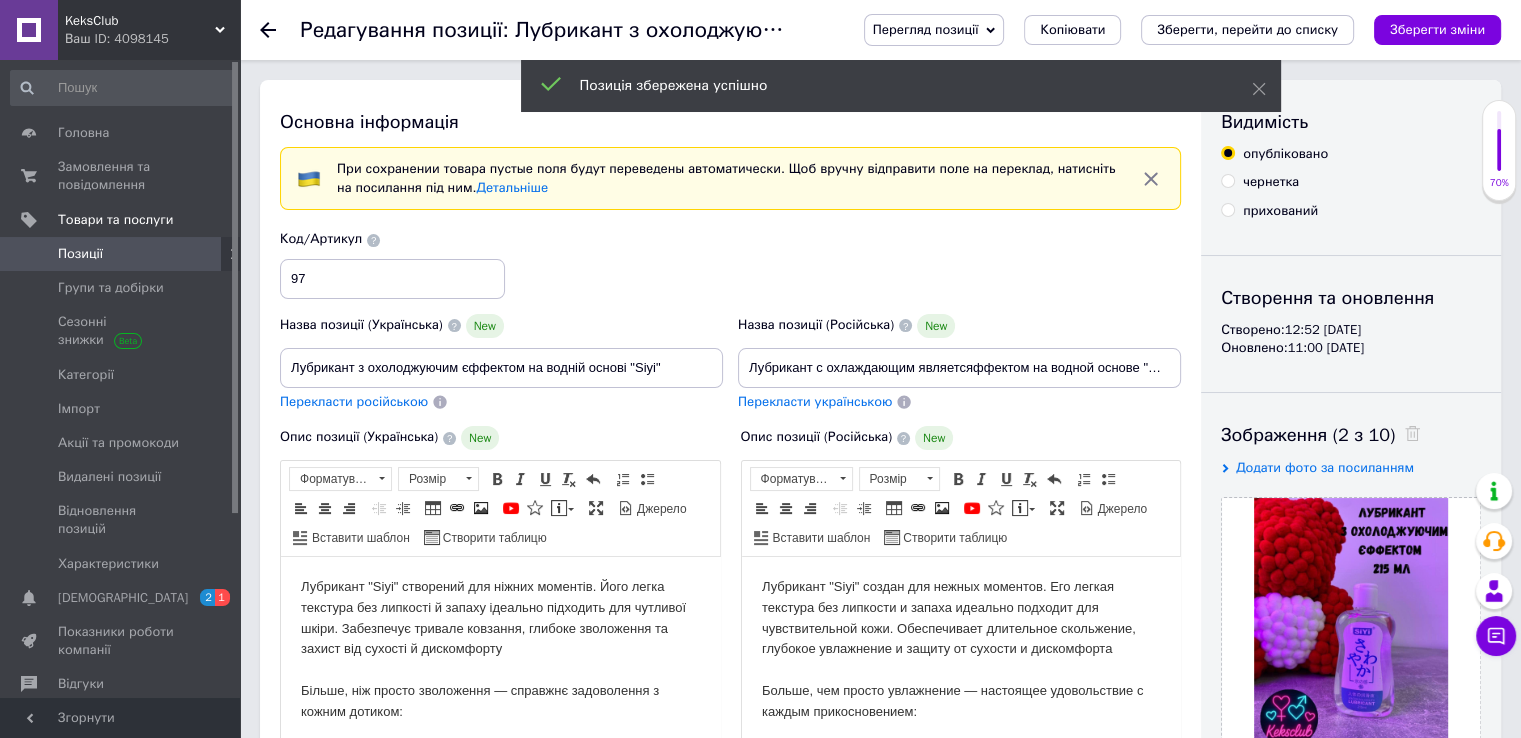 click on "Позиція збережена успішно" at bounding box center [901, 86] 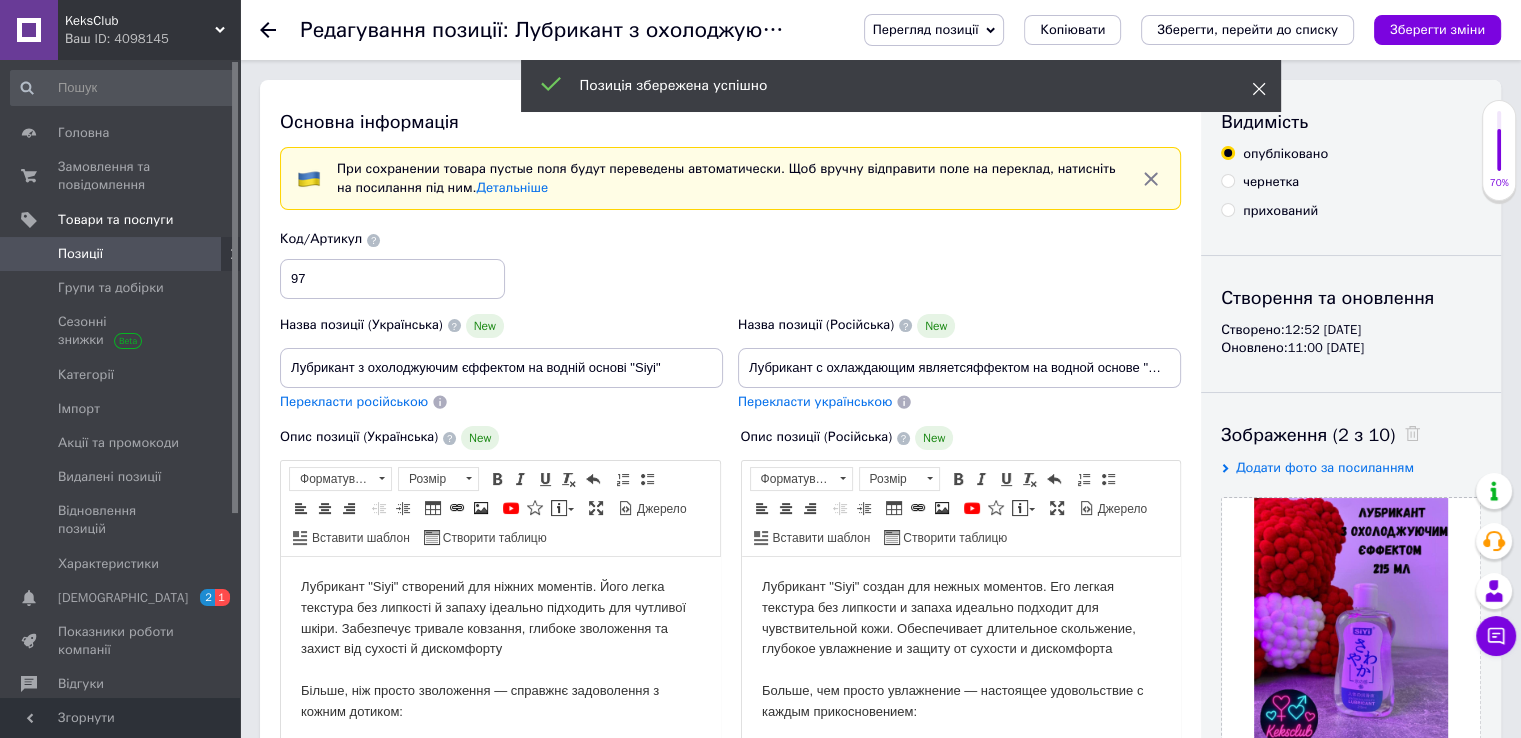 click 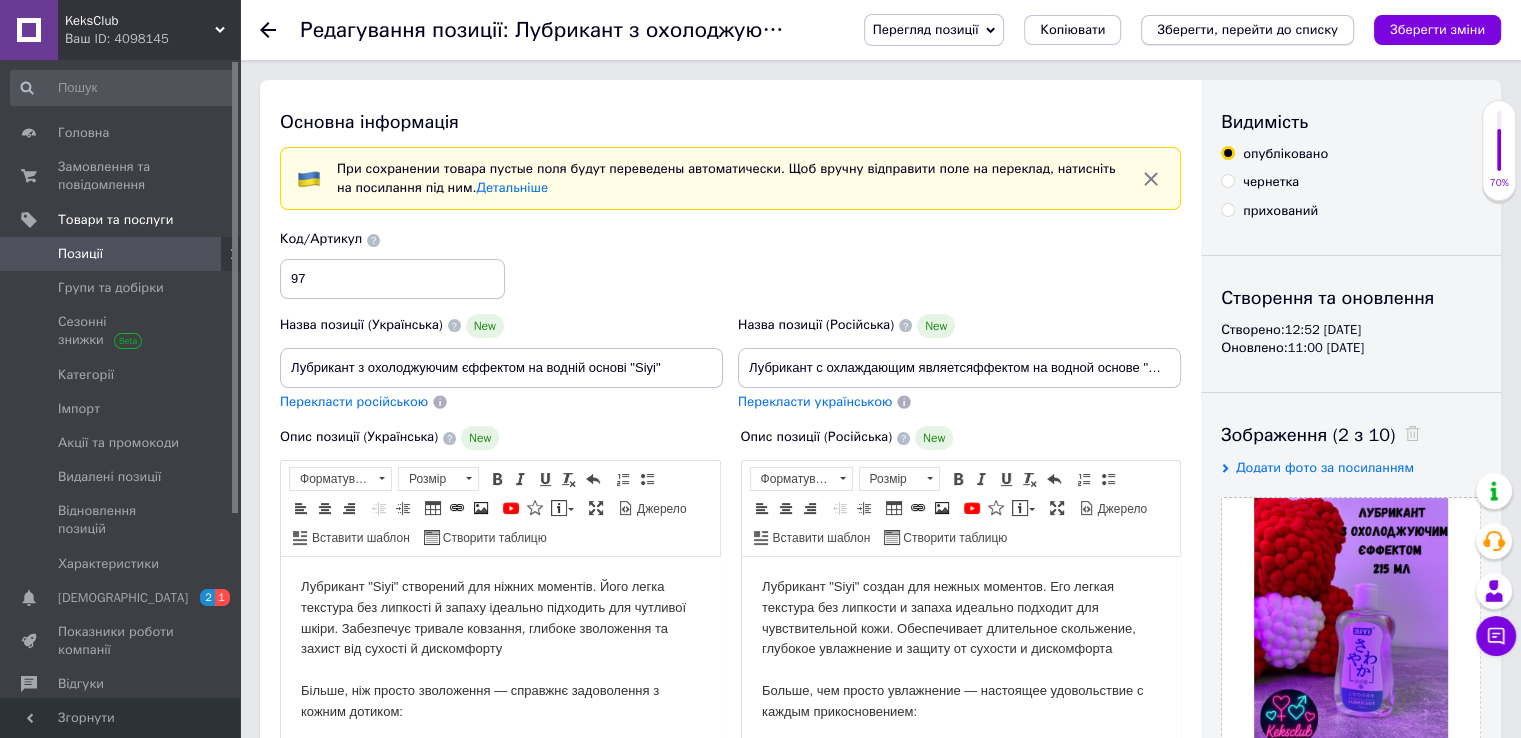 click on "Зберегти, перейти до списку" at bounding box center (1247, 30) 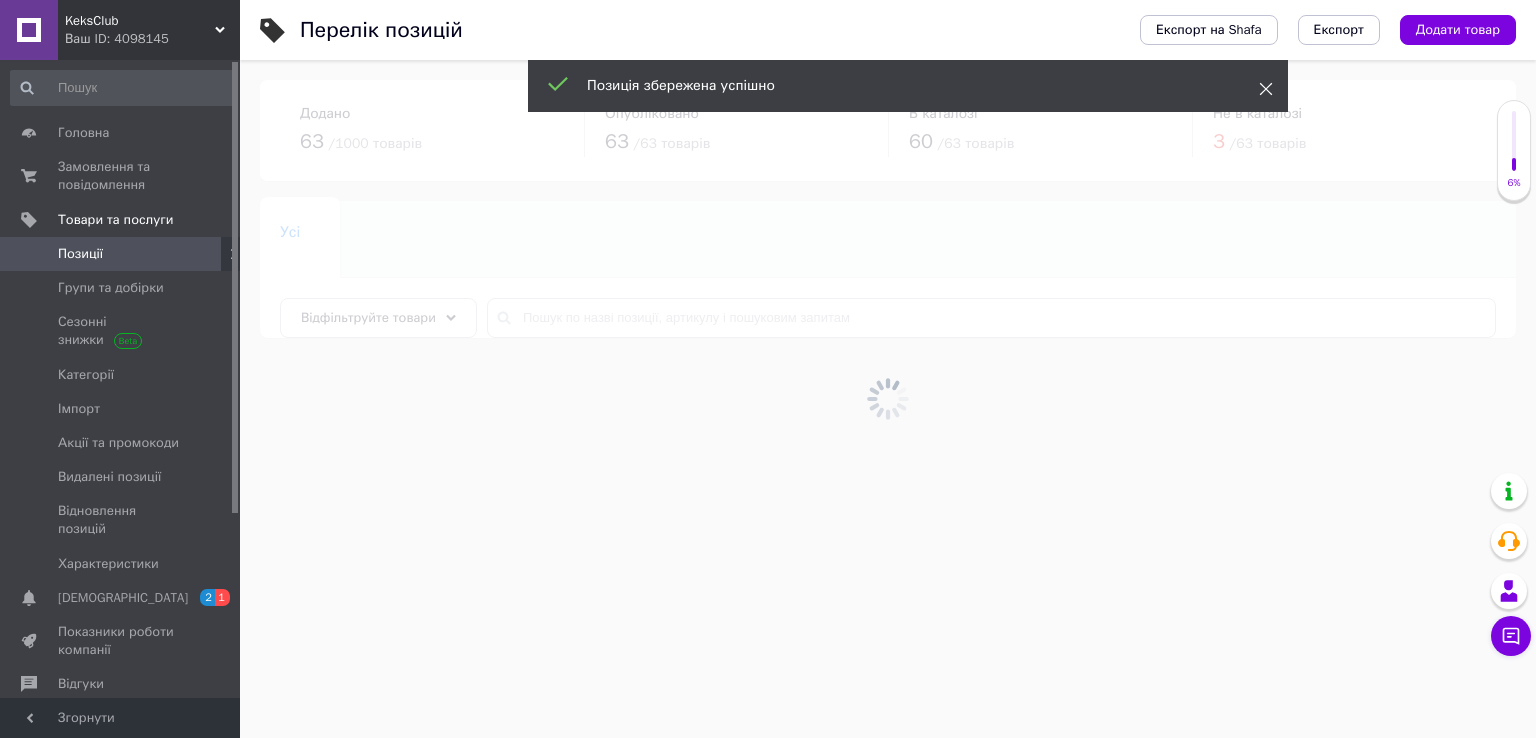 click 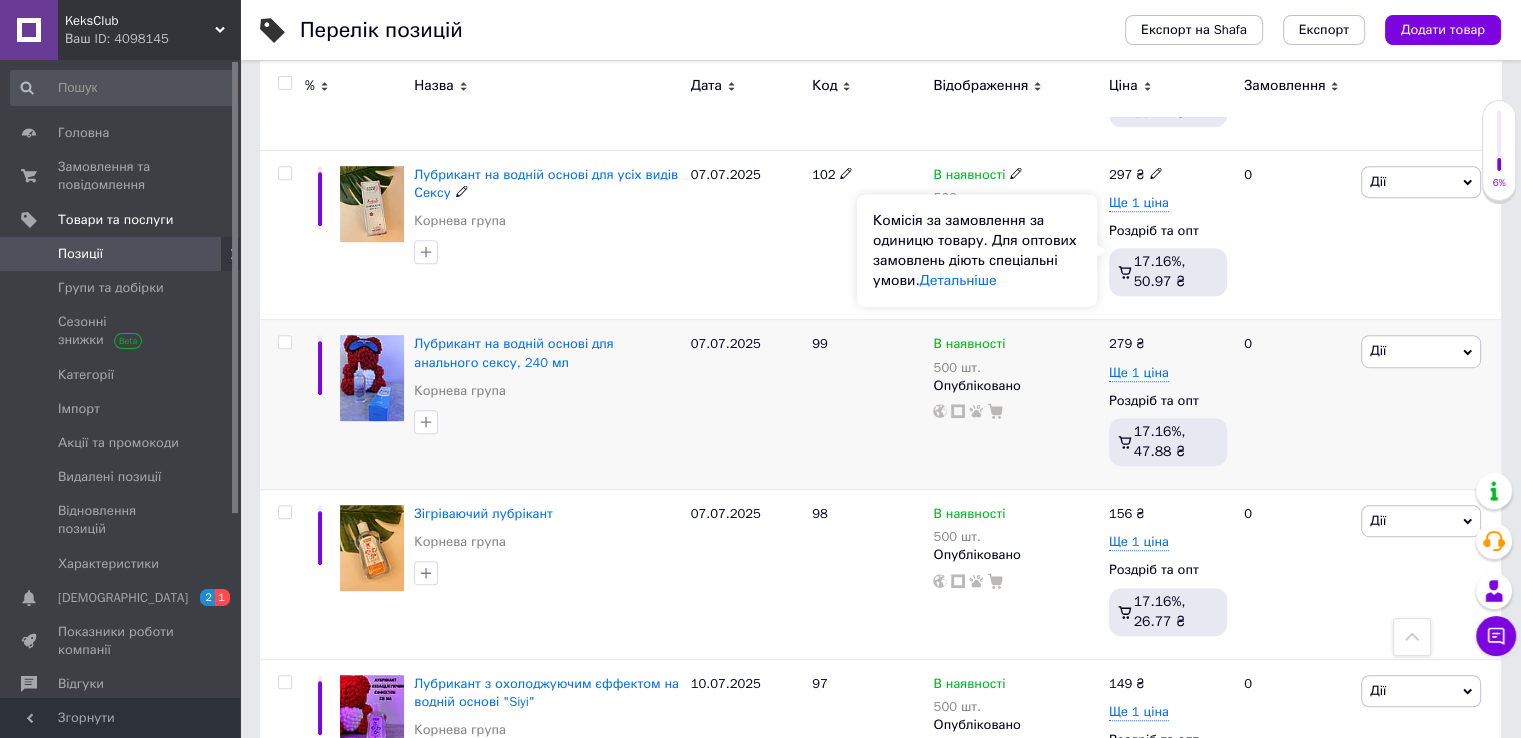 scroll, scrollTop: 1500, scrollLeft: 0, axis: vertical 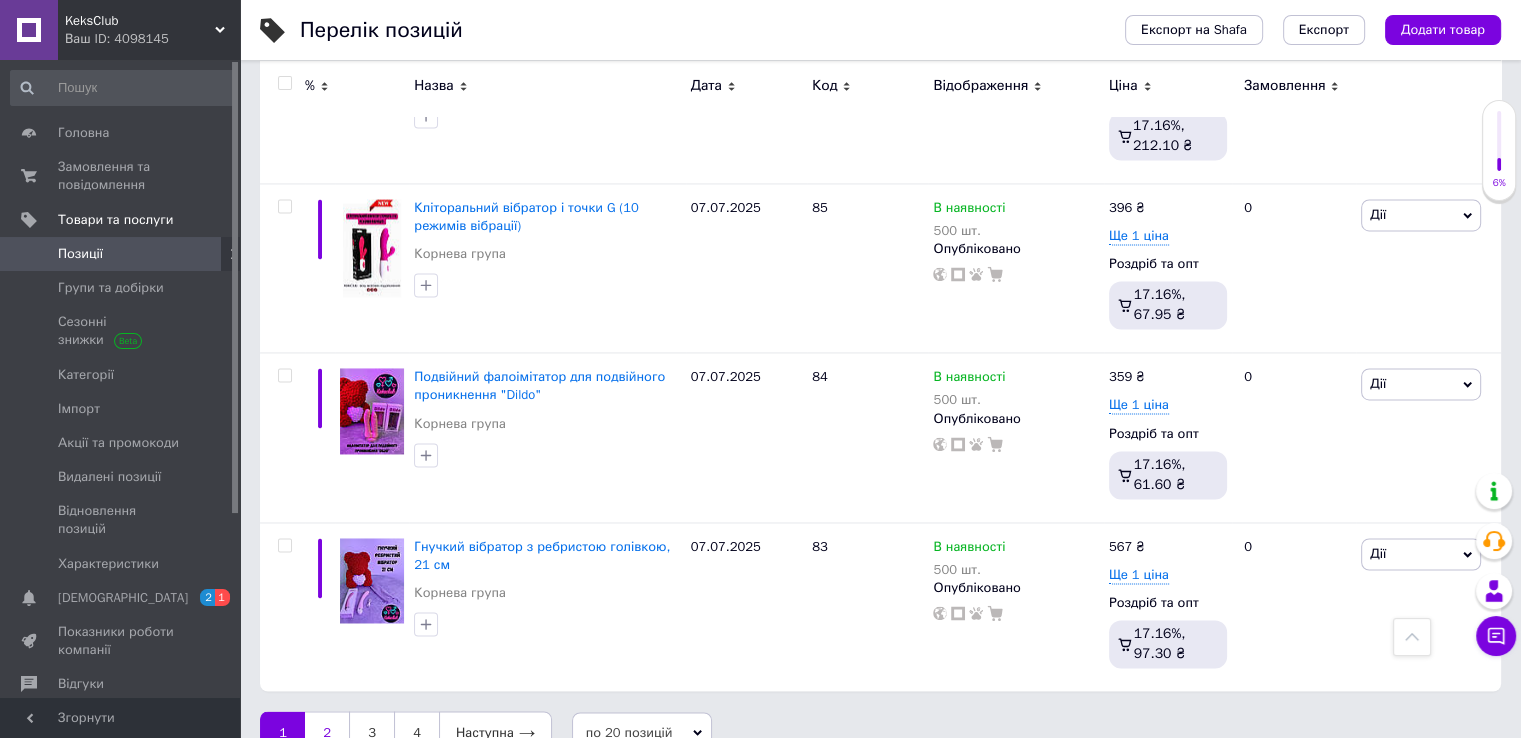 click on "2" at bounding box center [327, 732] 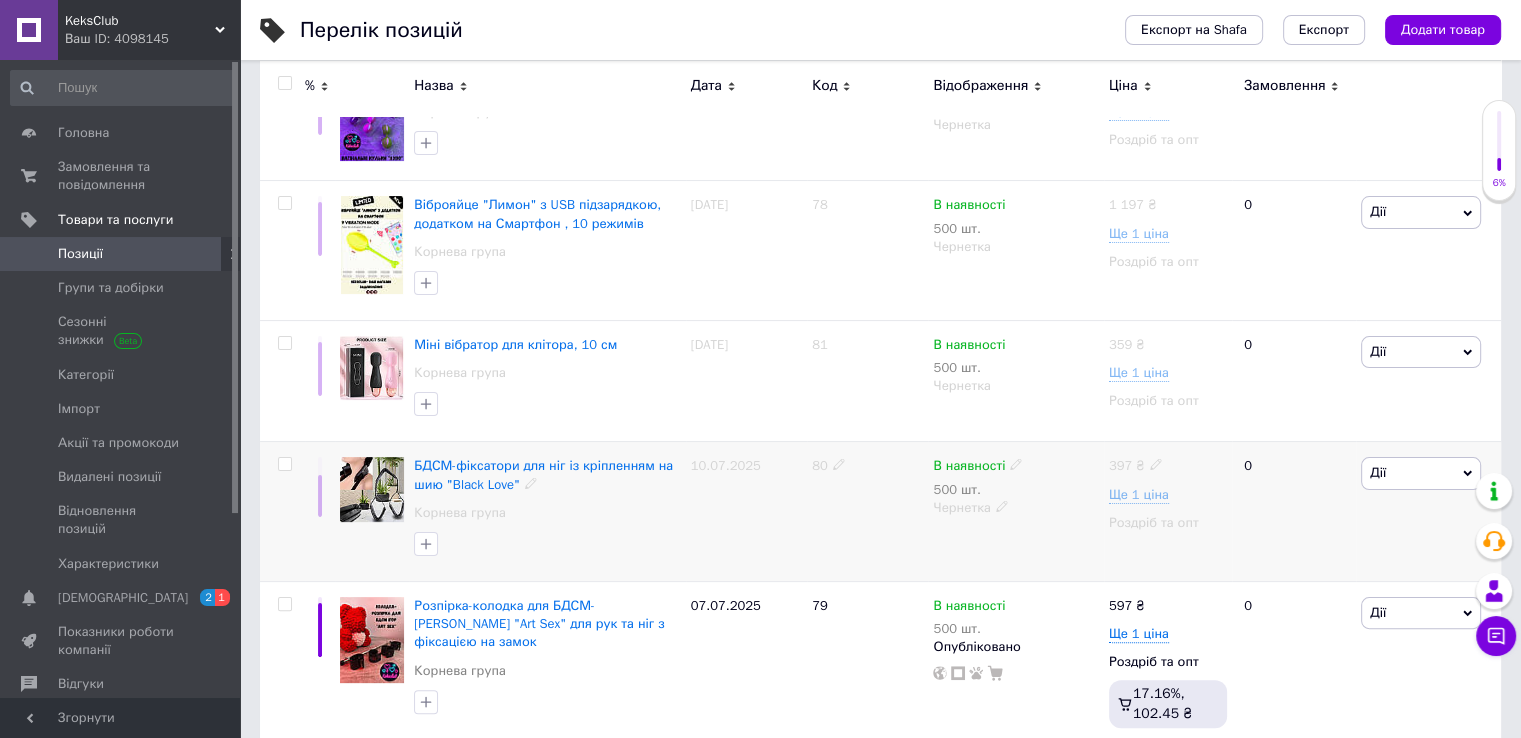 scroll, scrollTop: 458, scrollLeft: 0, axis: vertical 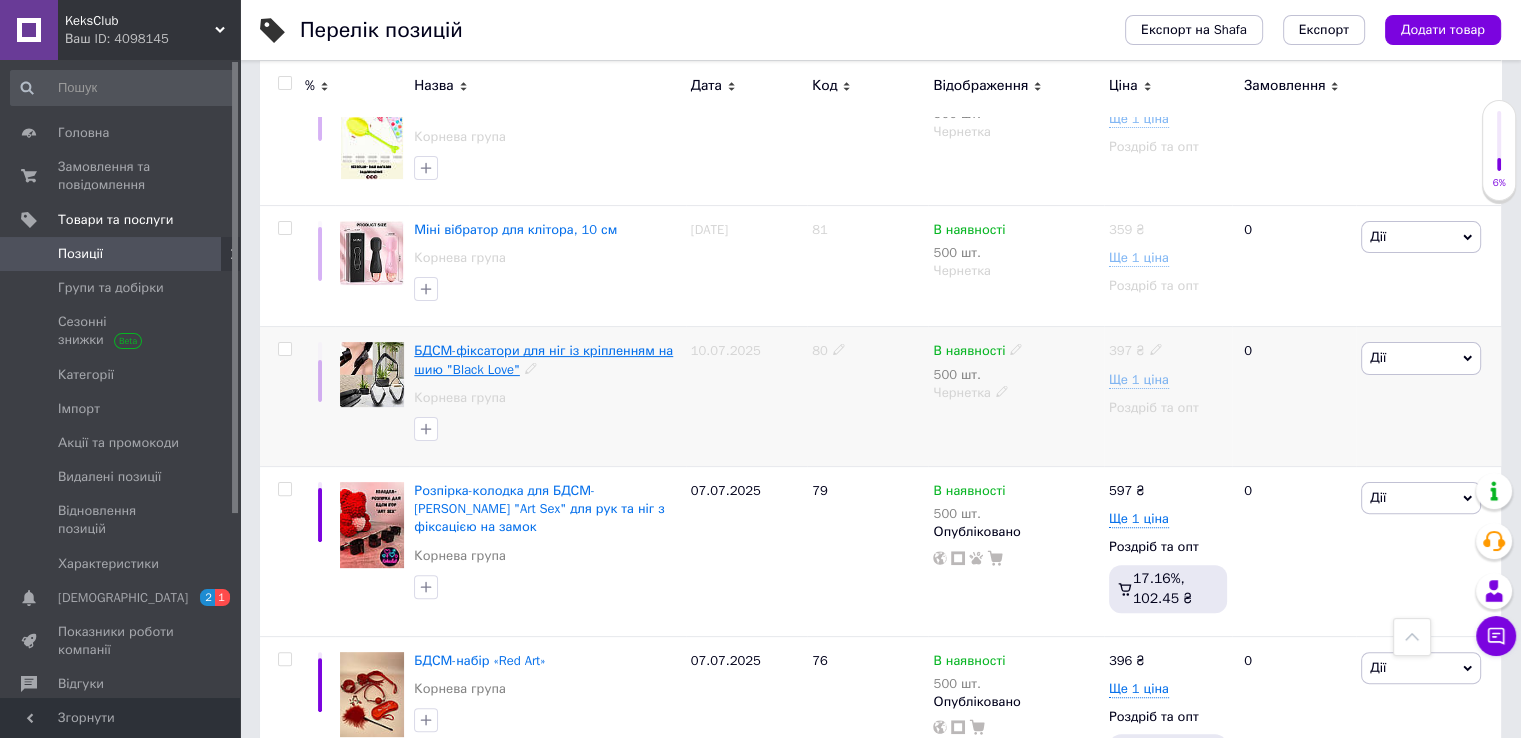click on "БДСМ-фіксатори для ніг із кріпленням на шию "Black Love"" at bounding box center (543, 359) 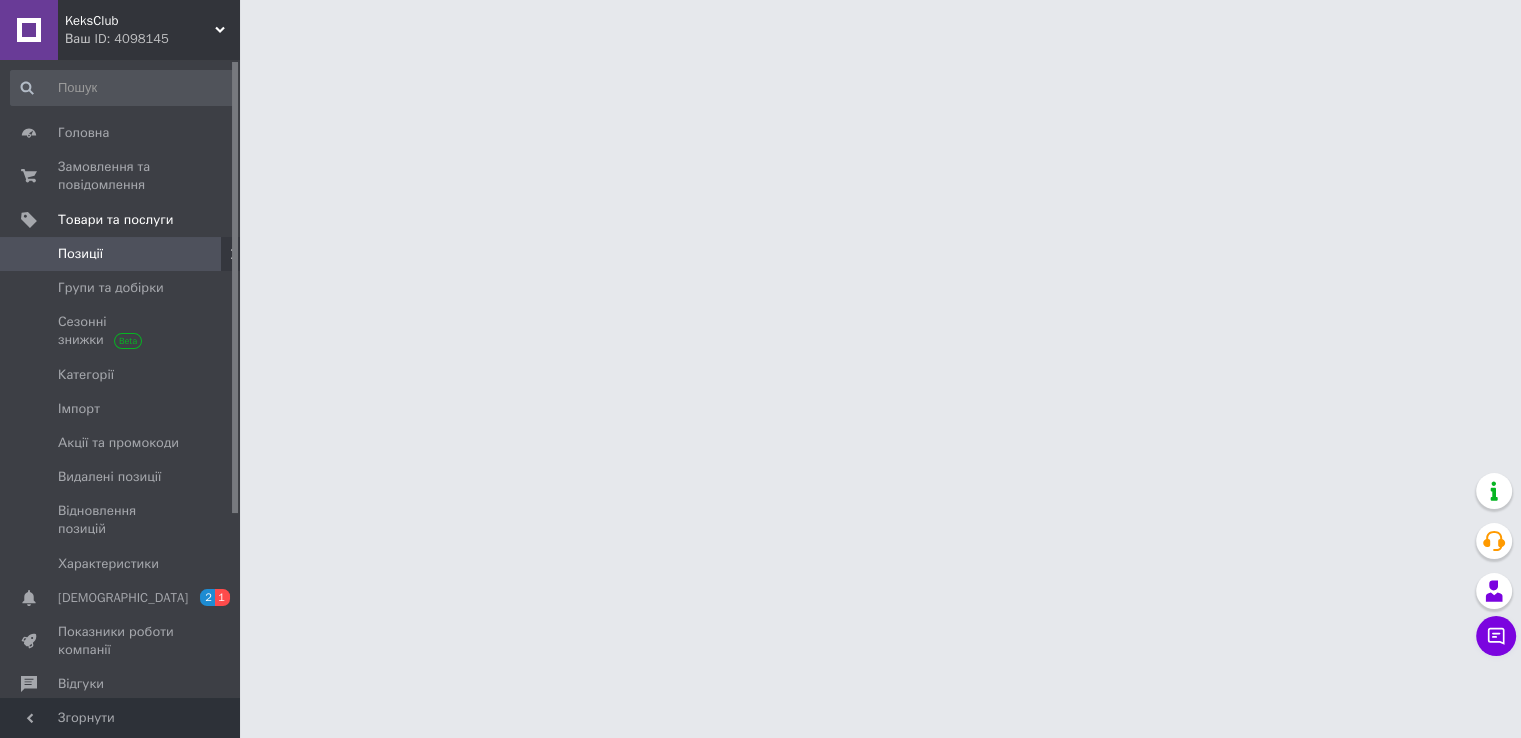 scroll, scrollTop: 0, scrollLeft: 0, axis: both 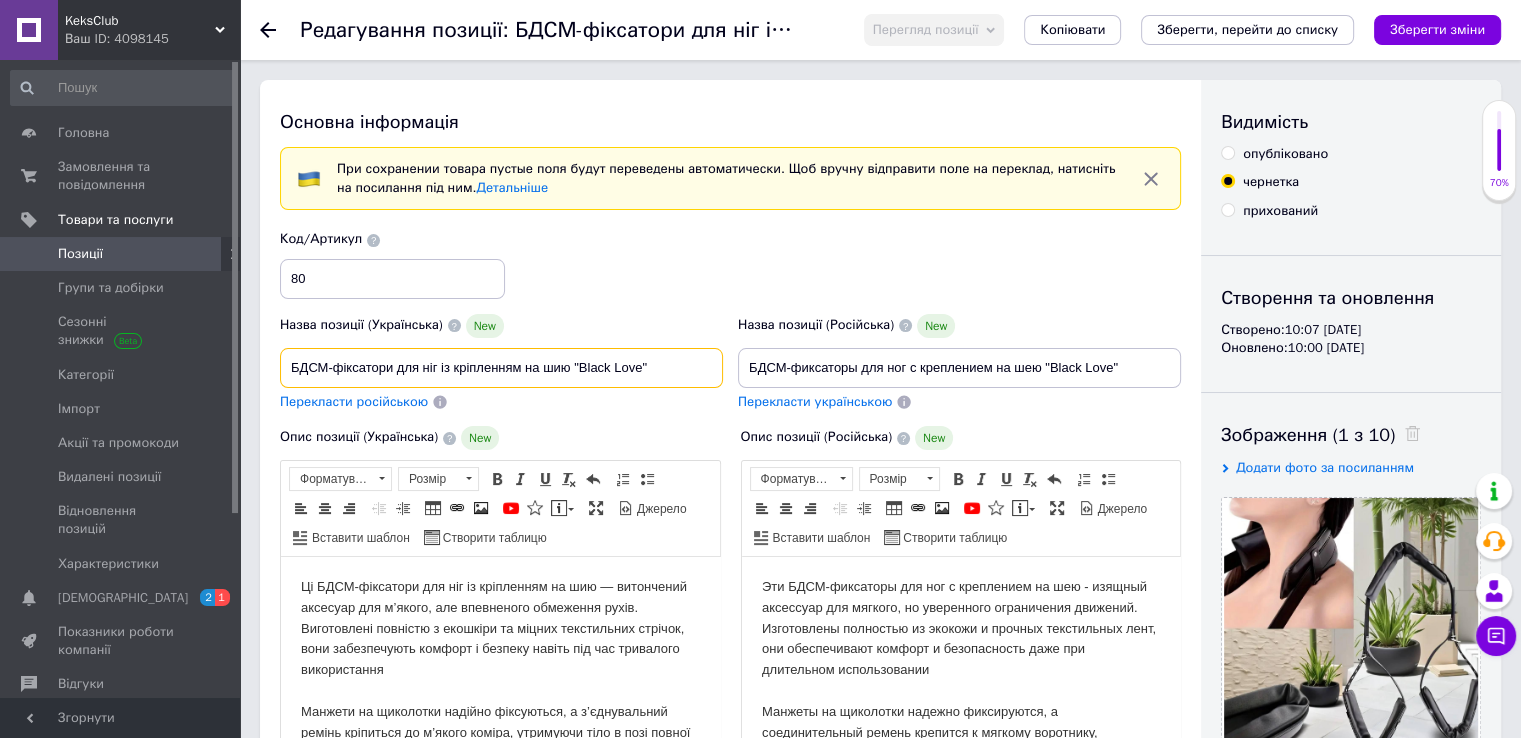 drag, startPoint x: 684, startPoint y: 365, endPoint x: 398, endPoint y: 331, distance: 288.0139 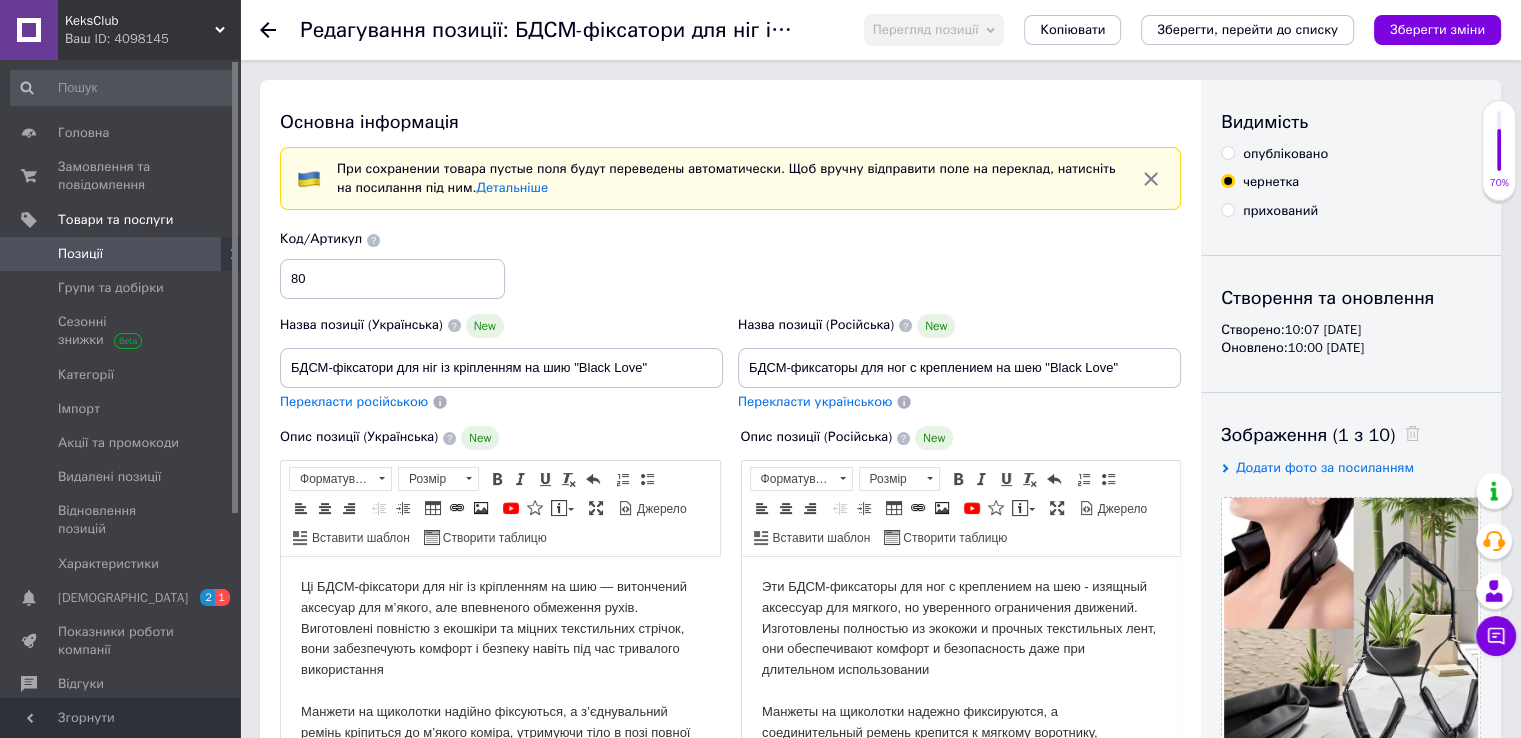 click on "Код/Артикул 80" at bounding box center [731, 264] 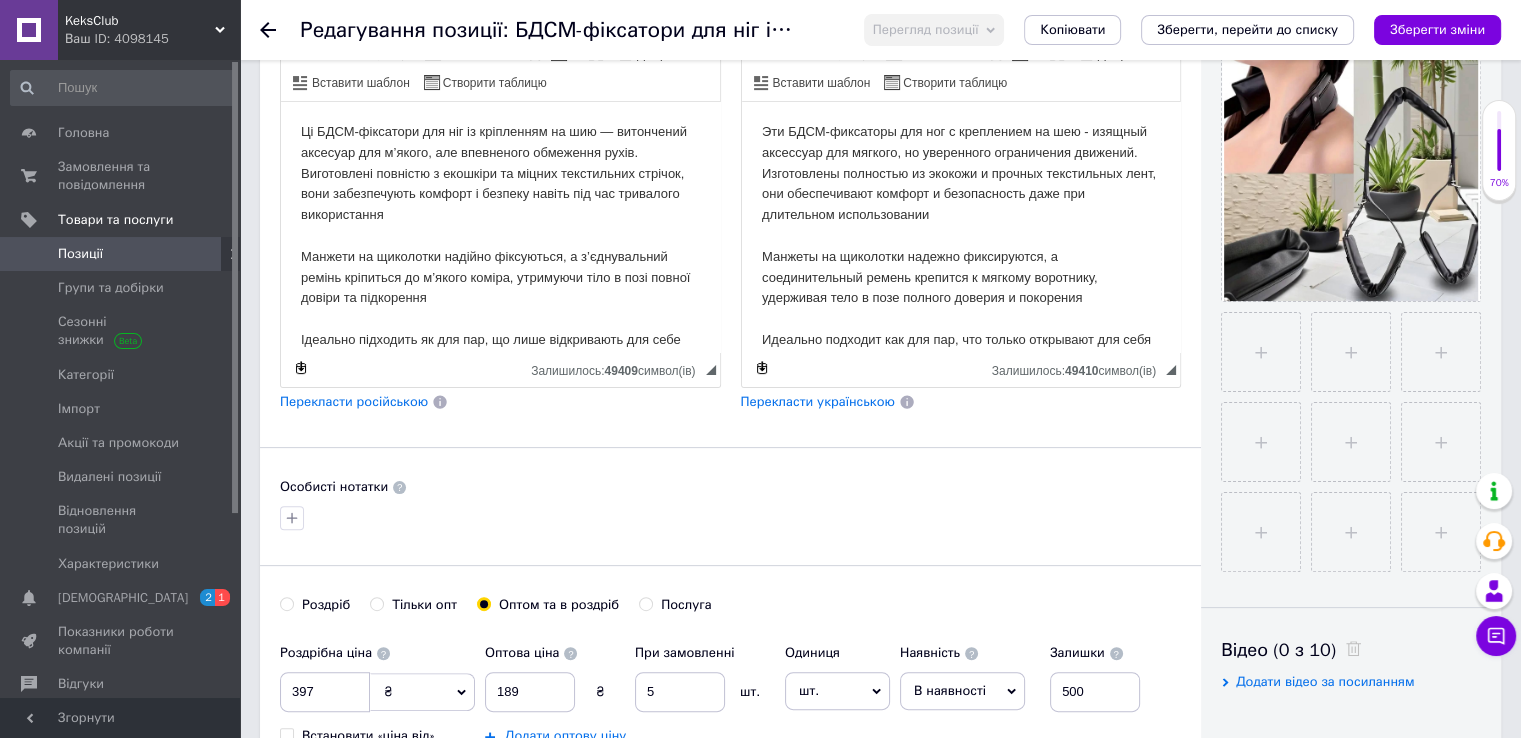 scroll, scrollTop: 240, scrollLeft: 0, axis: vertical 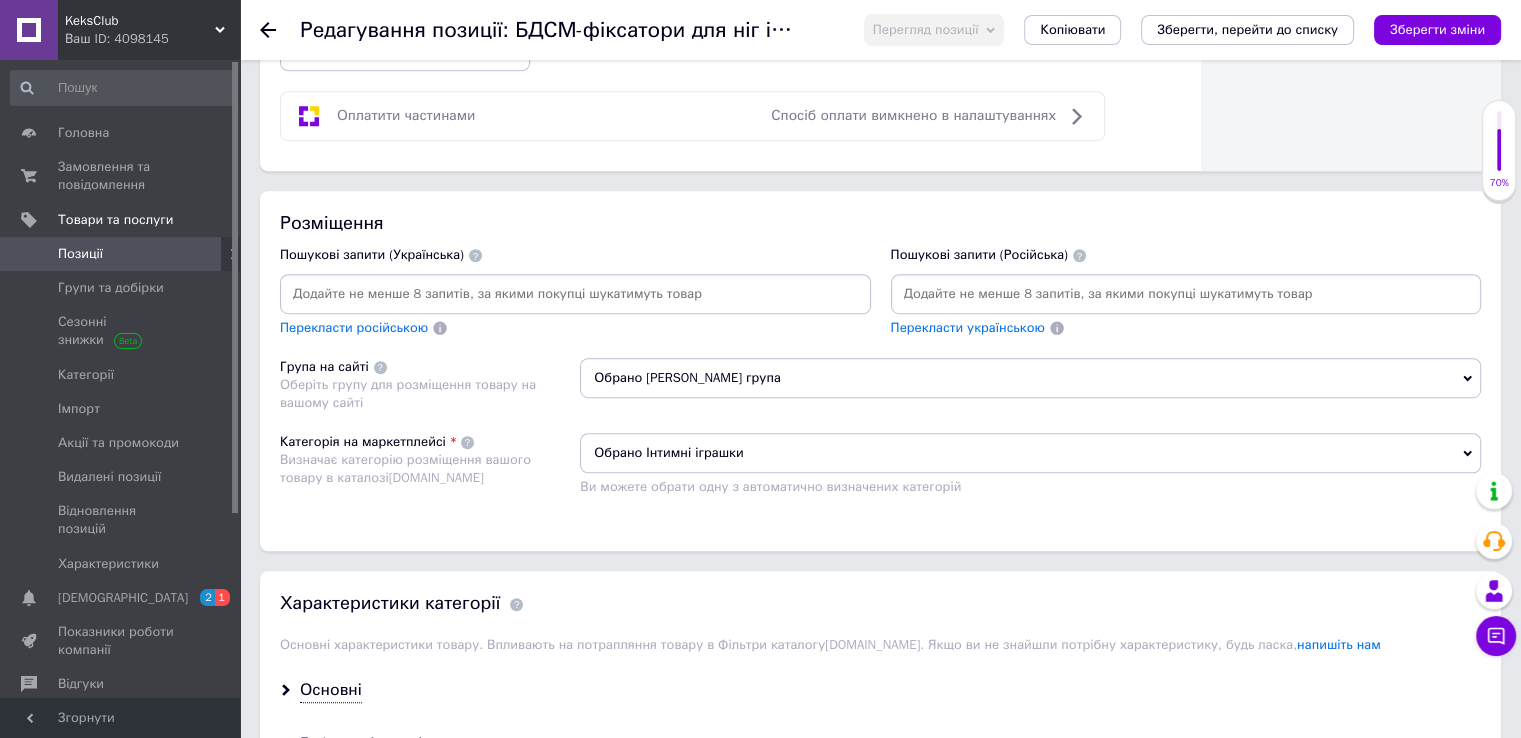 click at bounding box center [575, 294] 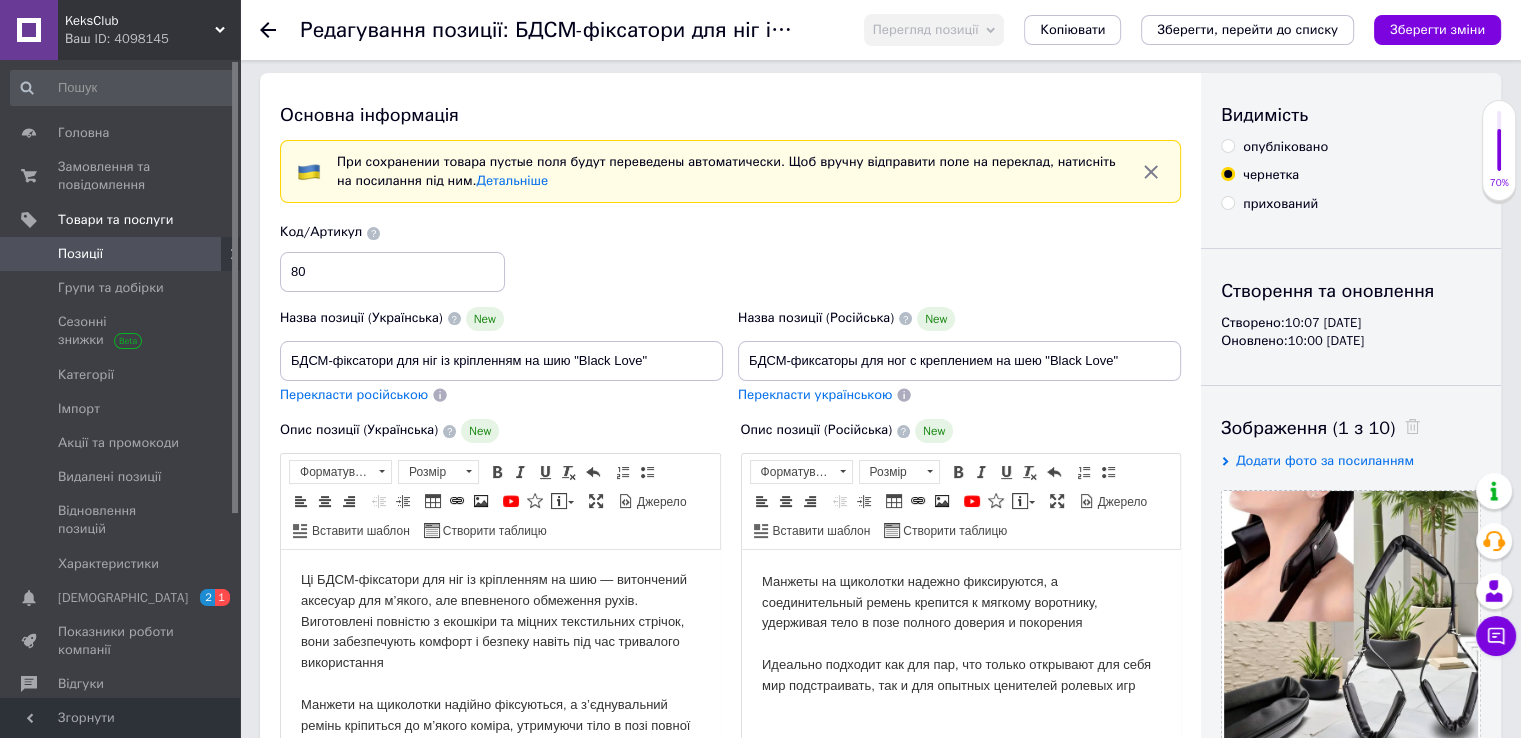 scroll, scrollTop: 0, scrollLeft: 0, axis: both 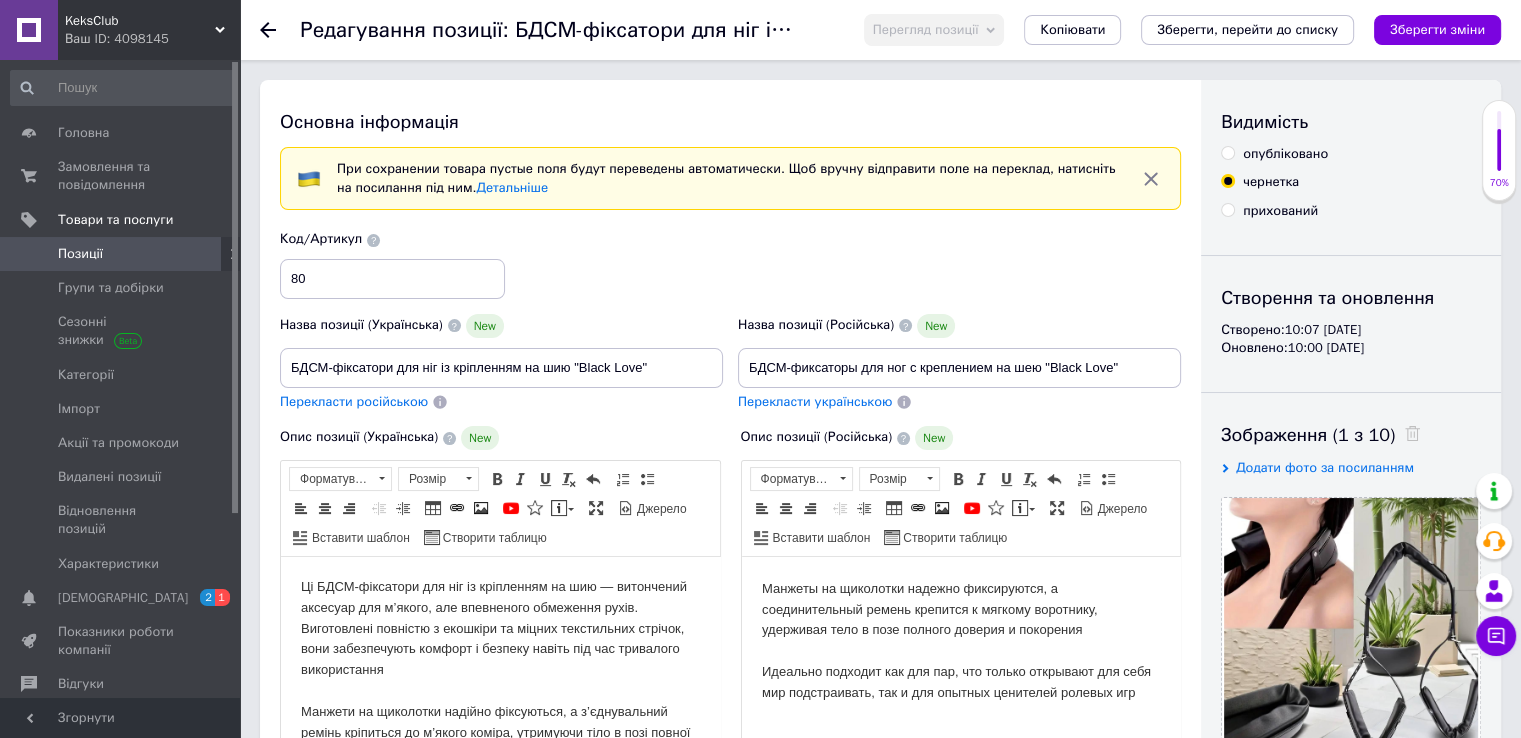 click on "опубліковано" at bounding box center (1274, 154) 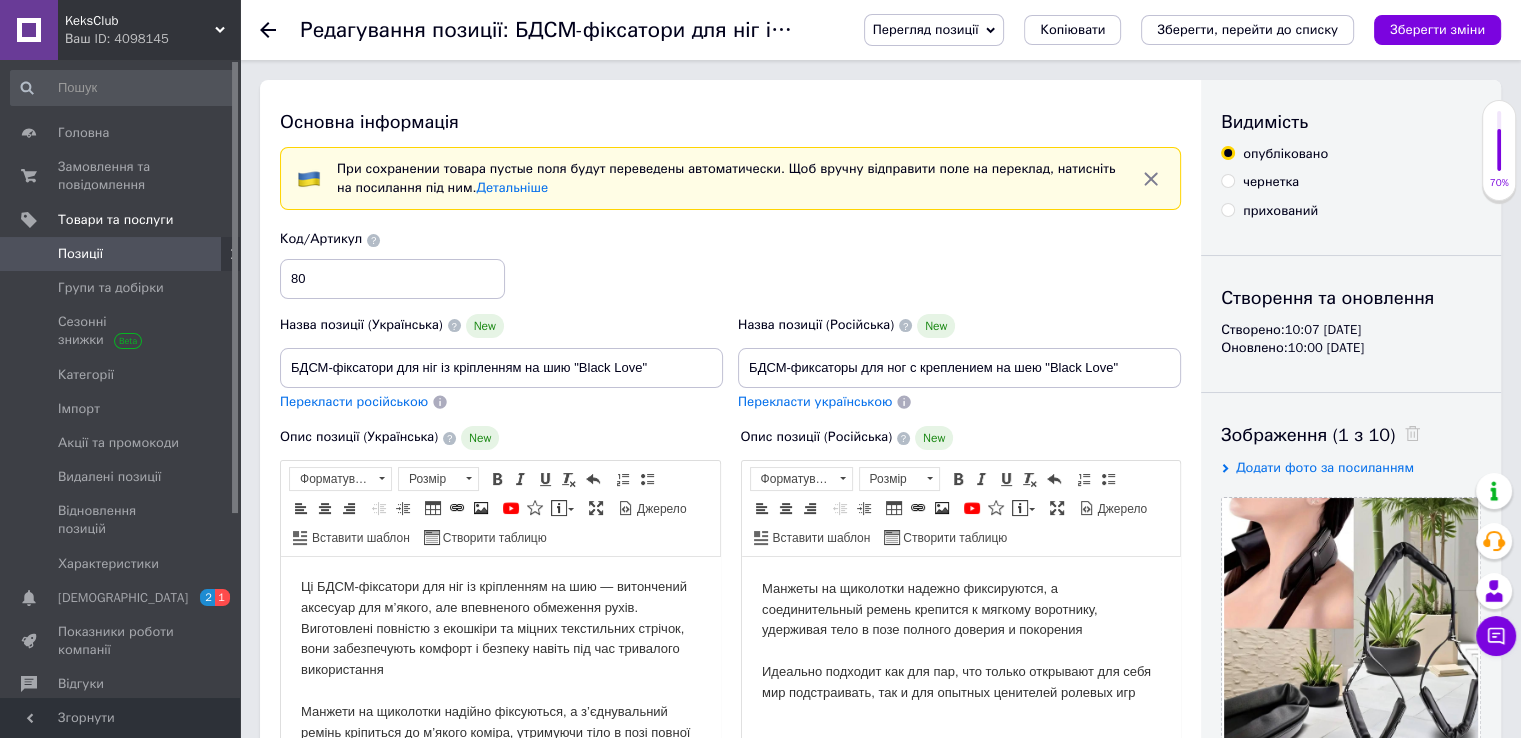 click on "опубліковано" at bounding box center [1227, 152] 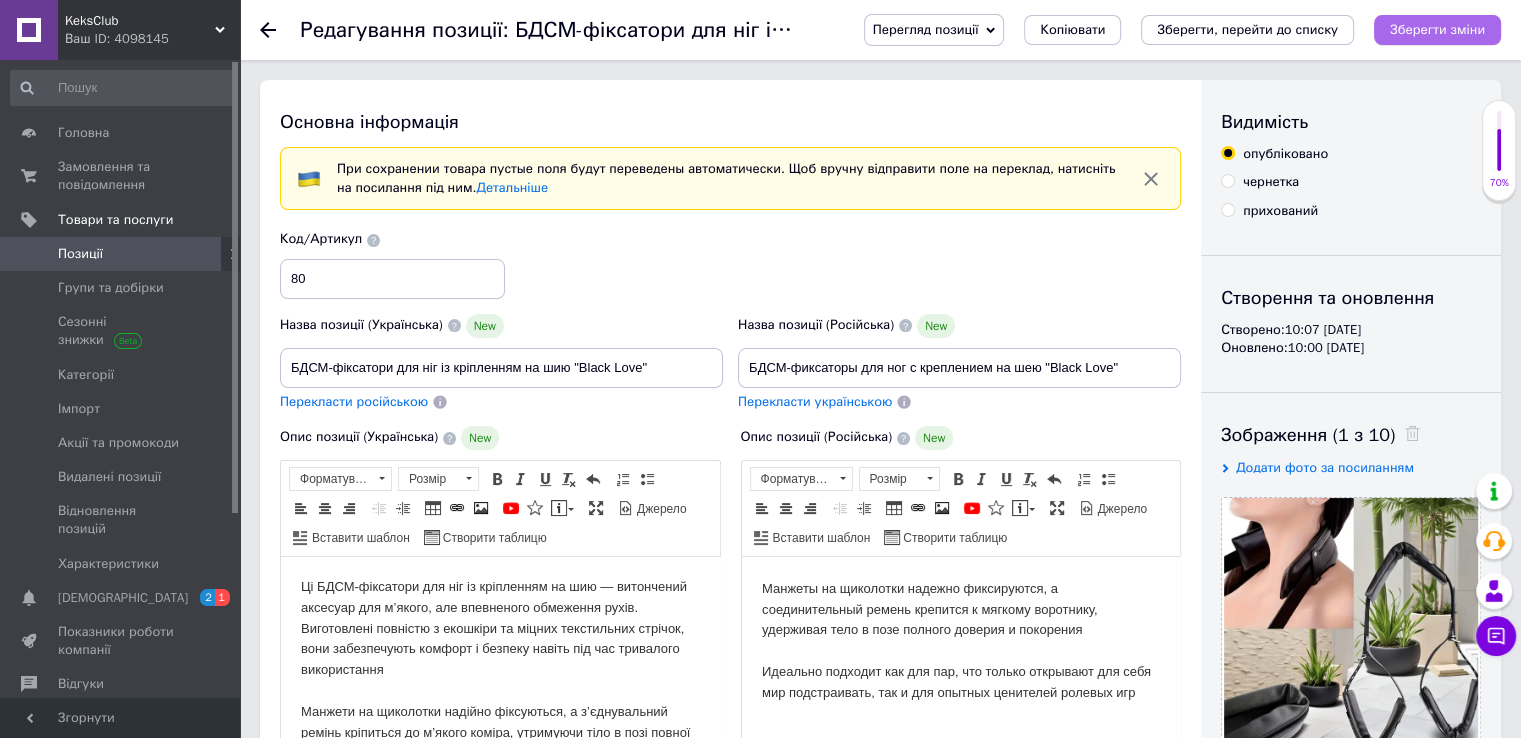 click on "Зберегти зміни" at bounding box center (1437, 30) 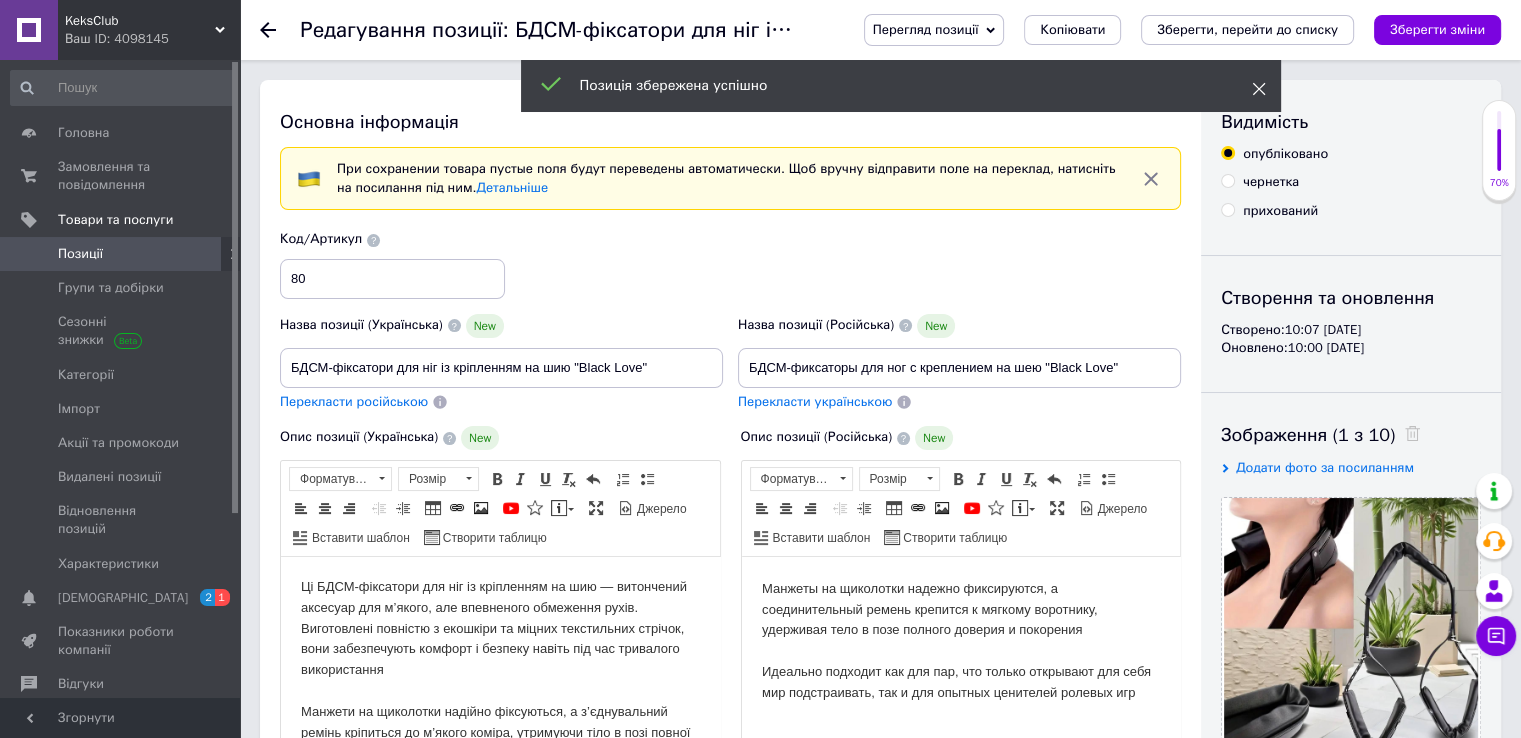 click 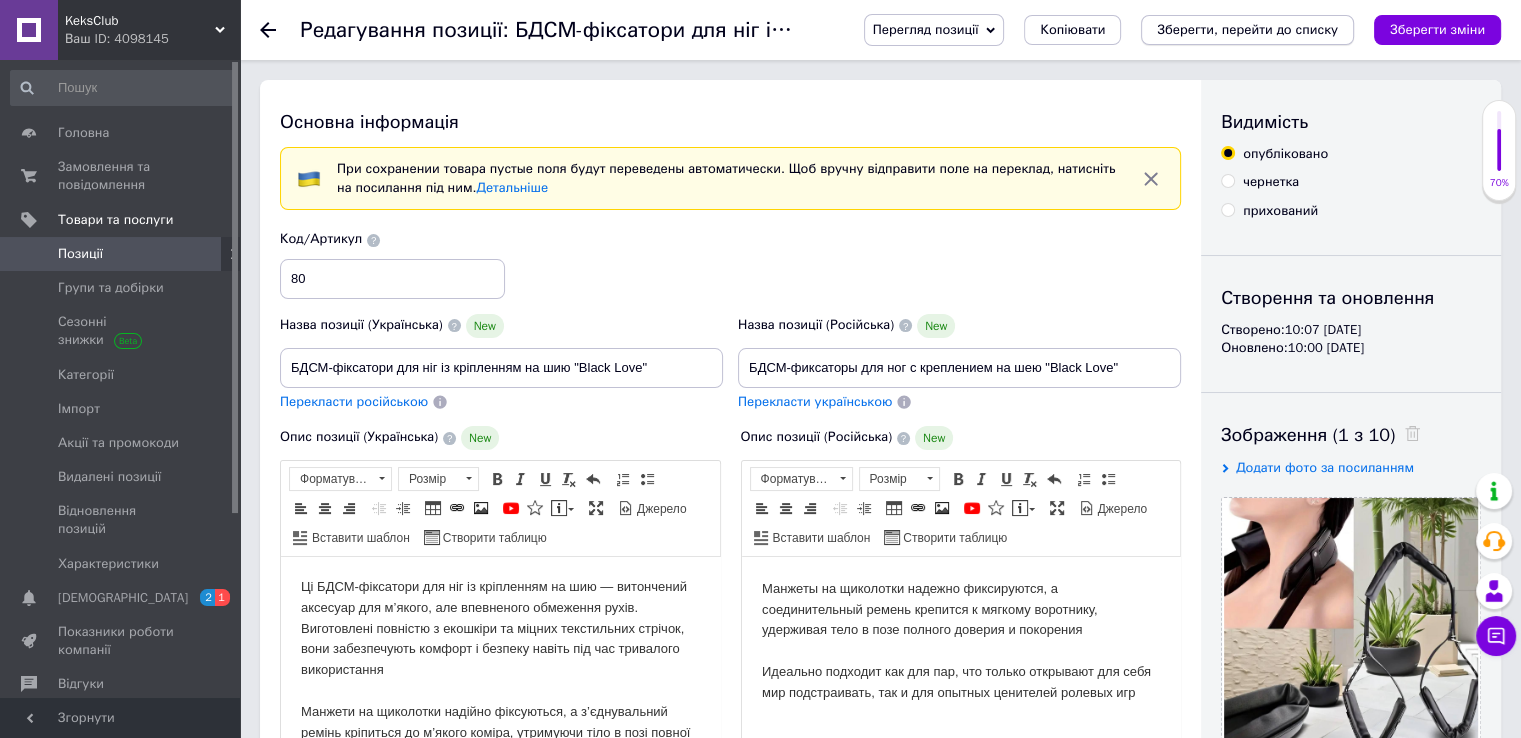click on "Зберегти, перейти до списку" at bounding box center (1247, 29) 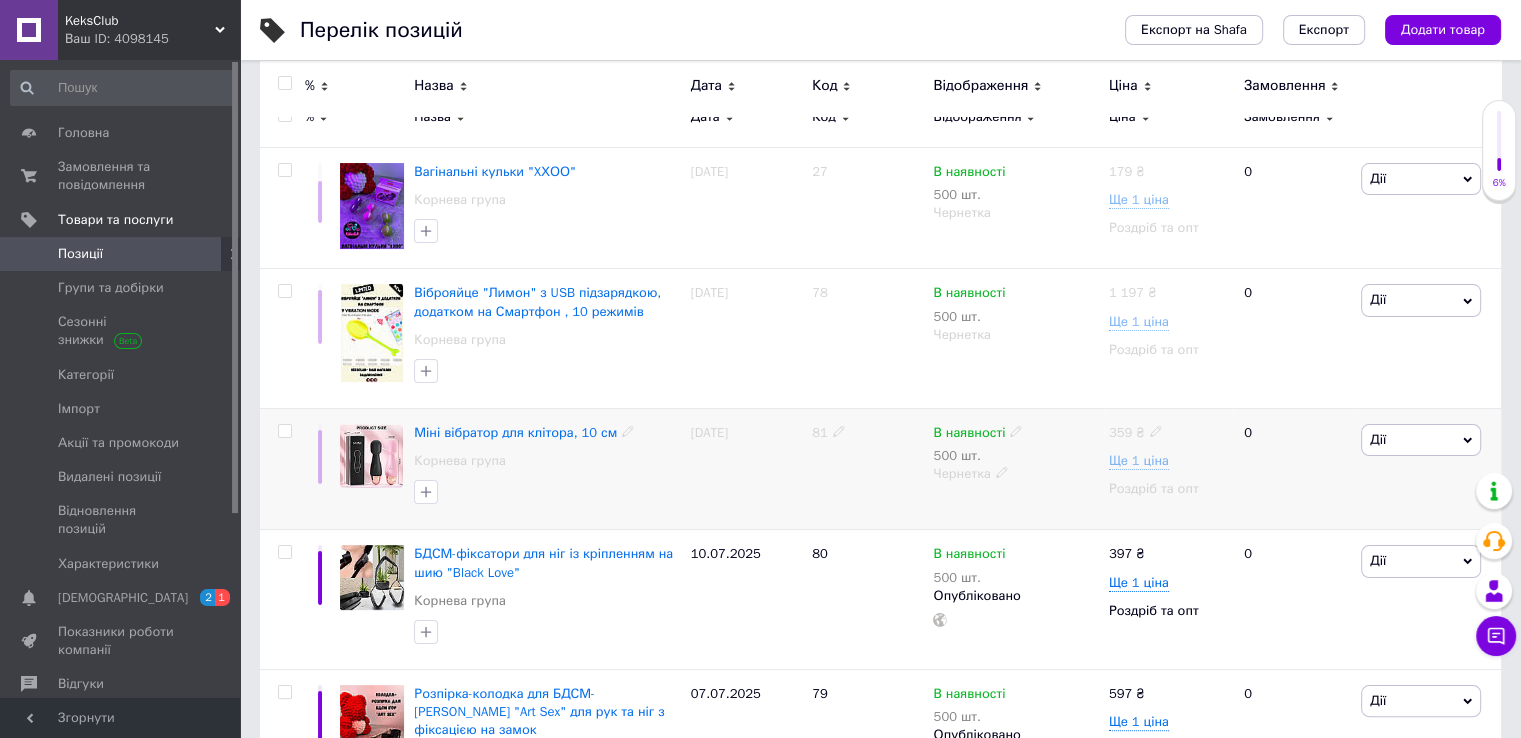 scroll, scrollTop: 400, scrollLeft: 0, axis: vertical 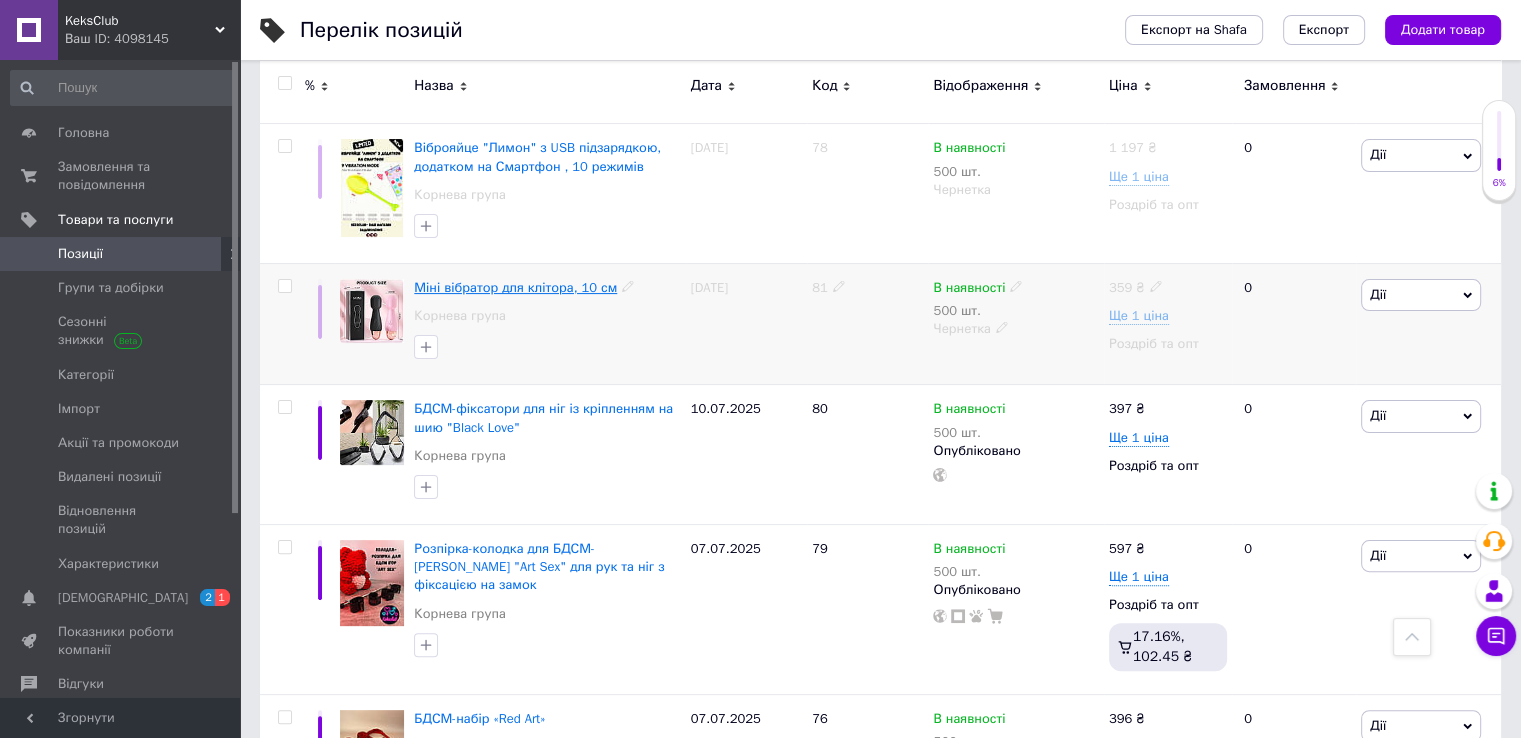 click on "Міні вібратор для клітора, 10 см" at bounding box center (515, 287) 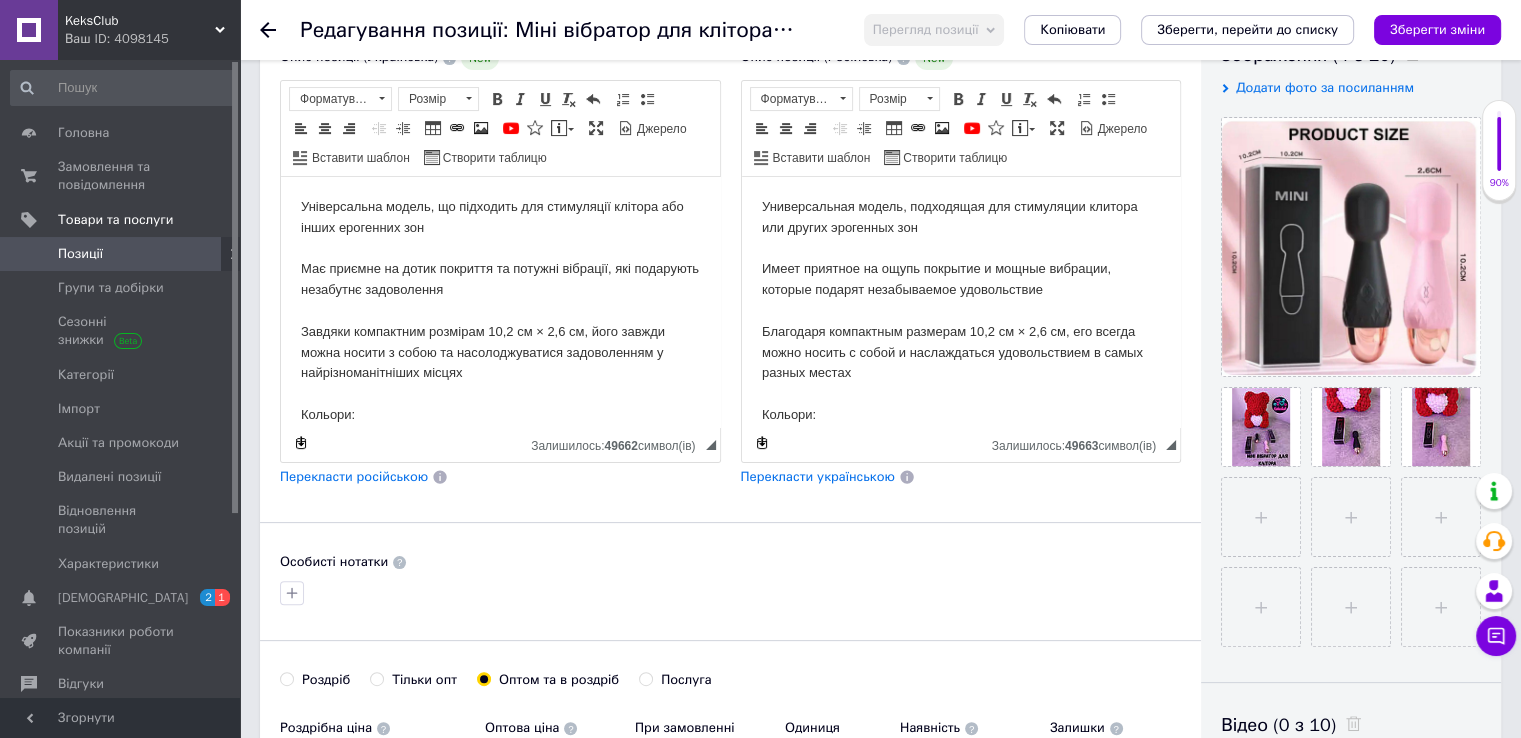 scroll, scrollTop: 400, scrollLeft: 0, axis: vertical 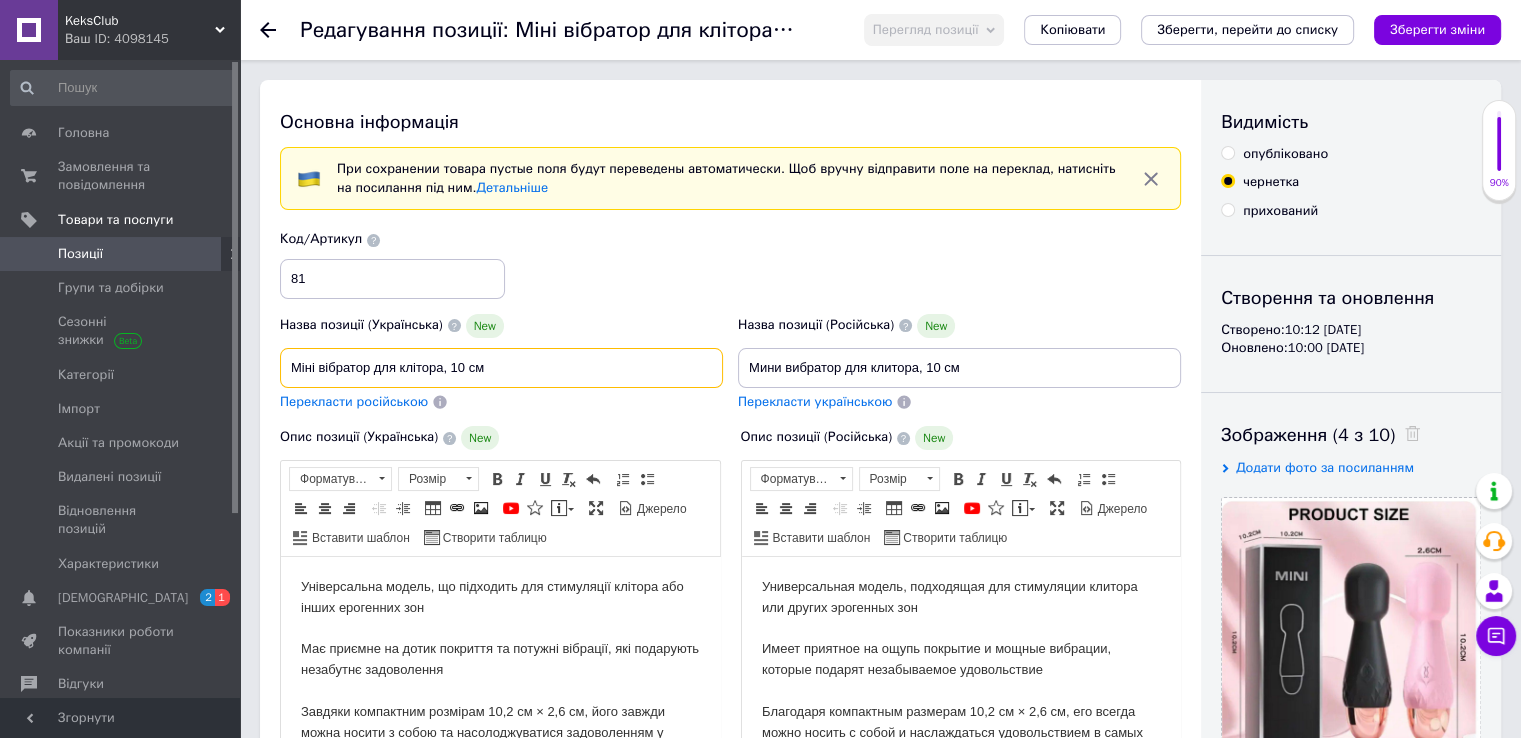 drag, startPoint x: 515, startPoint y: 349, endPoint x: 512, endPoint y: 367, distance: 18.248287 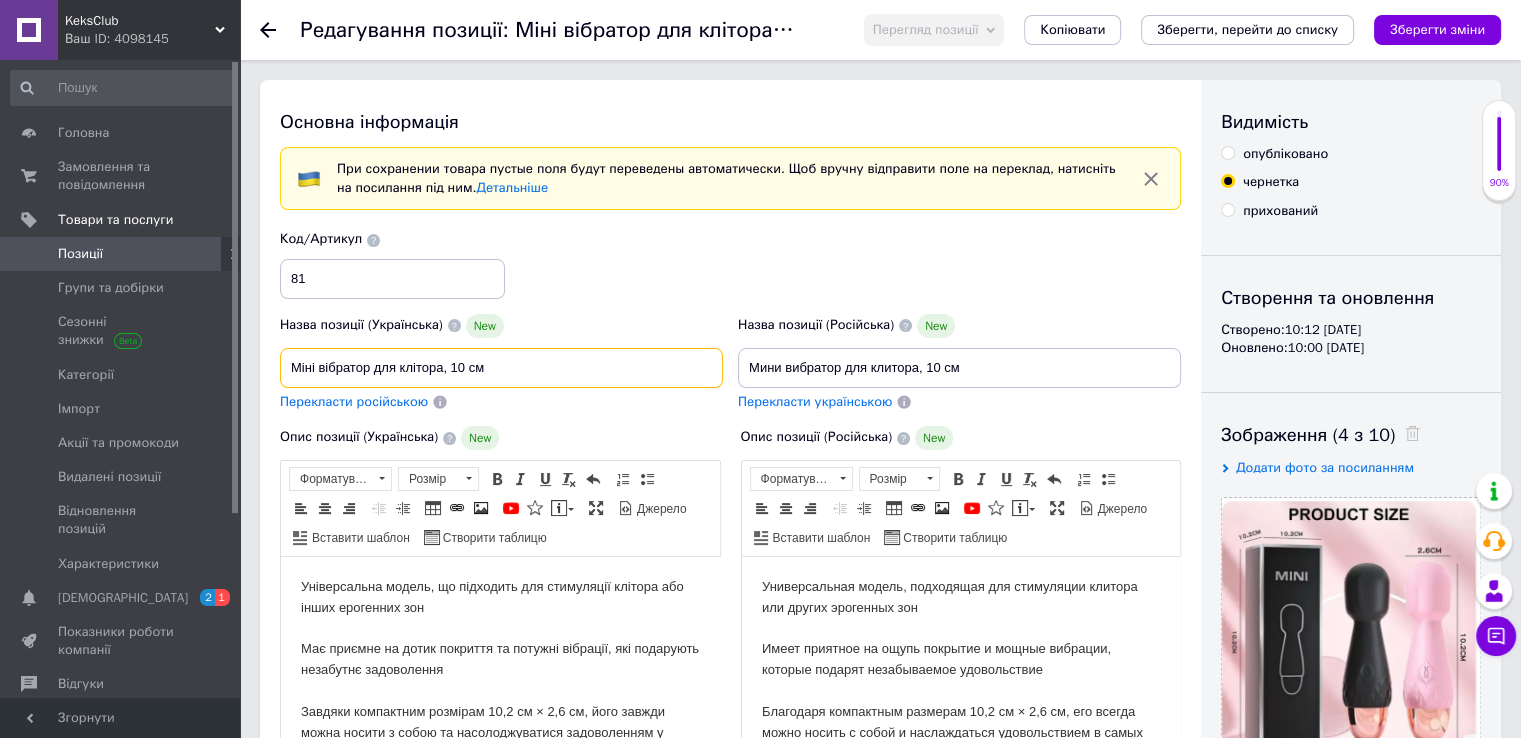click on "Міні вібратор для клітора, 10 см" at bounding box center [501, 368] 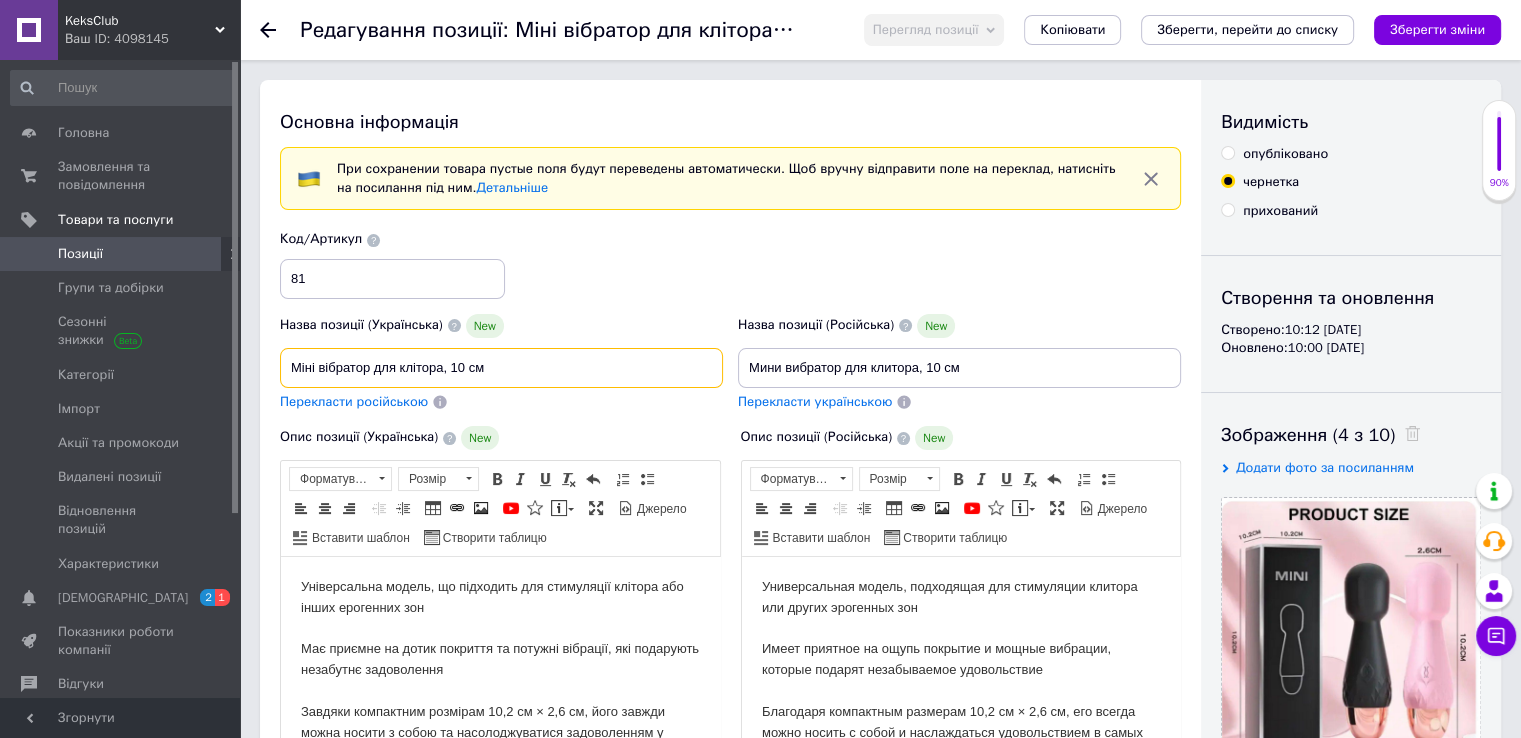 drag, startPoint x: 512, startPoint y: 367, endPoint x: 287, endPoint y: 370, distance: 225.02 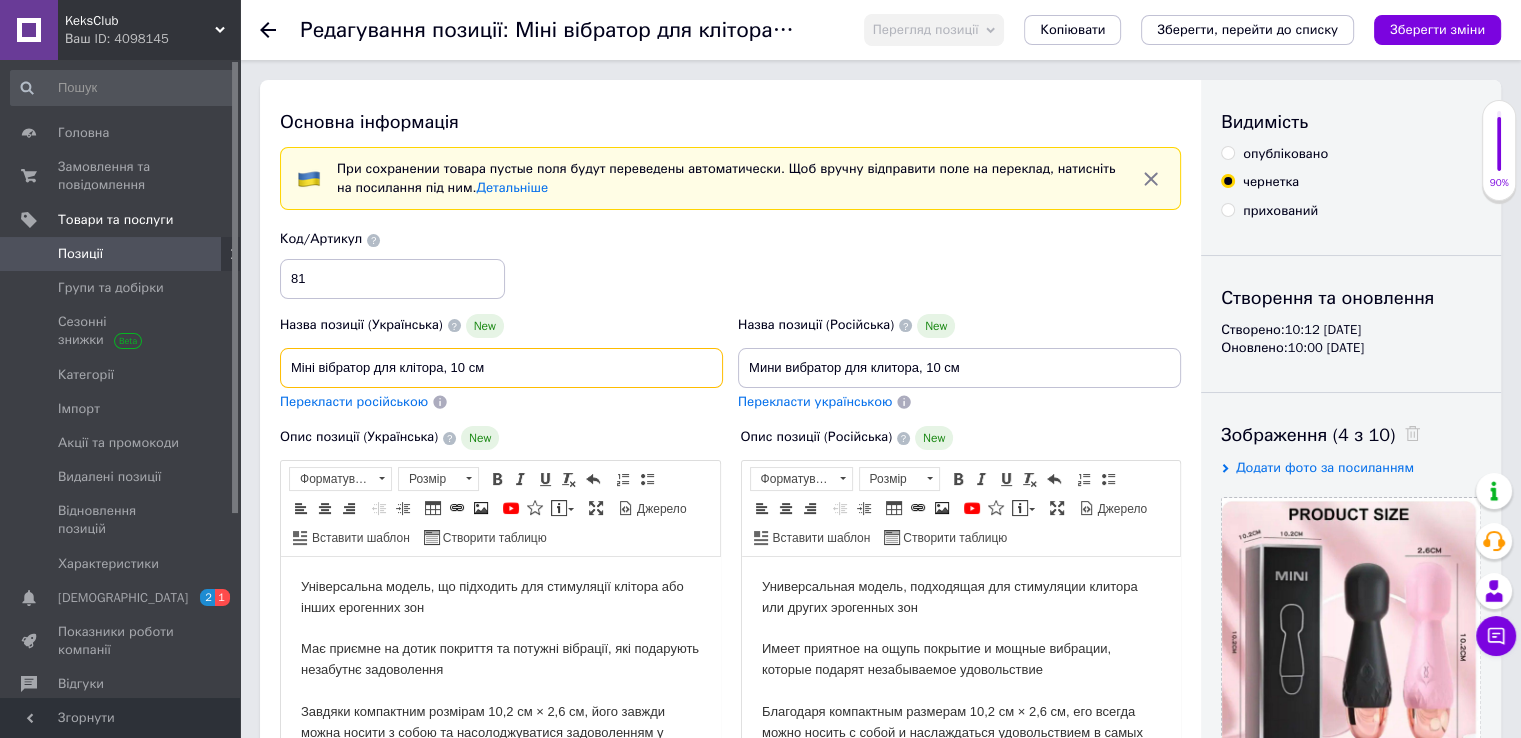 click on "Міні вібратор для клітора, 10 см" at bounding box center (501, 368) 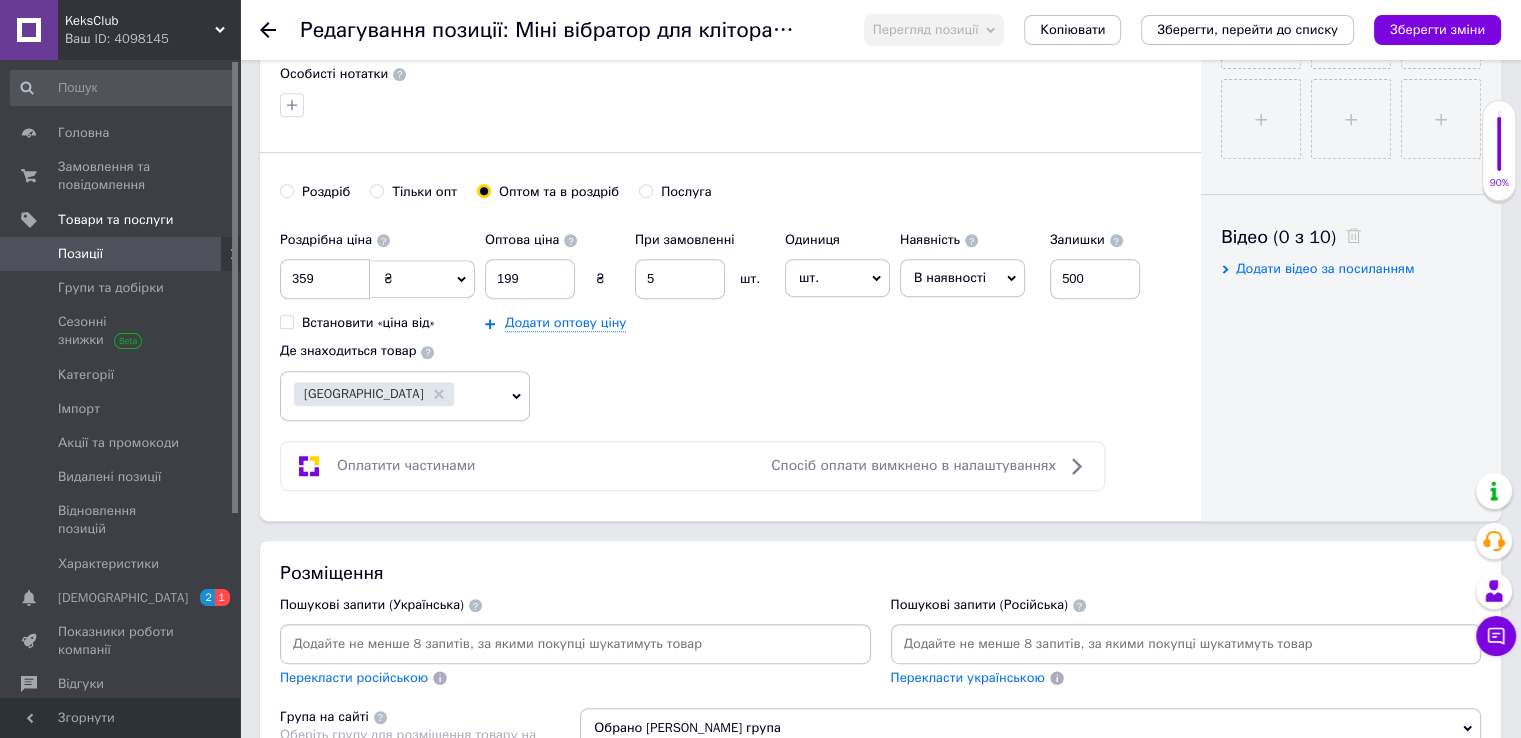 scroll, scrollTop: 1169, scrollLeft: 0, axis: vertical 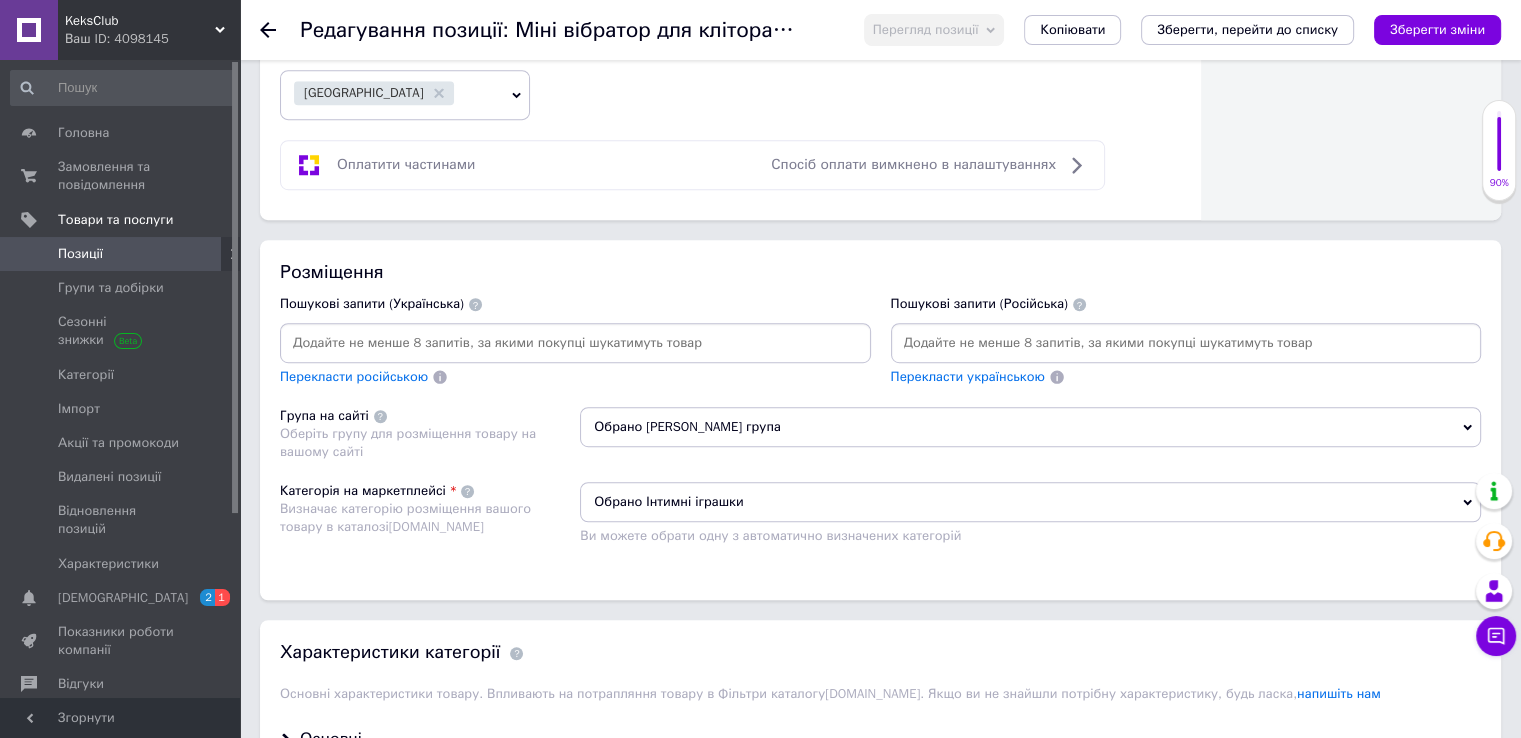 click at bounding box center (575, 343) 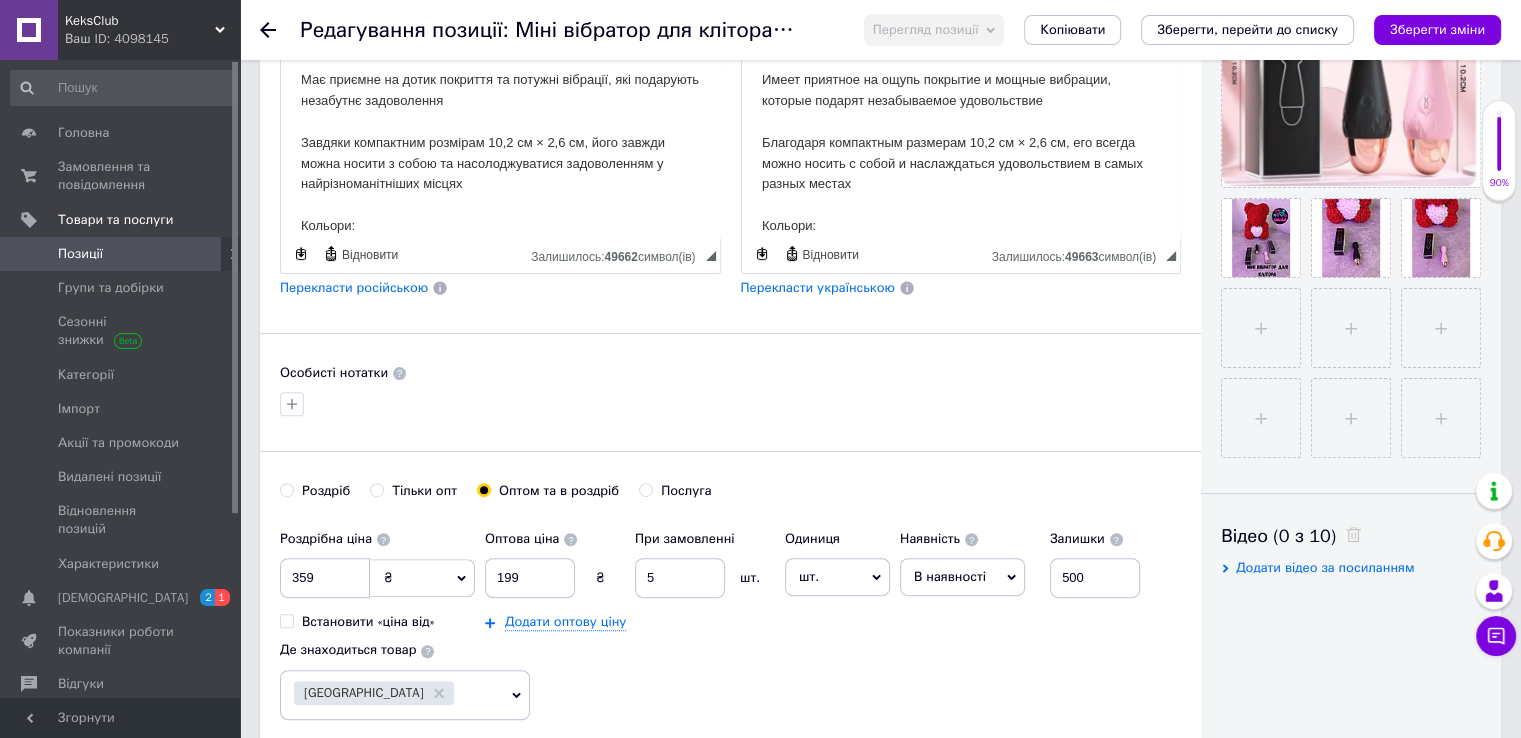 scroll, scrollTop: 644, scrollLeft: 0, axis: vertical 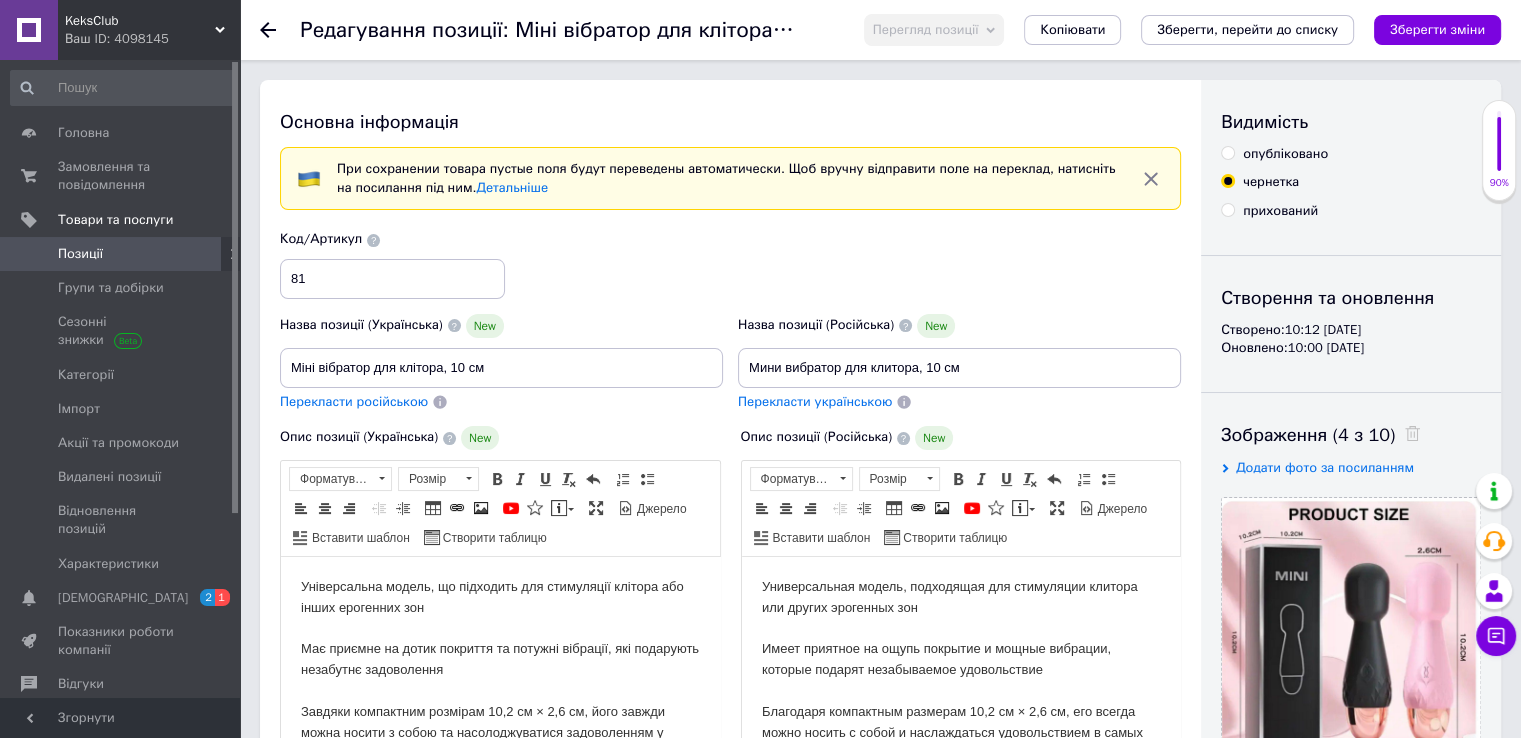 click on "опубліковано" at bounding box center (1274, 154) 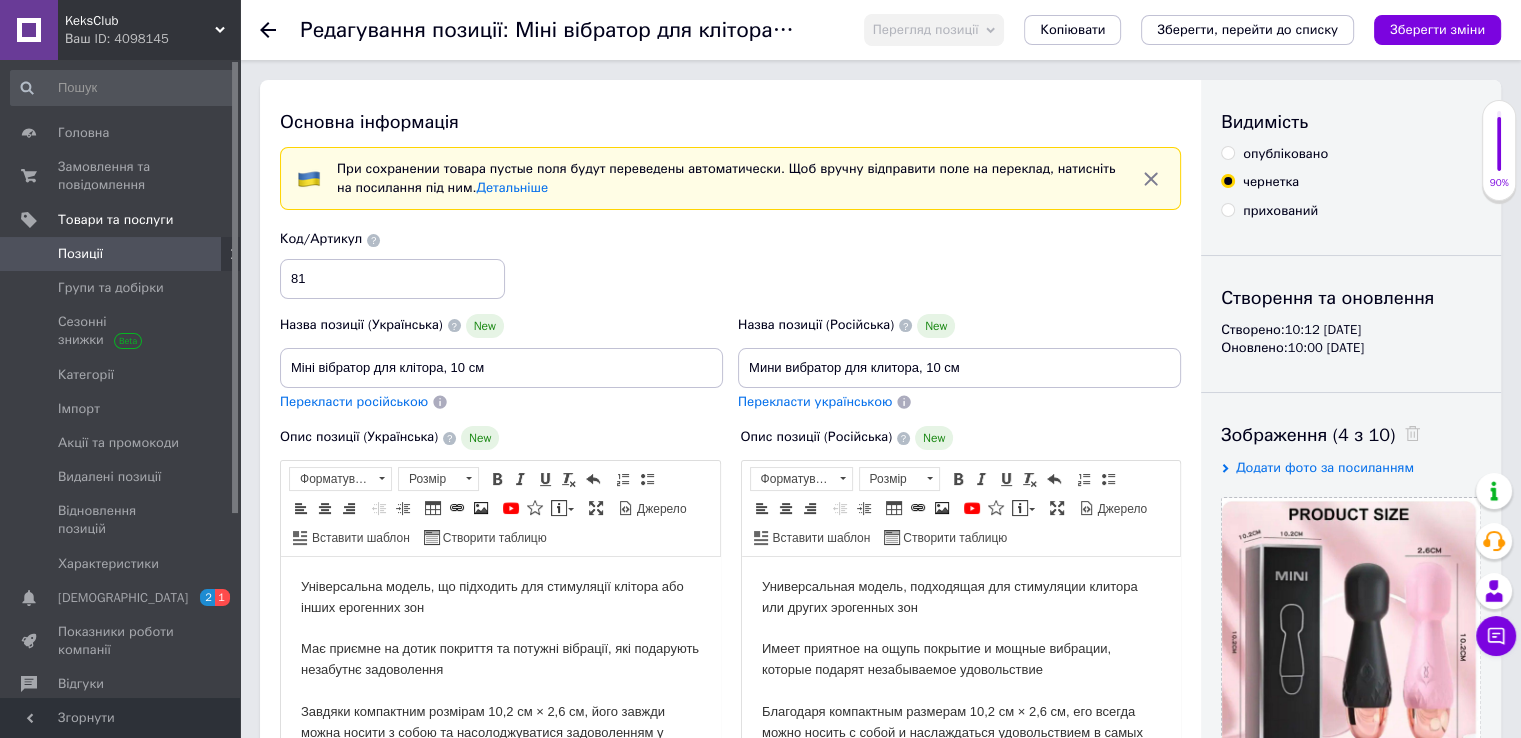 radio on "true" 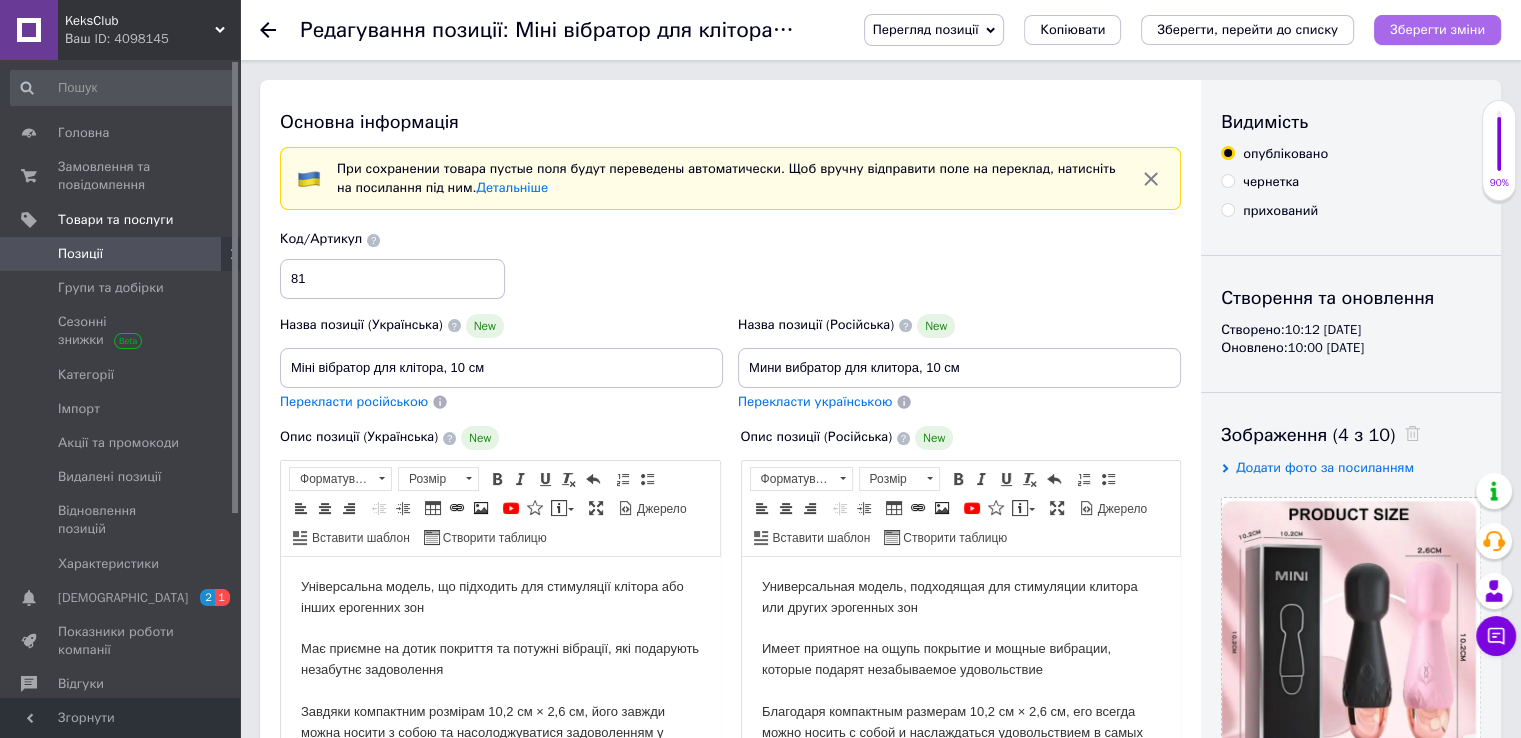 click on "Зберегти зміни" at bounding box center [1437, 30] 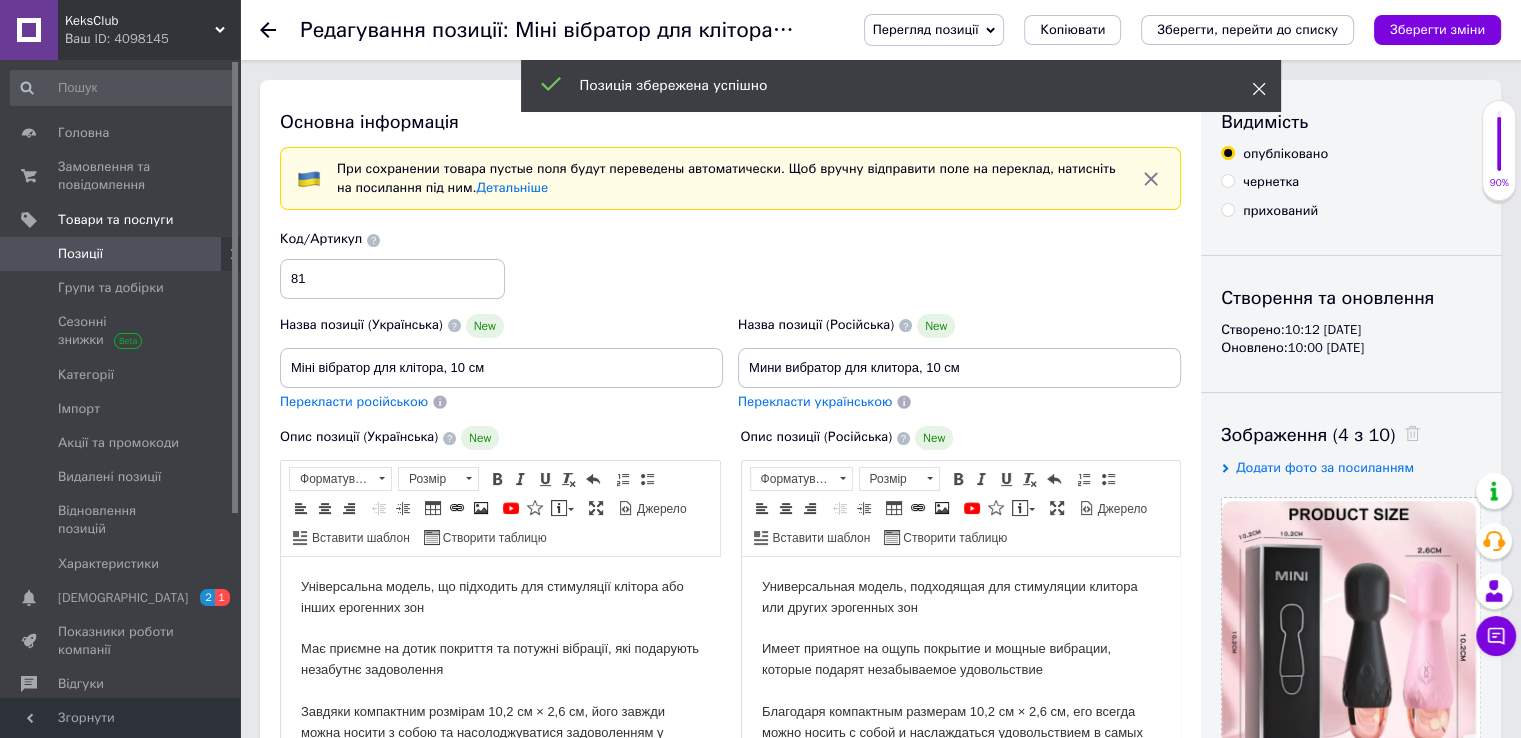 click 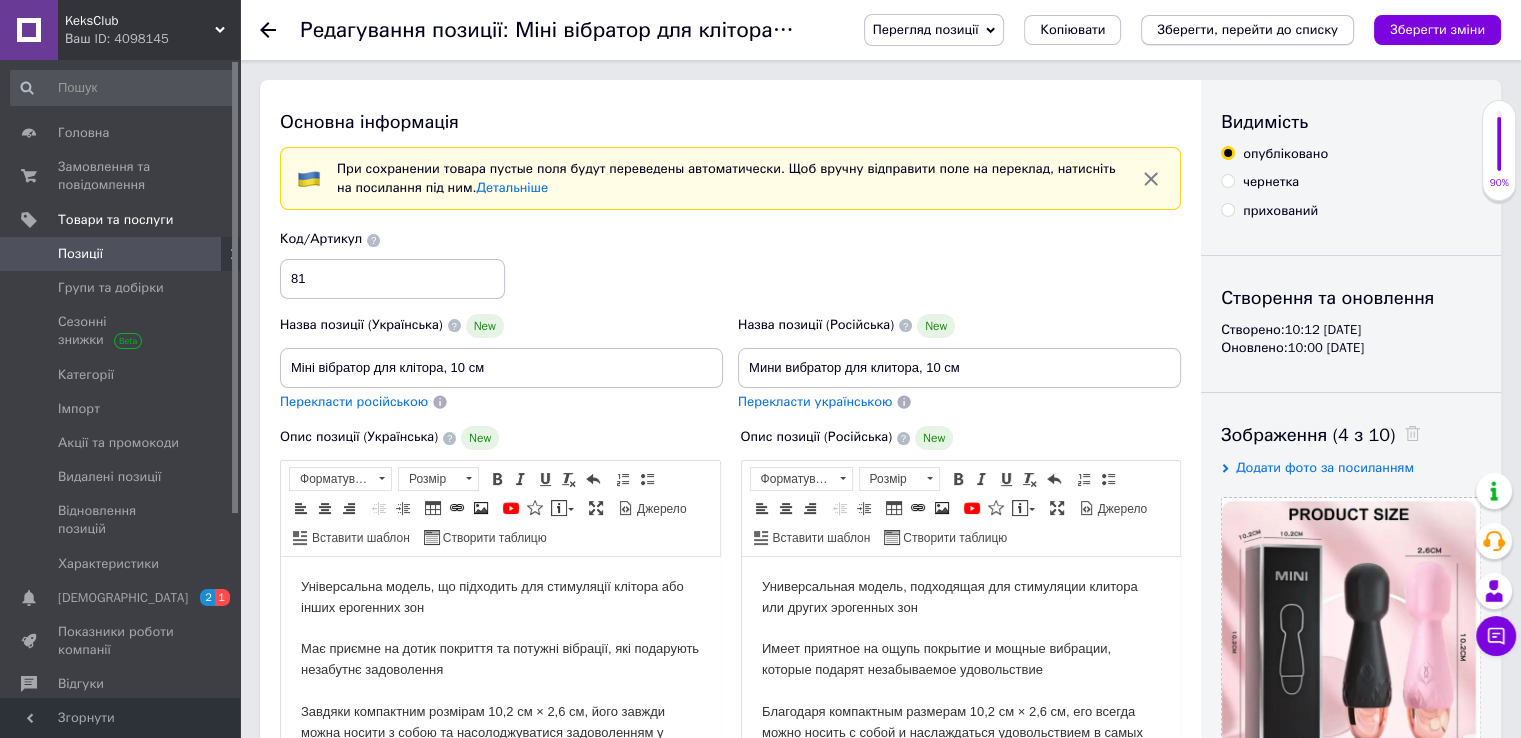click on "Зберегти, перейти до списку" at bounding box center (1247, 29) 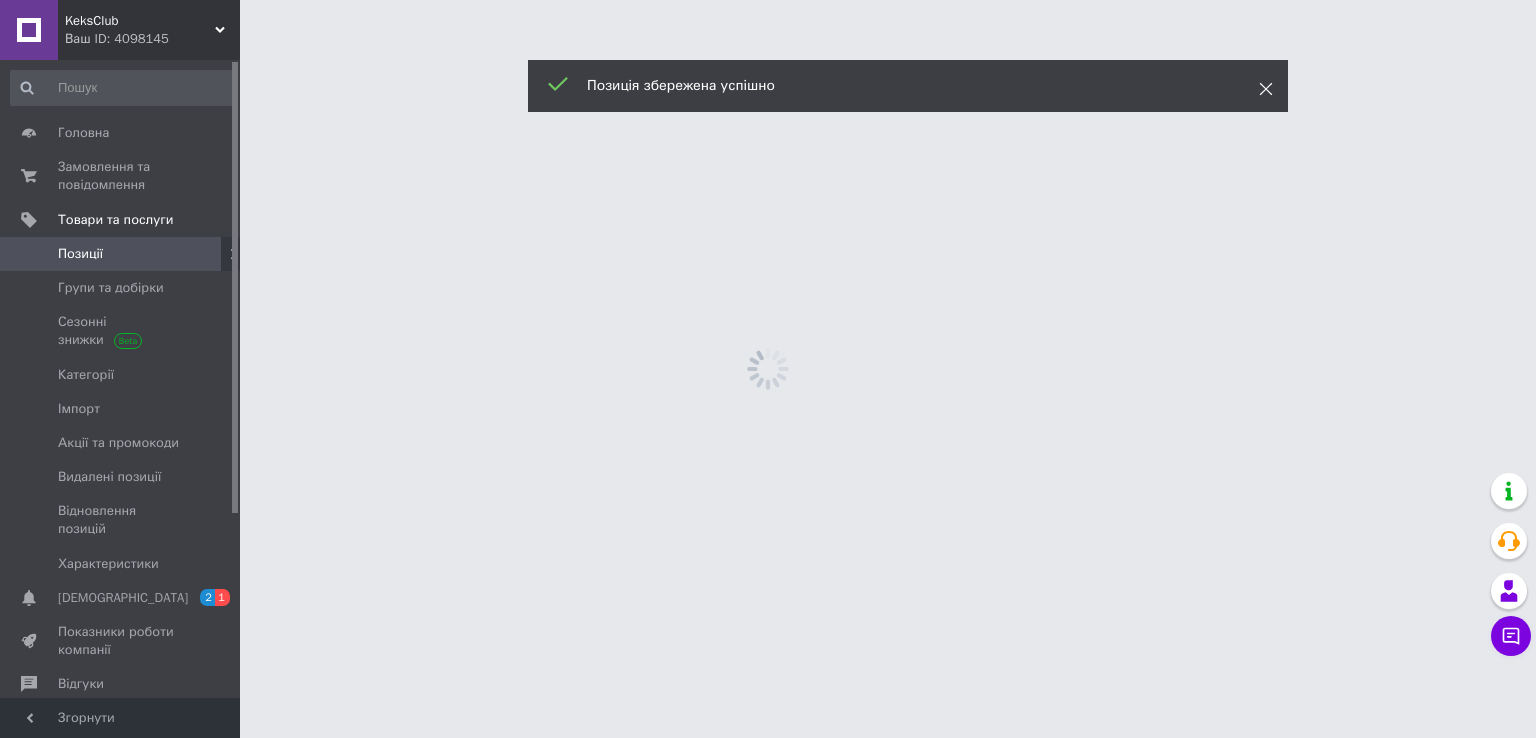 click 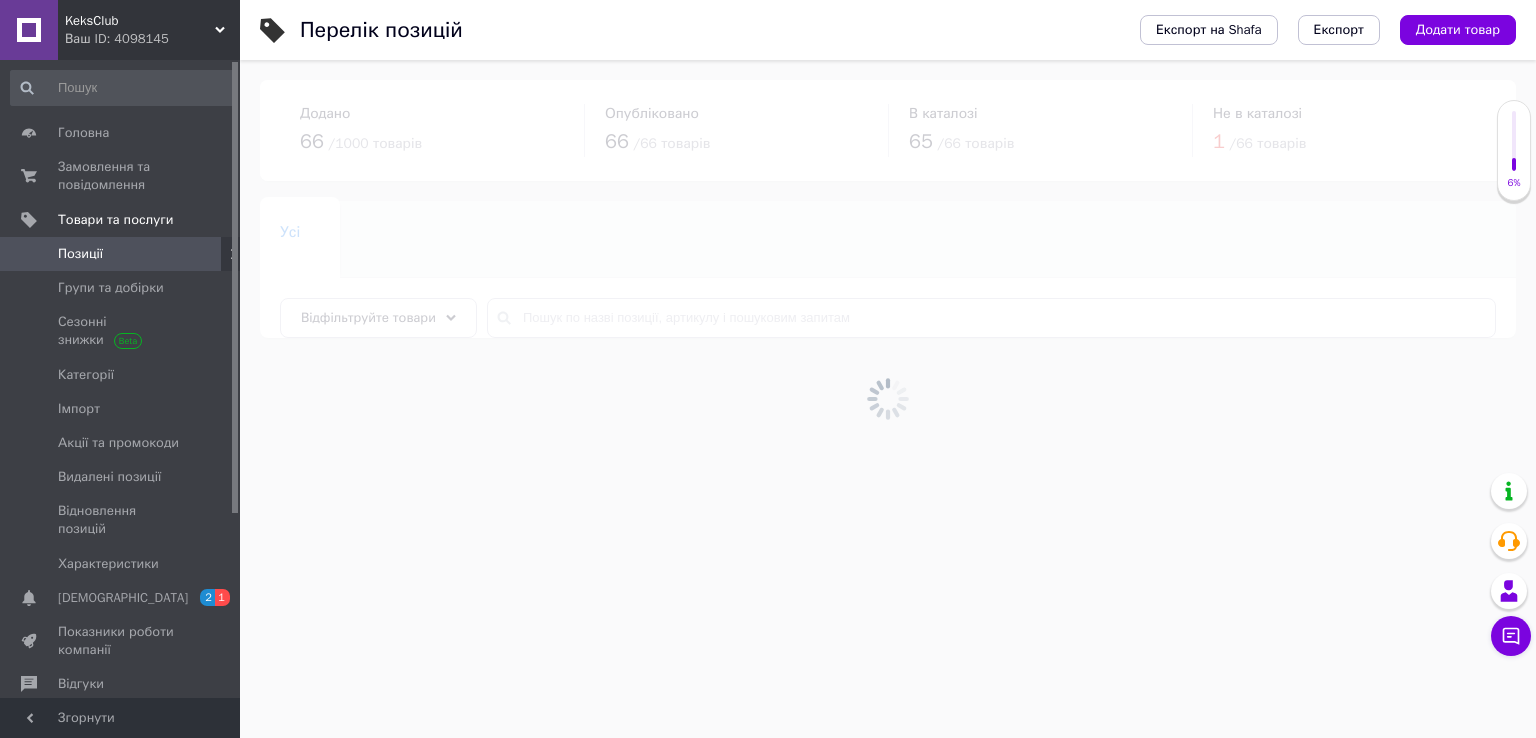click 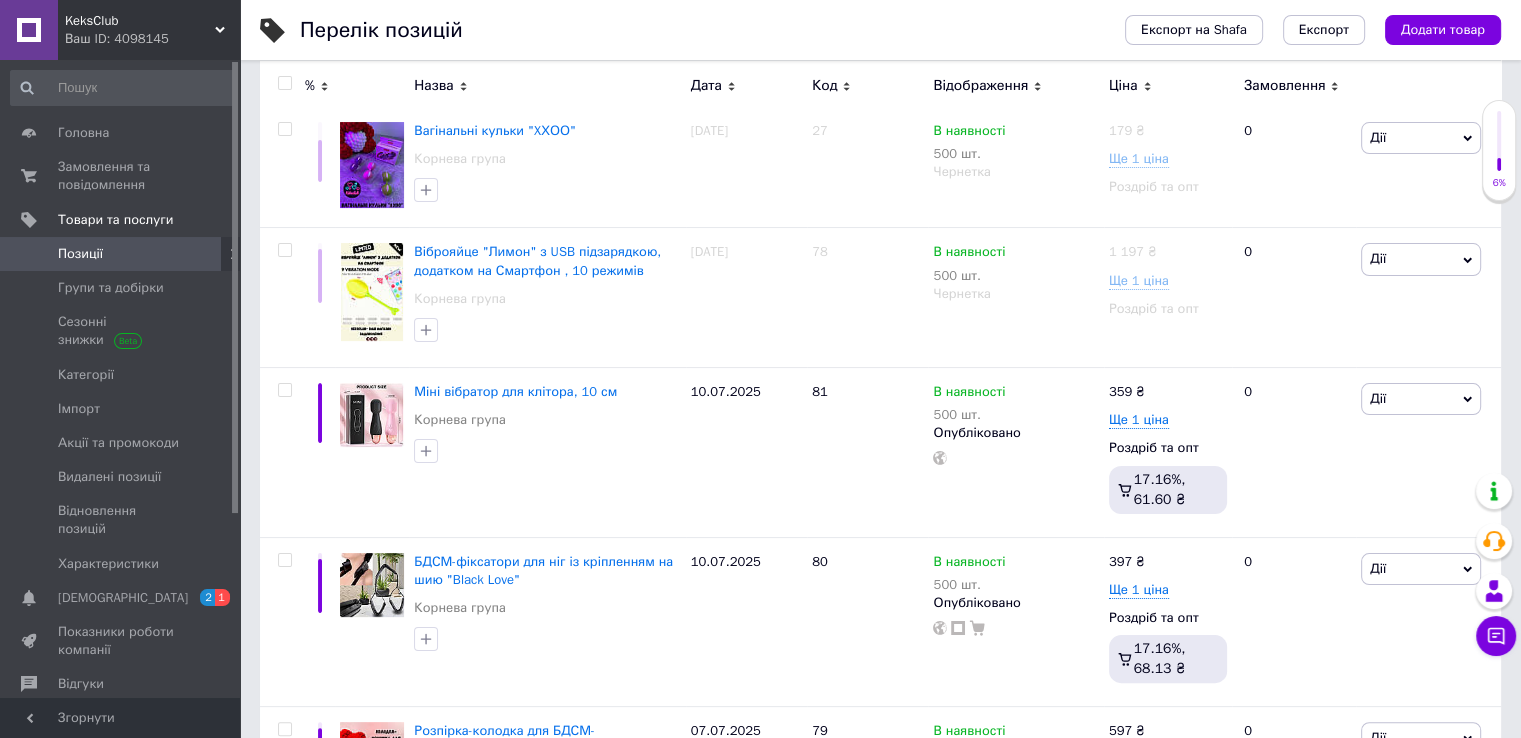 scroll, scrollTop: 280, scrollLeft: 0, axis: vertical 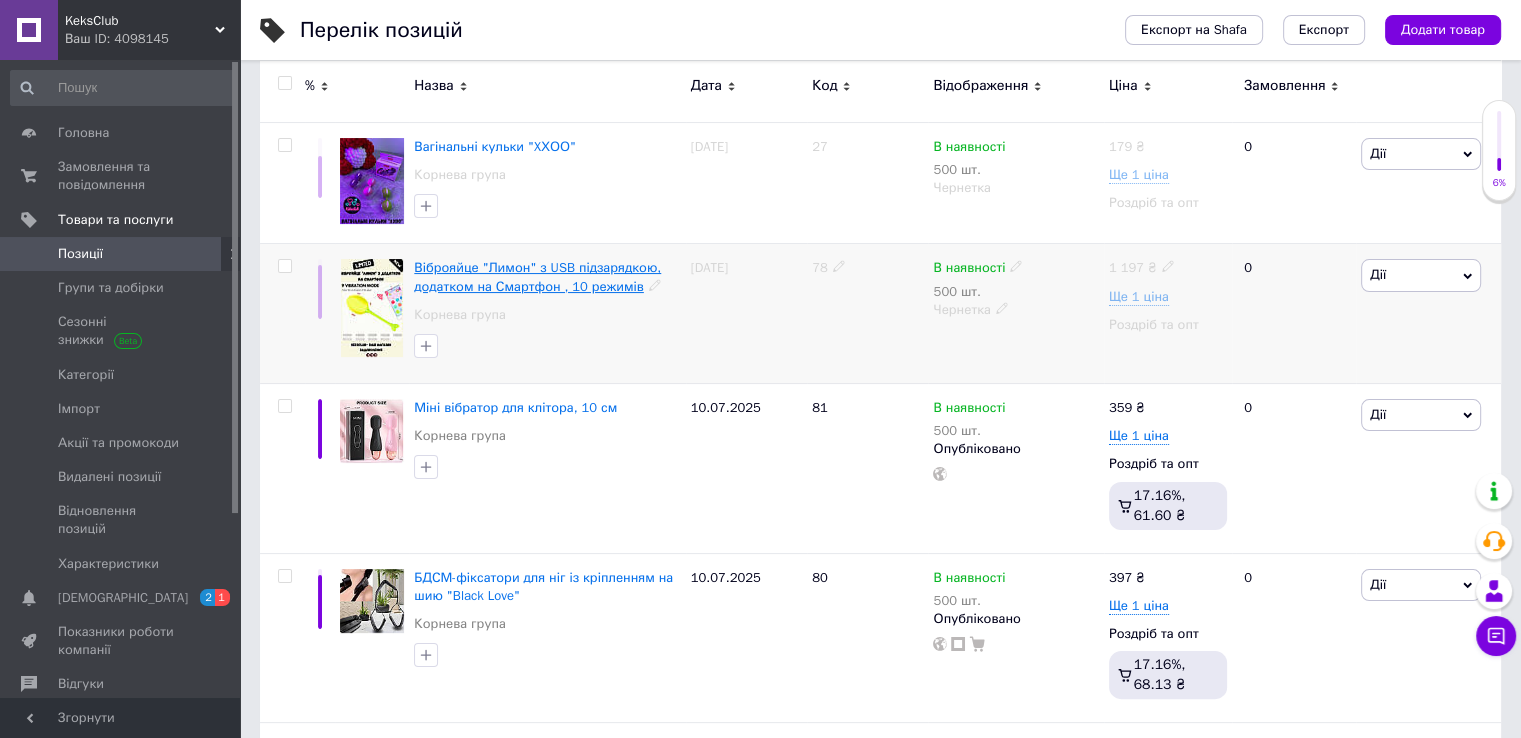 click on "Віброяйце  "Лимон"  з USB підзарядкою,  додатком на Смартфон , 10 режимів" at bounding box center [537, 276] 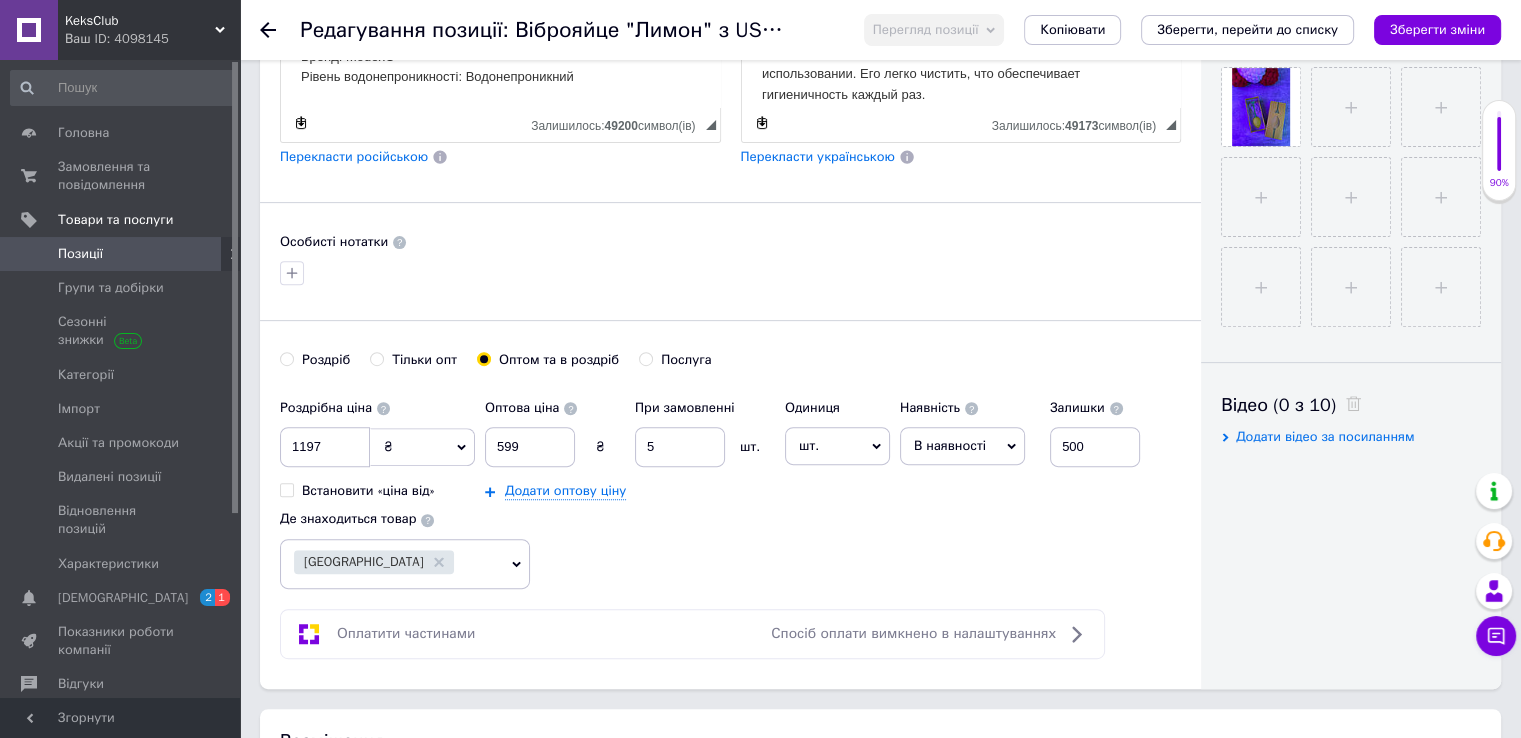 scroll, scrollTop: 0, scrollLeft: 0, axis: both 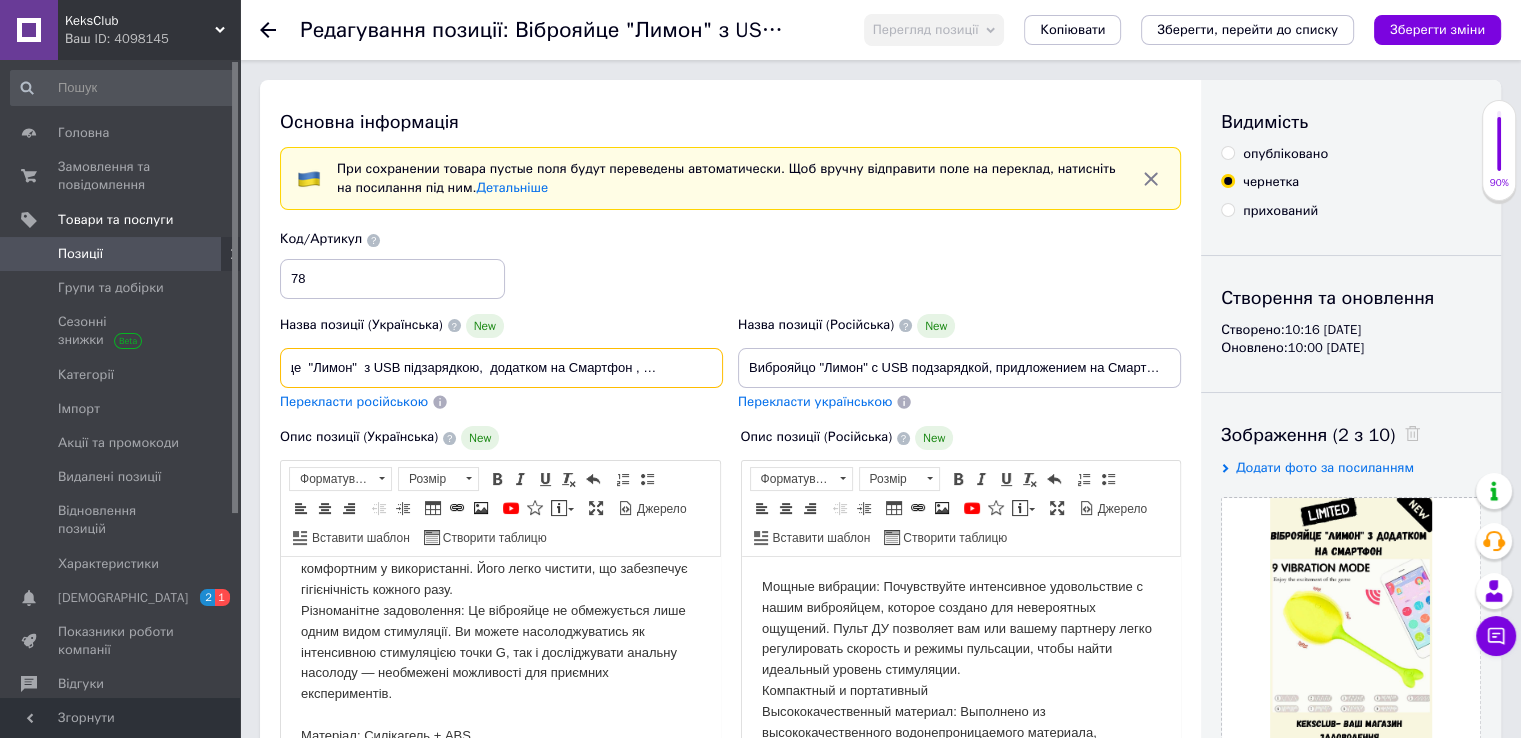 drag, startPoint x: 287, startPoint y: 367, endPoint x: 751, endPoint y: 377, distance: 464.10776 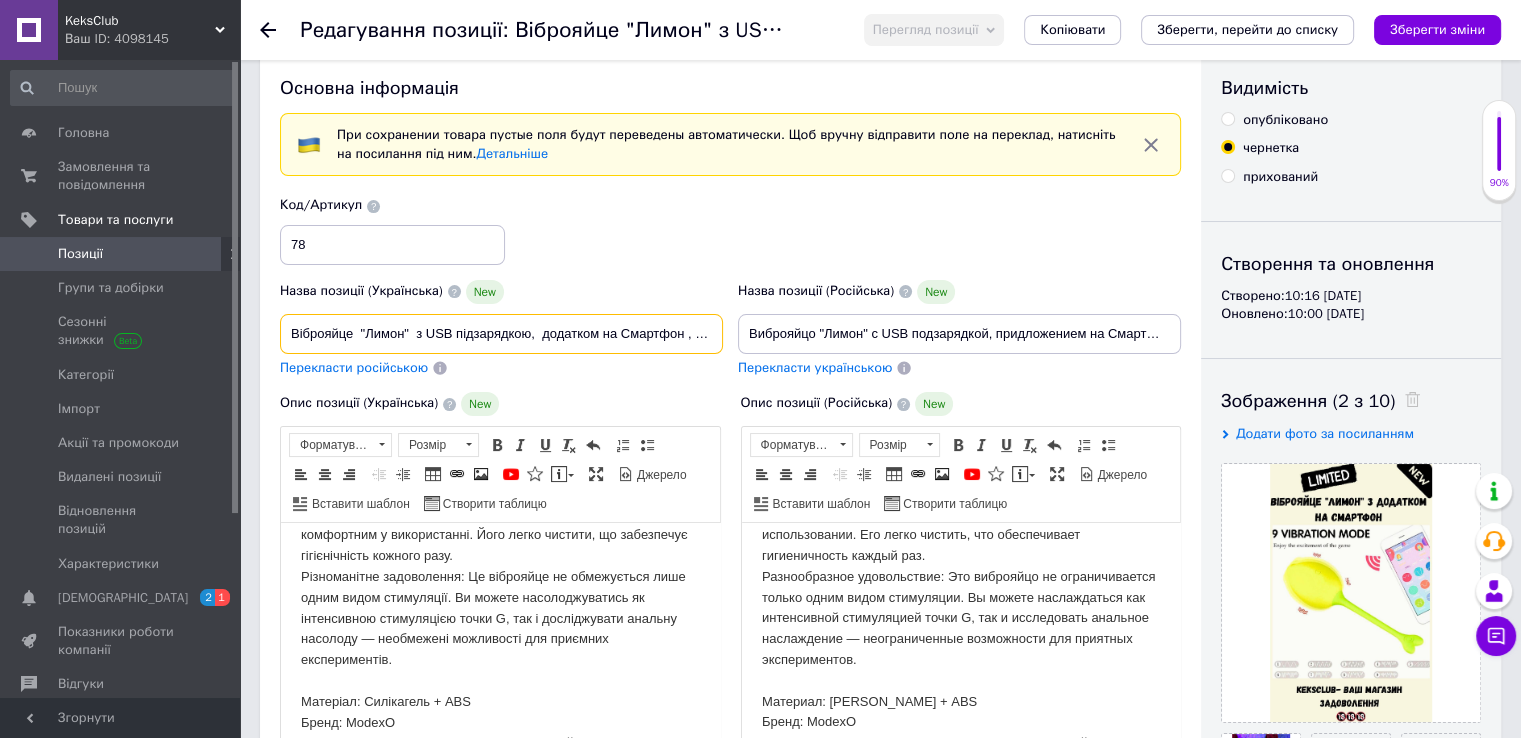 scroll, scrollTop: 0, scrollLeft: 0, axis: both 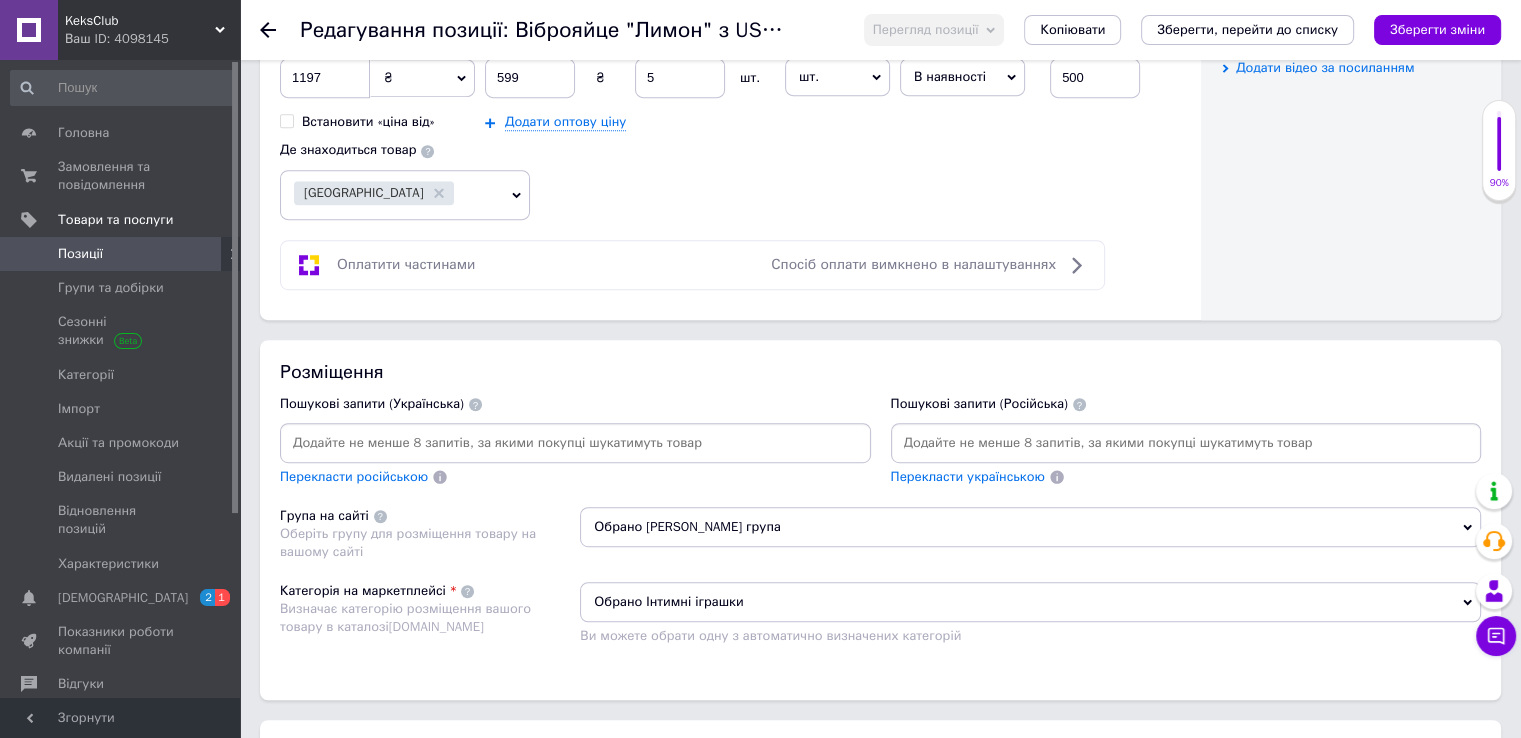 click at bounding box center [575, 443] 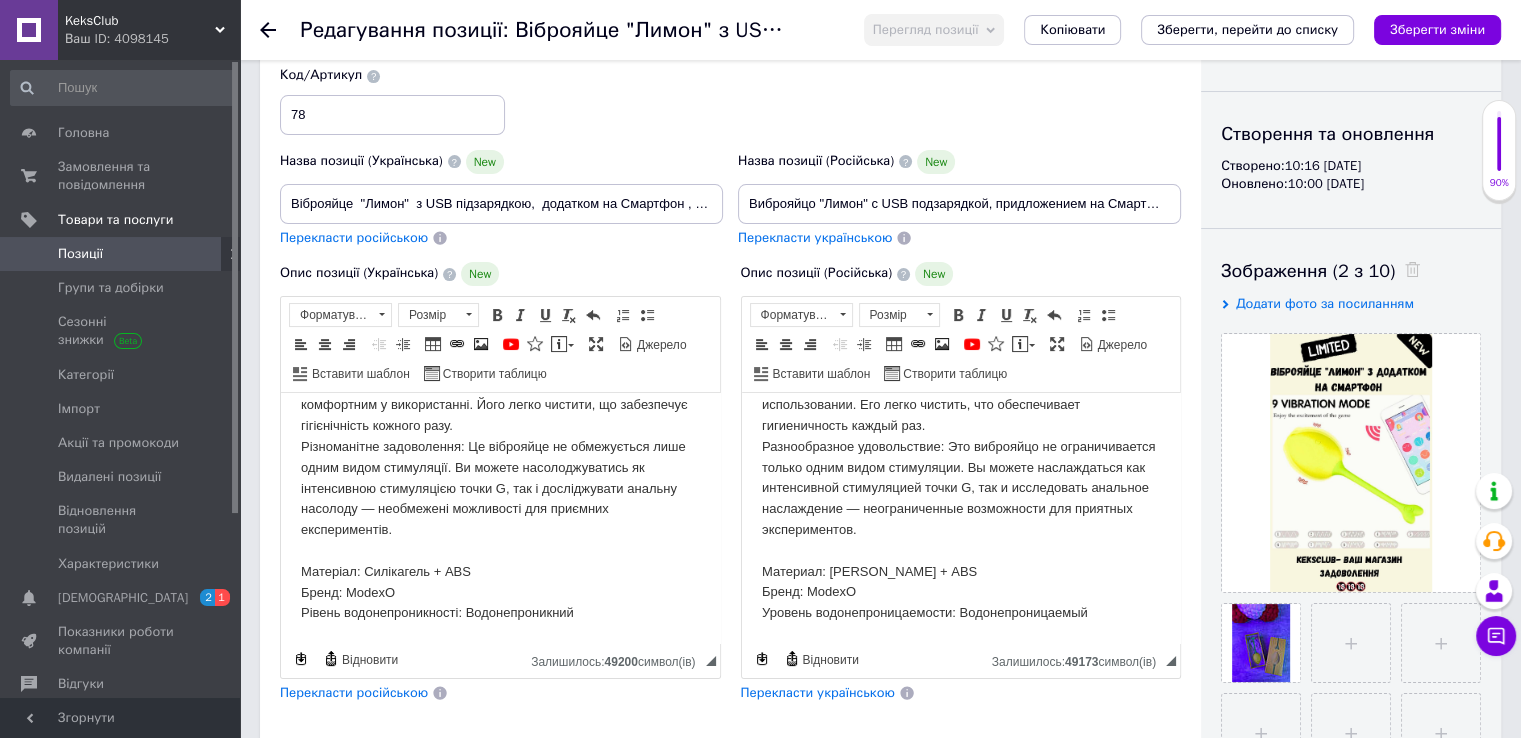 scroll, scrollTop: 0, scrollLeft: 0, axis: both 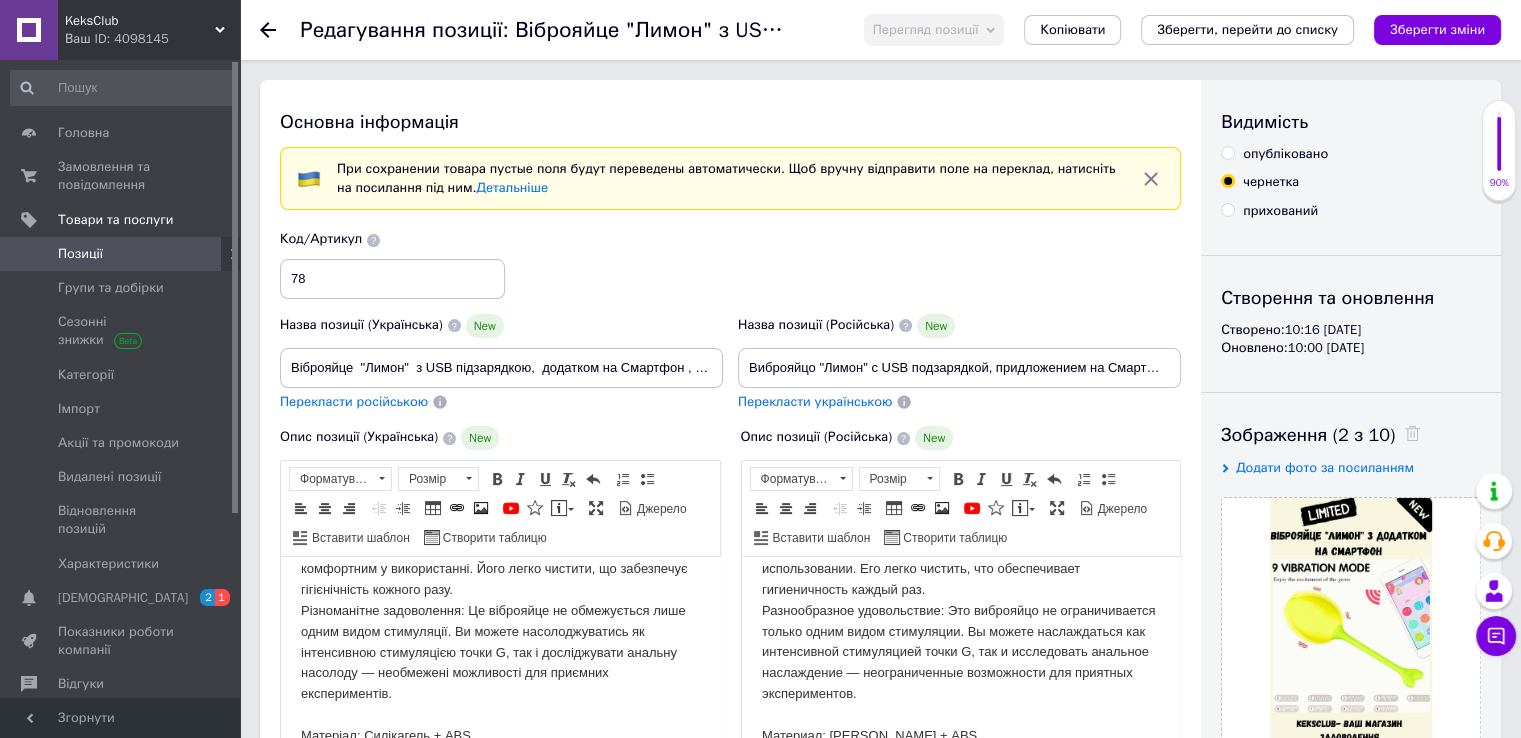 click on "опубліковано" at bounding box center (1227, 152) 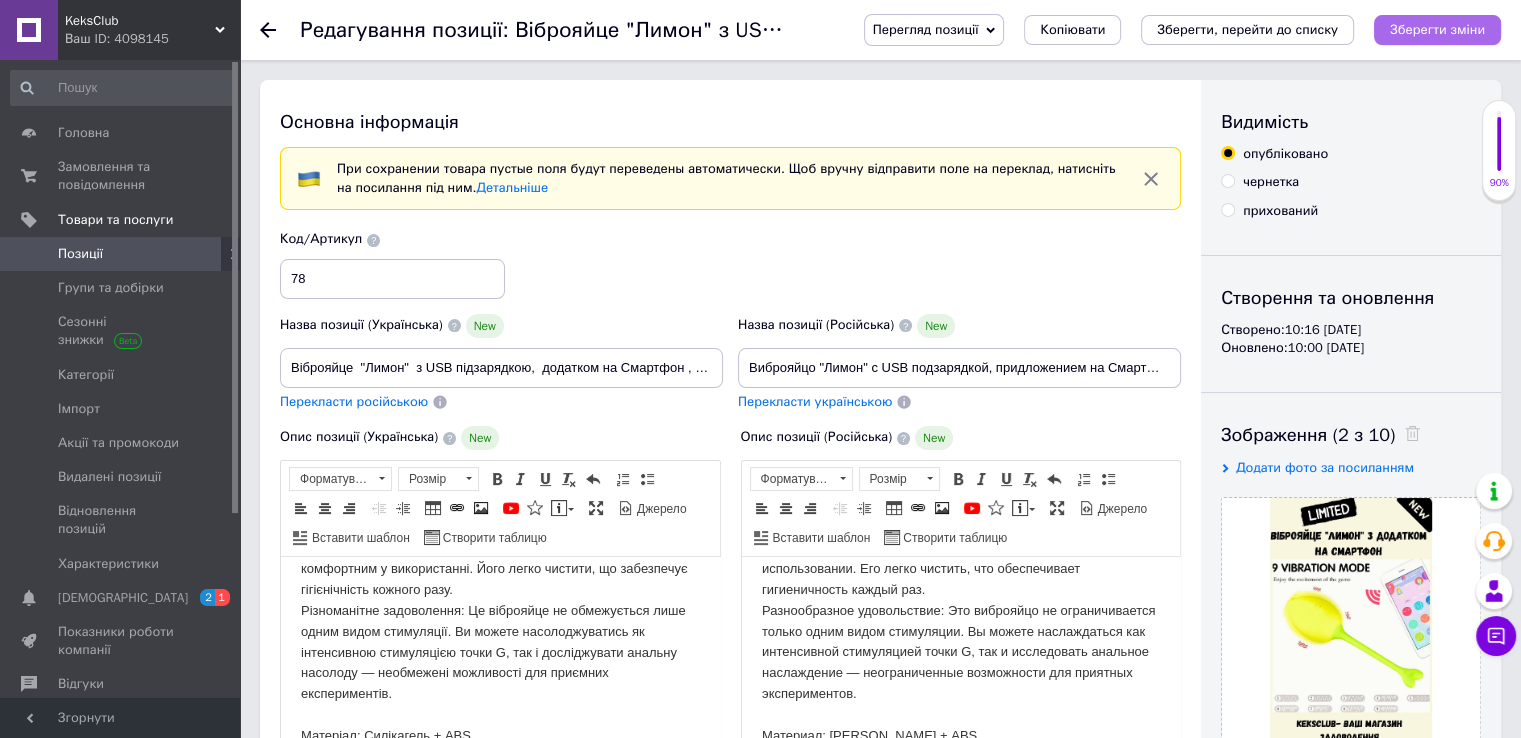 click on "Зберегти зміни" at bounding box center [1437, 29] 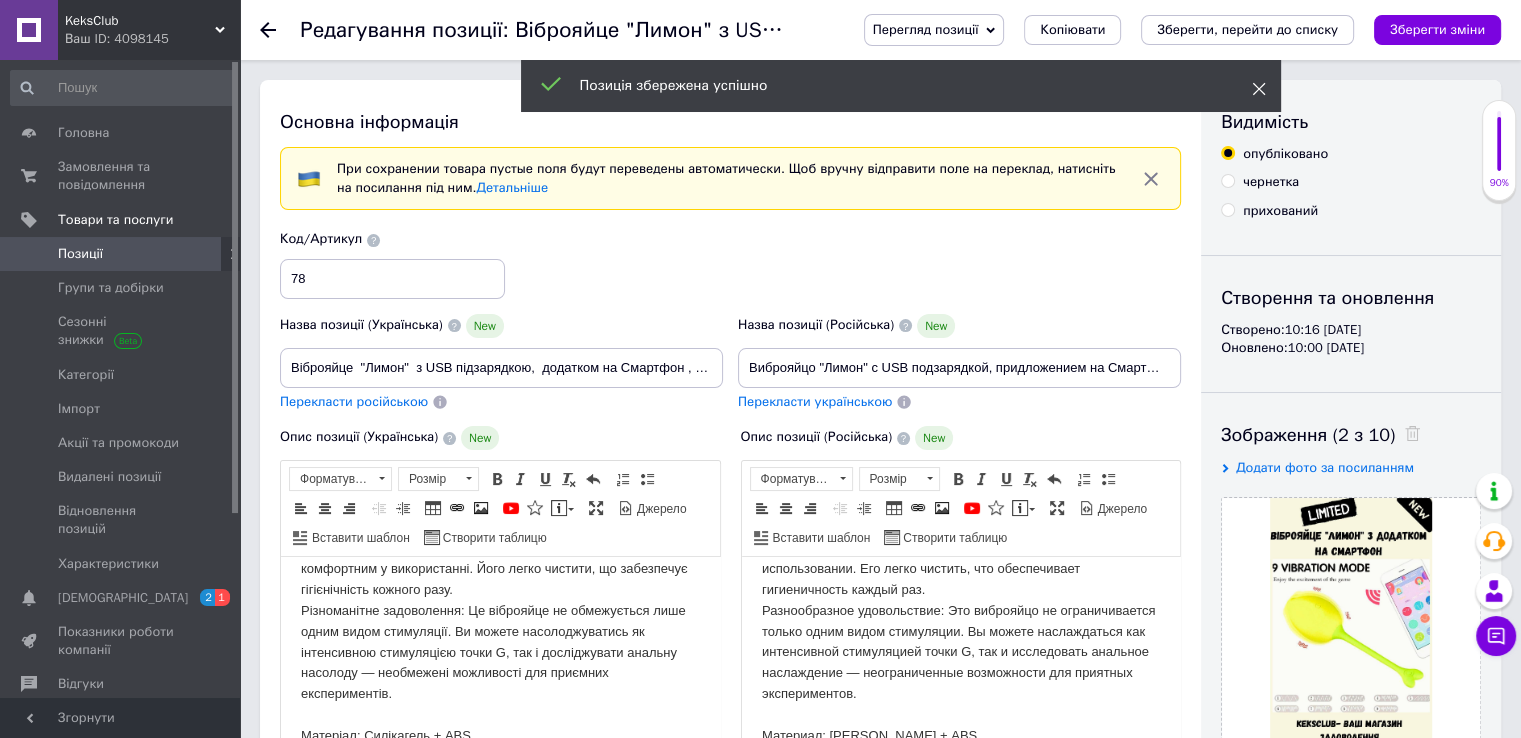 click 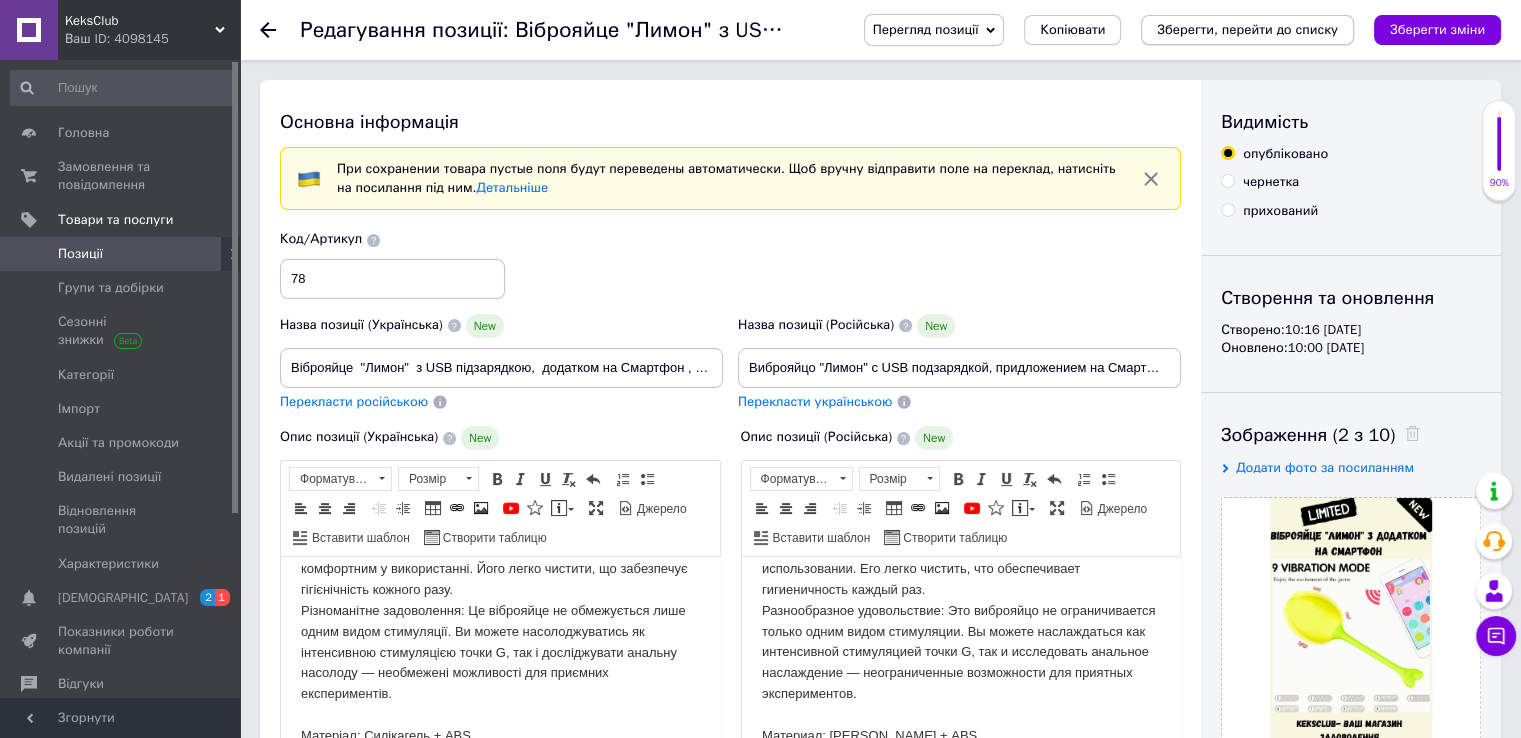 click on "Зберегти, перейти до списку" at bounding box center (1247, 29) 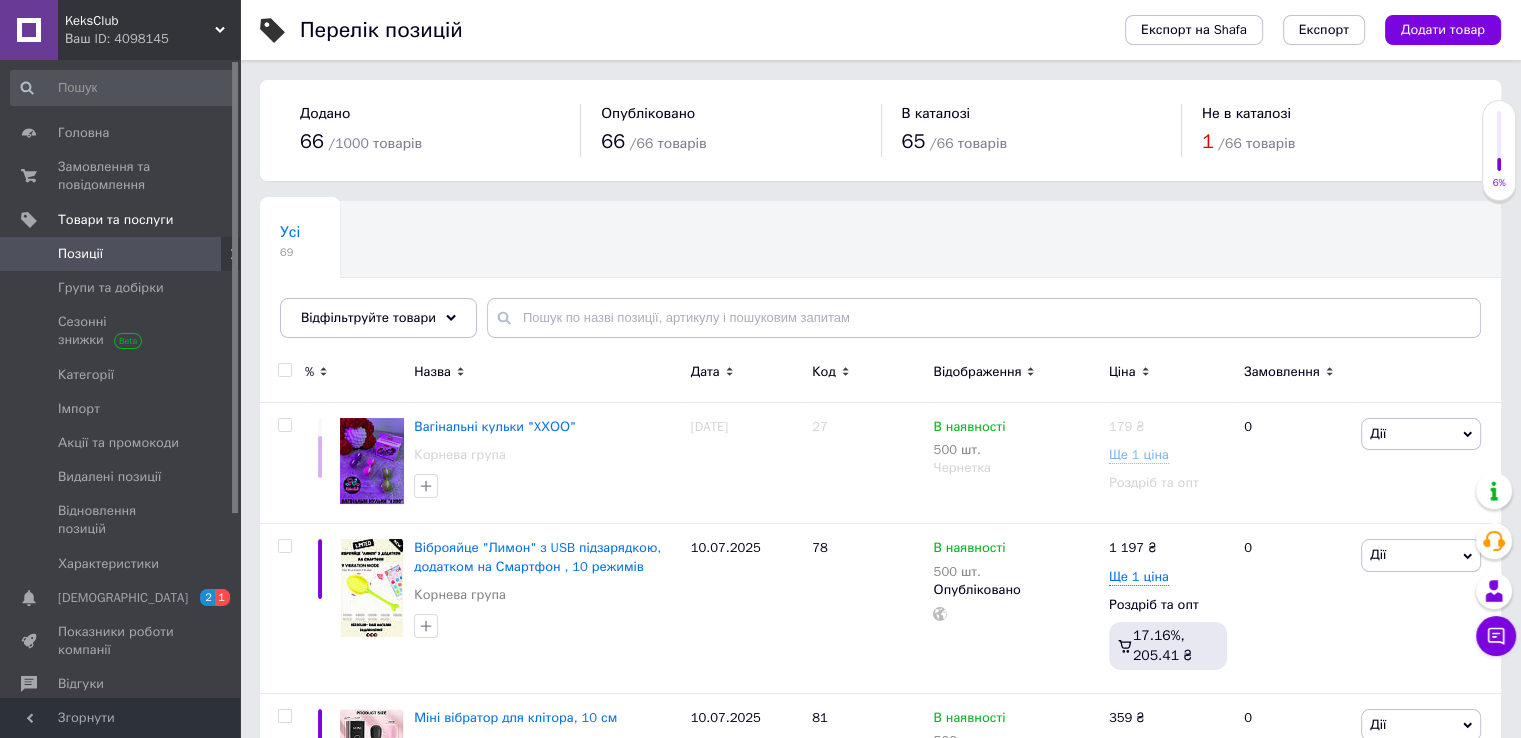scroll, scrollTop: 206, scrollLeft: 0, axis: vertical 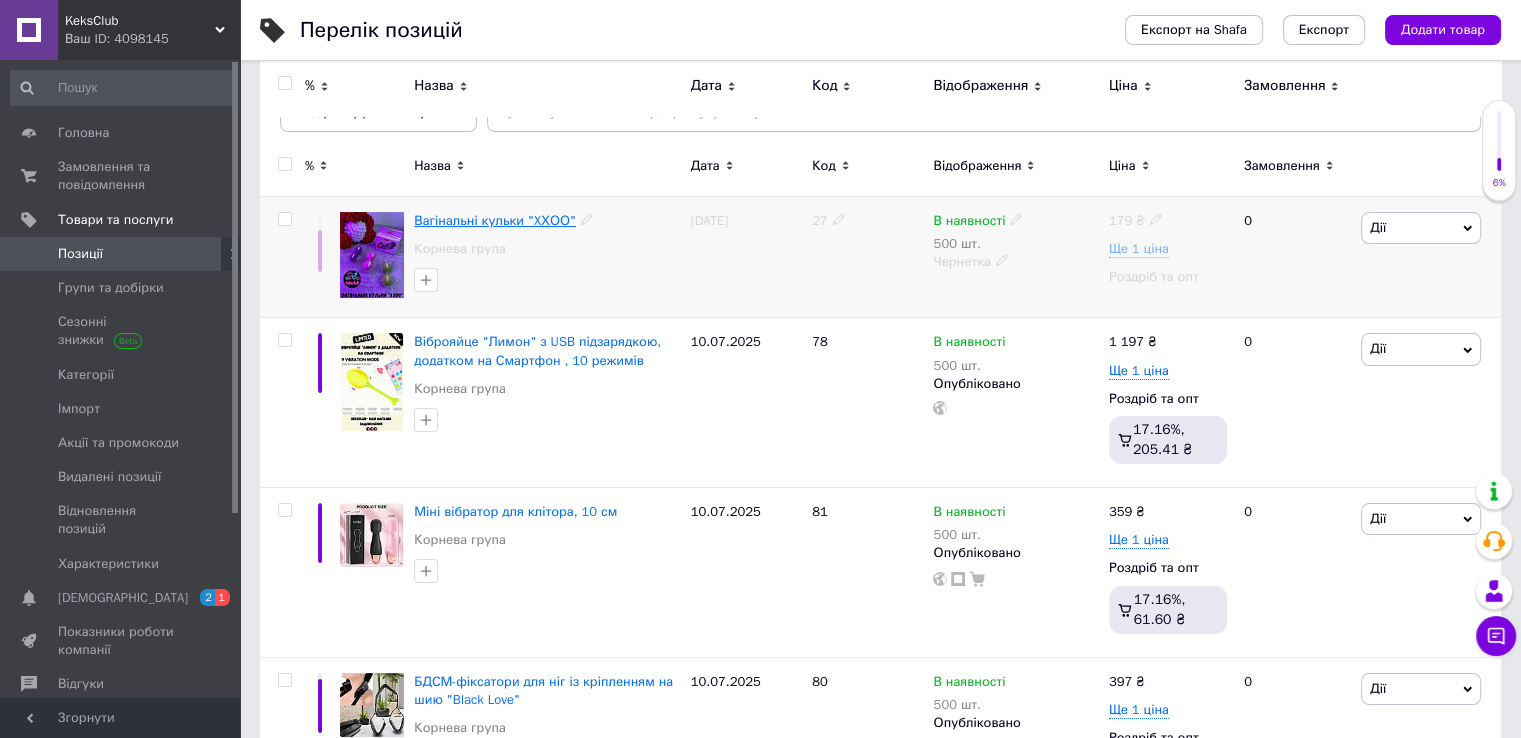 click on "Вагінальні кульки "XХОО"" at bounding box center (495, 220) 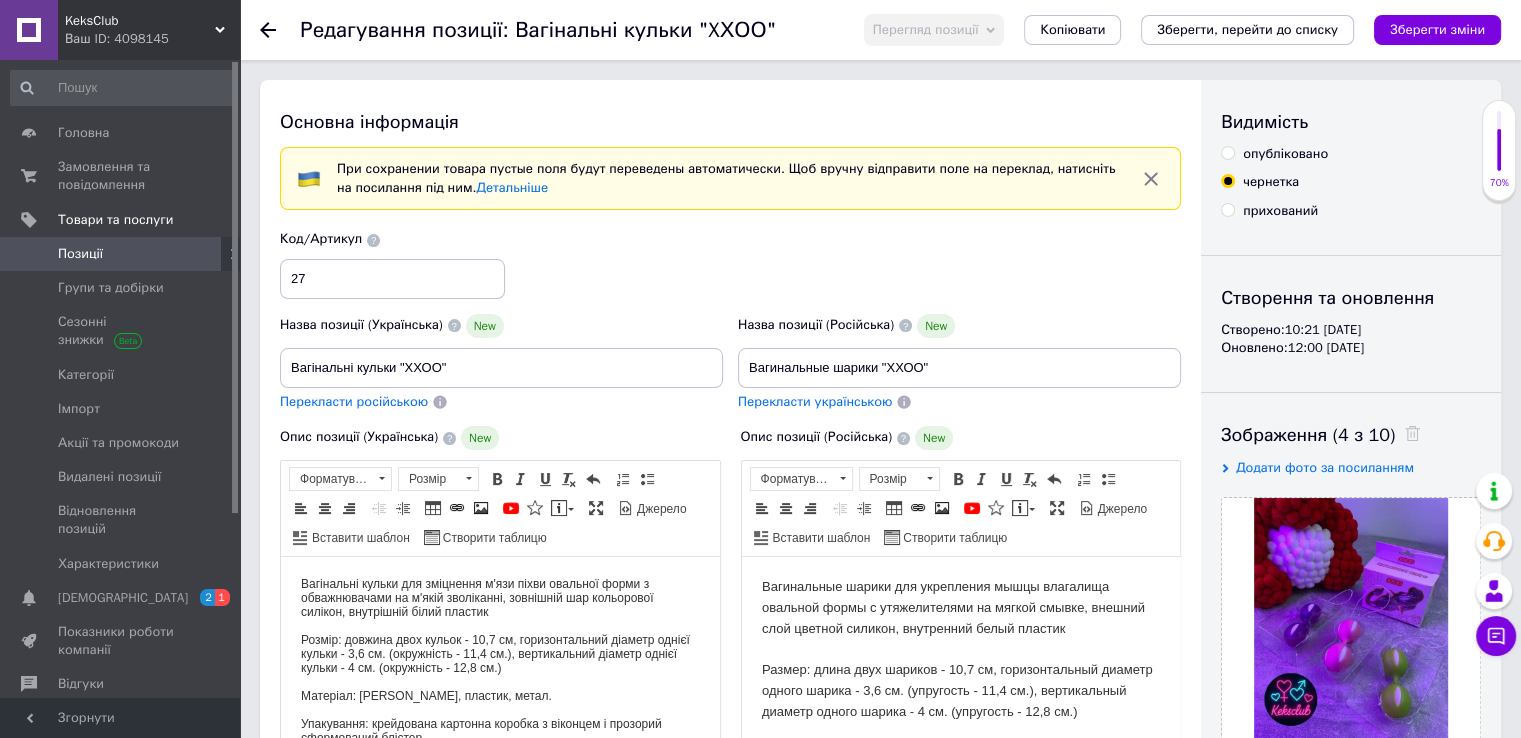 scroll, scrollTop: 0, scrollLeft: 0, axis: both 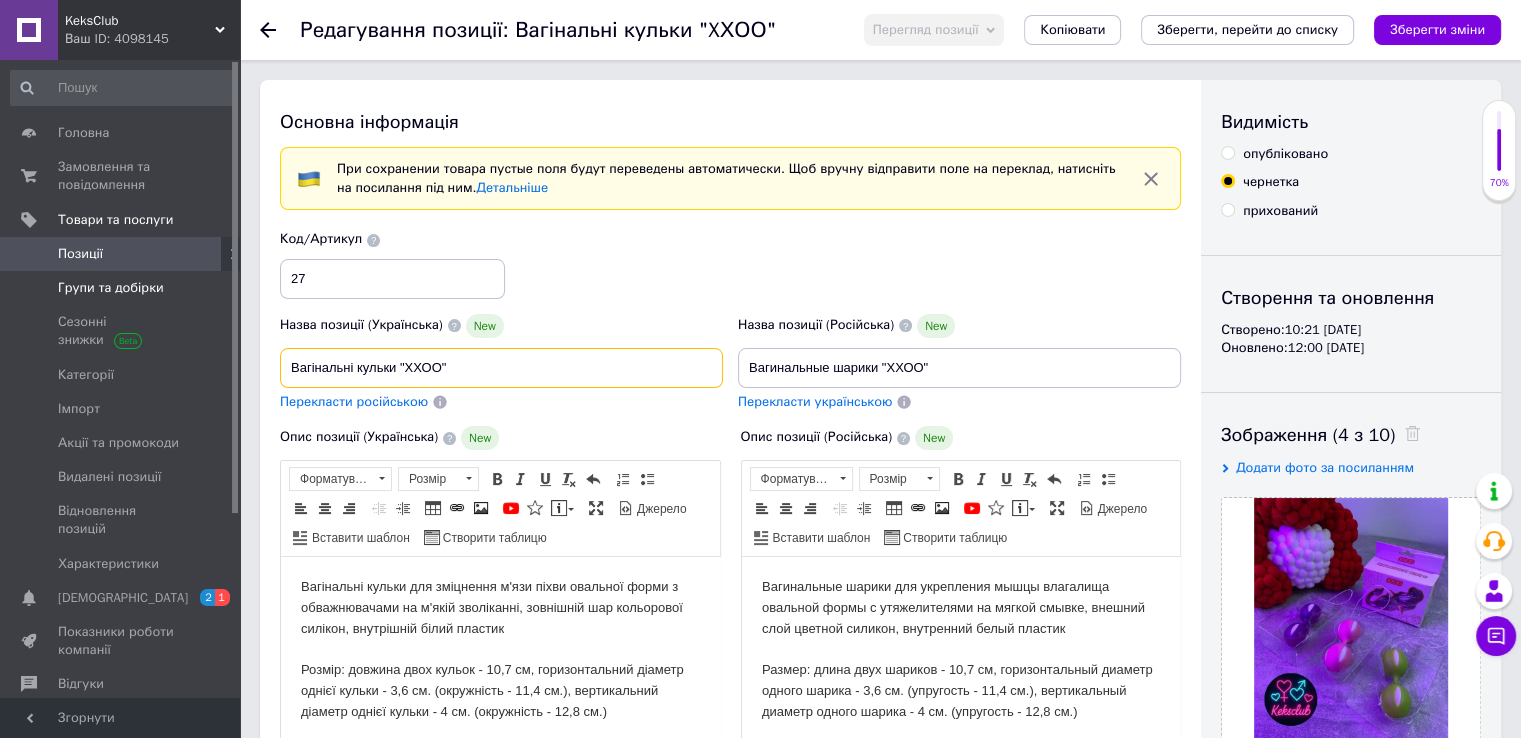 drag, startPoint x: 653, startPoint y: 378, endPoint x: 129, endPoint y: 295, distance: 530.5328 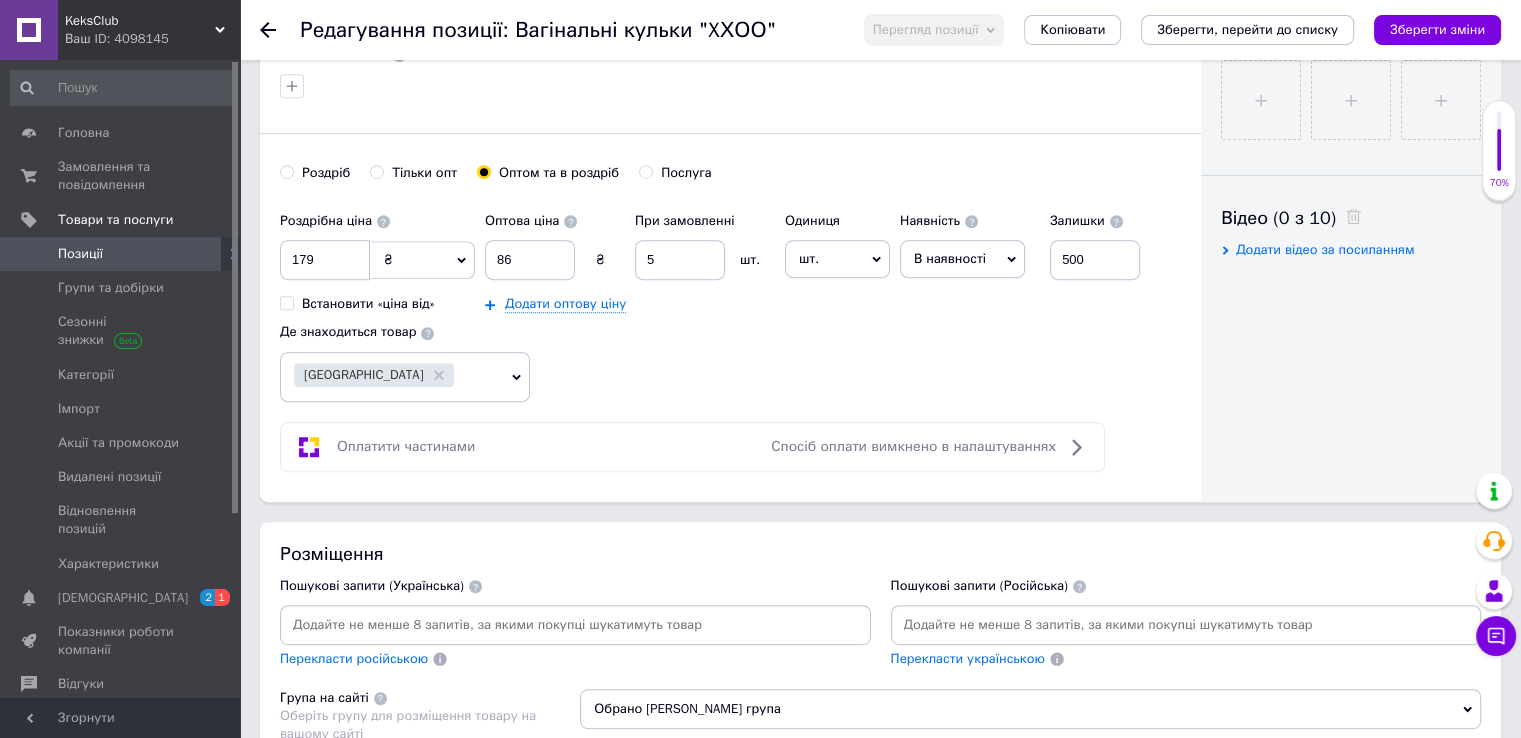 scroll, scrollTop: 900, scrollLeft: 0, axis: vertical 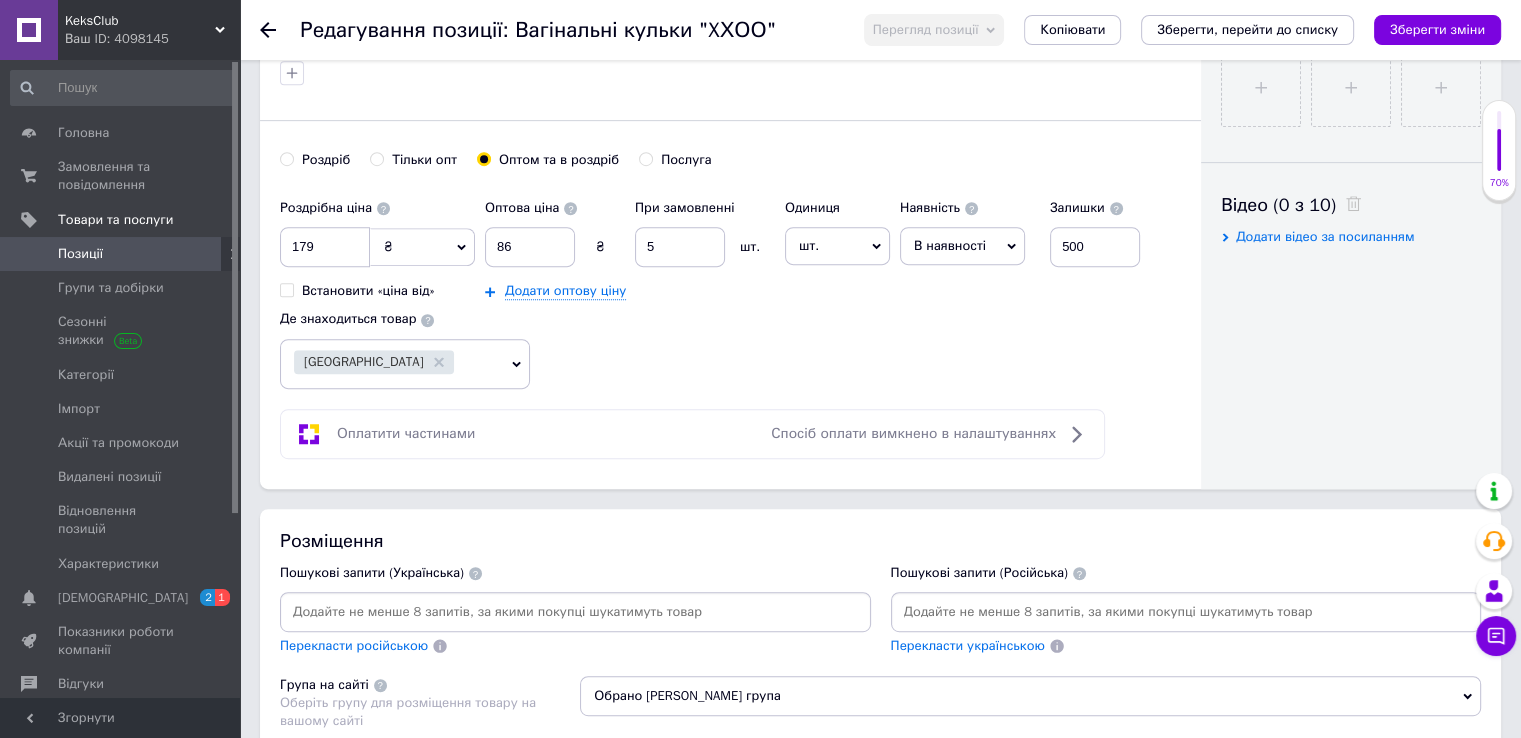 click at bounding box center [575, 612] 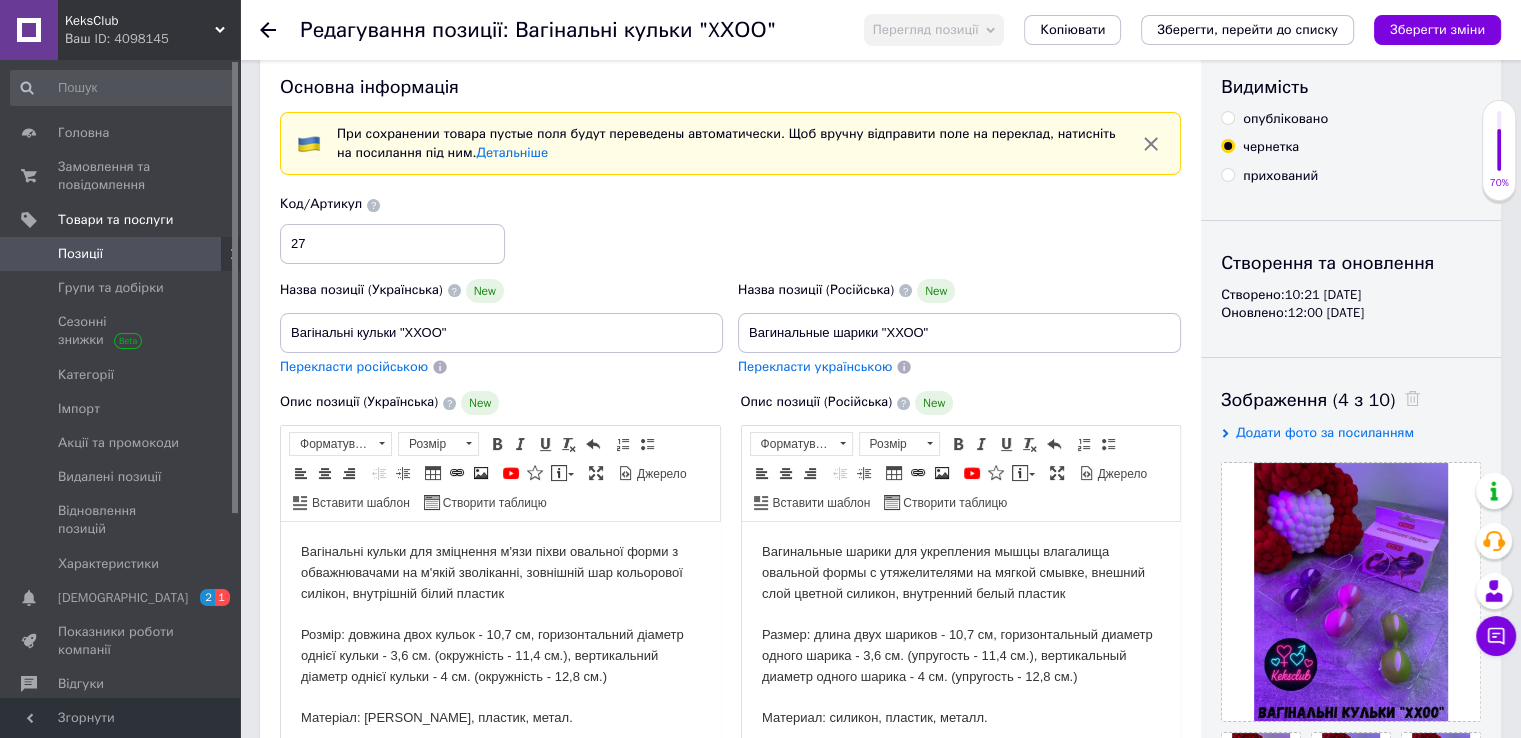 scroll, scrollTop: 0, scrollLeft: 0, axis: both 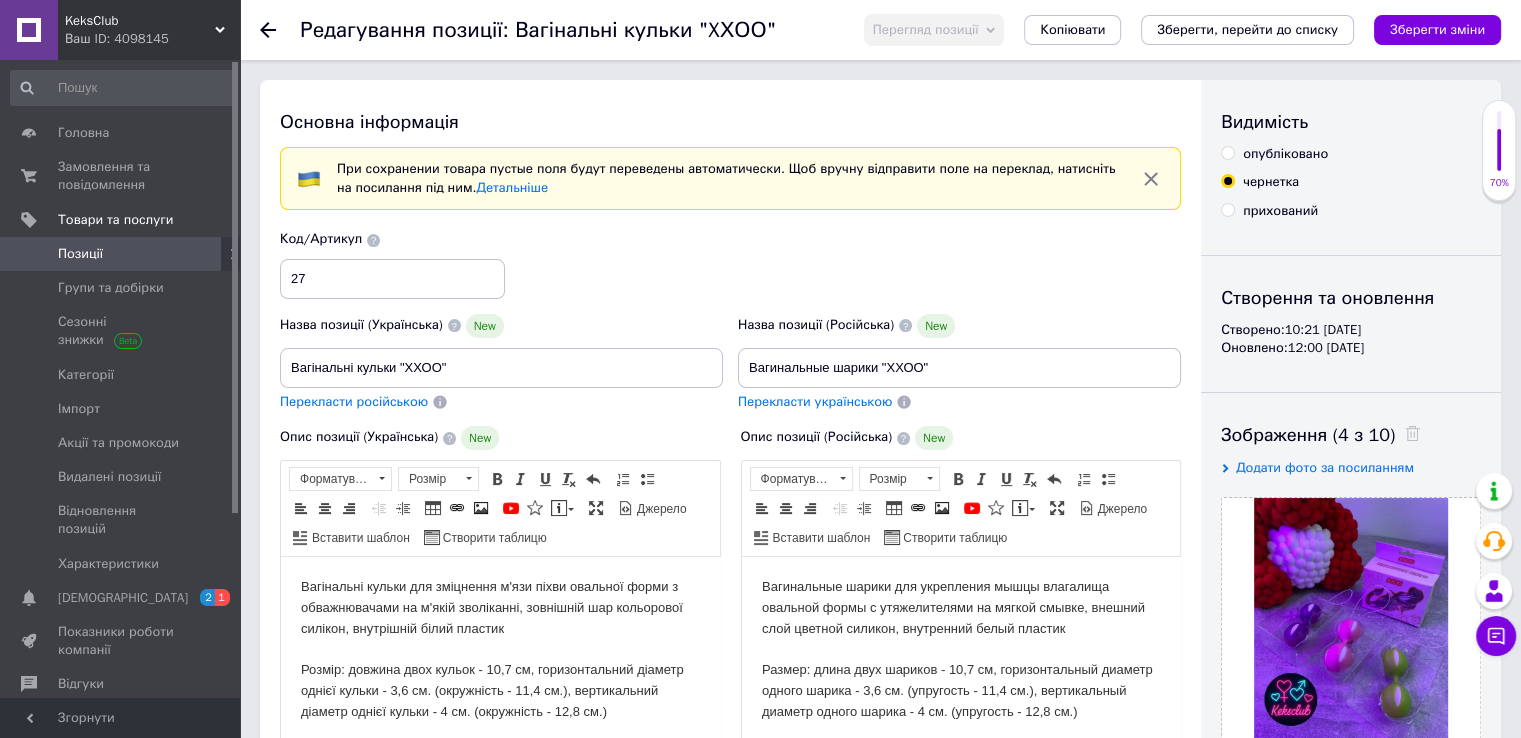 click on "опубліковано" at bounding box center (1274, 154) 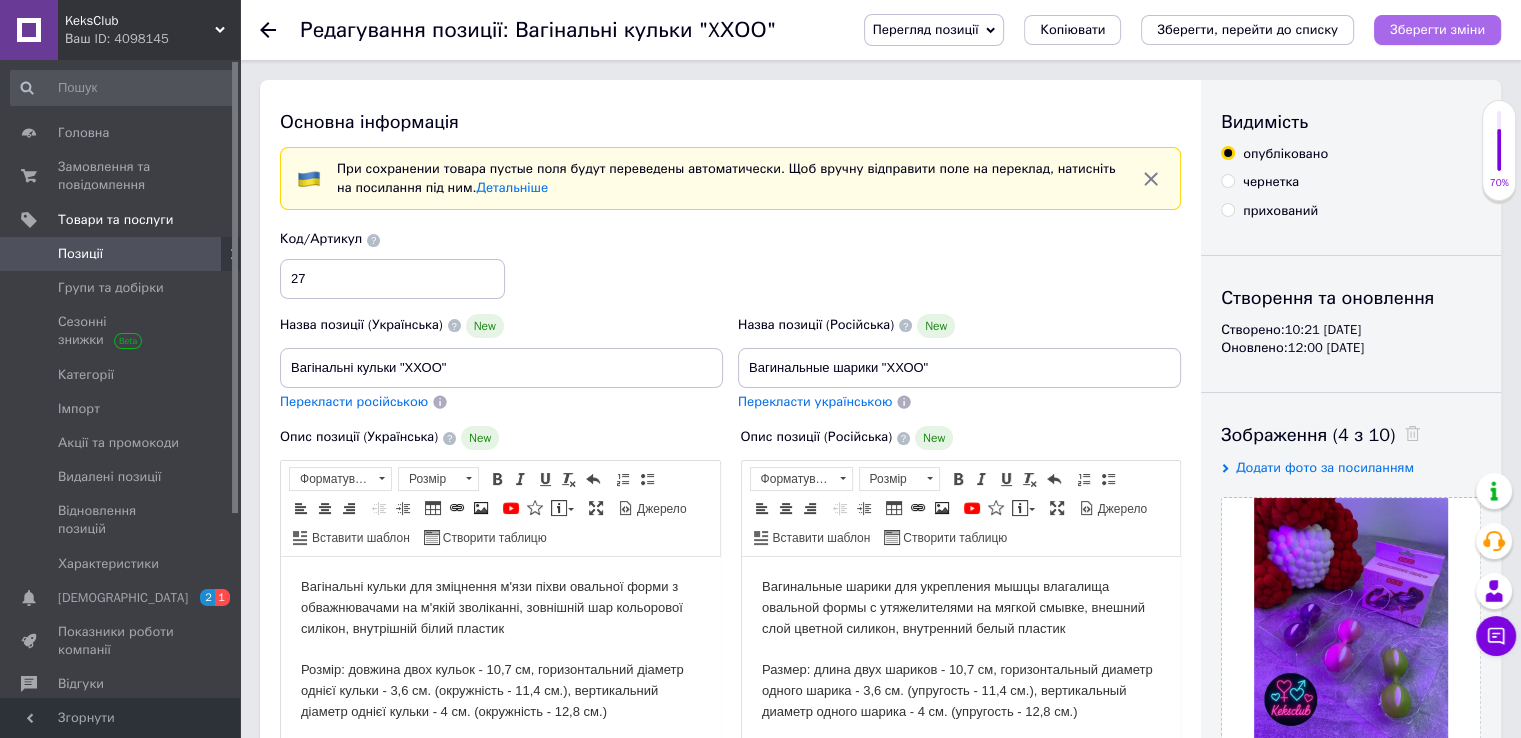 click on "Зберегти зміни" at bounding box center (1437, 29) 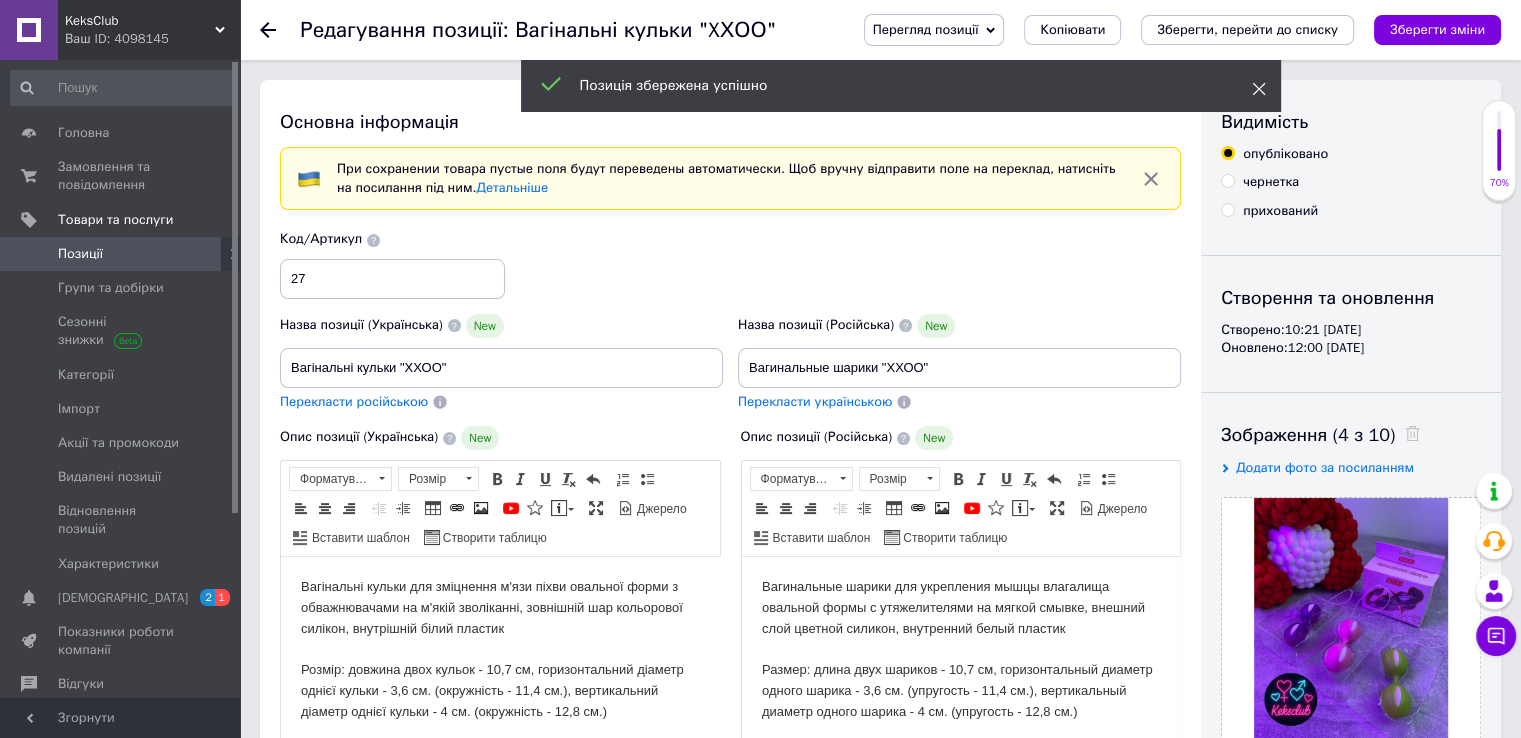 click 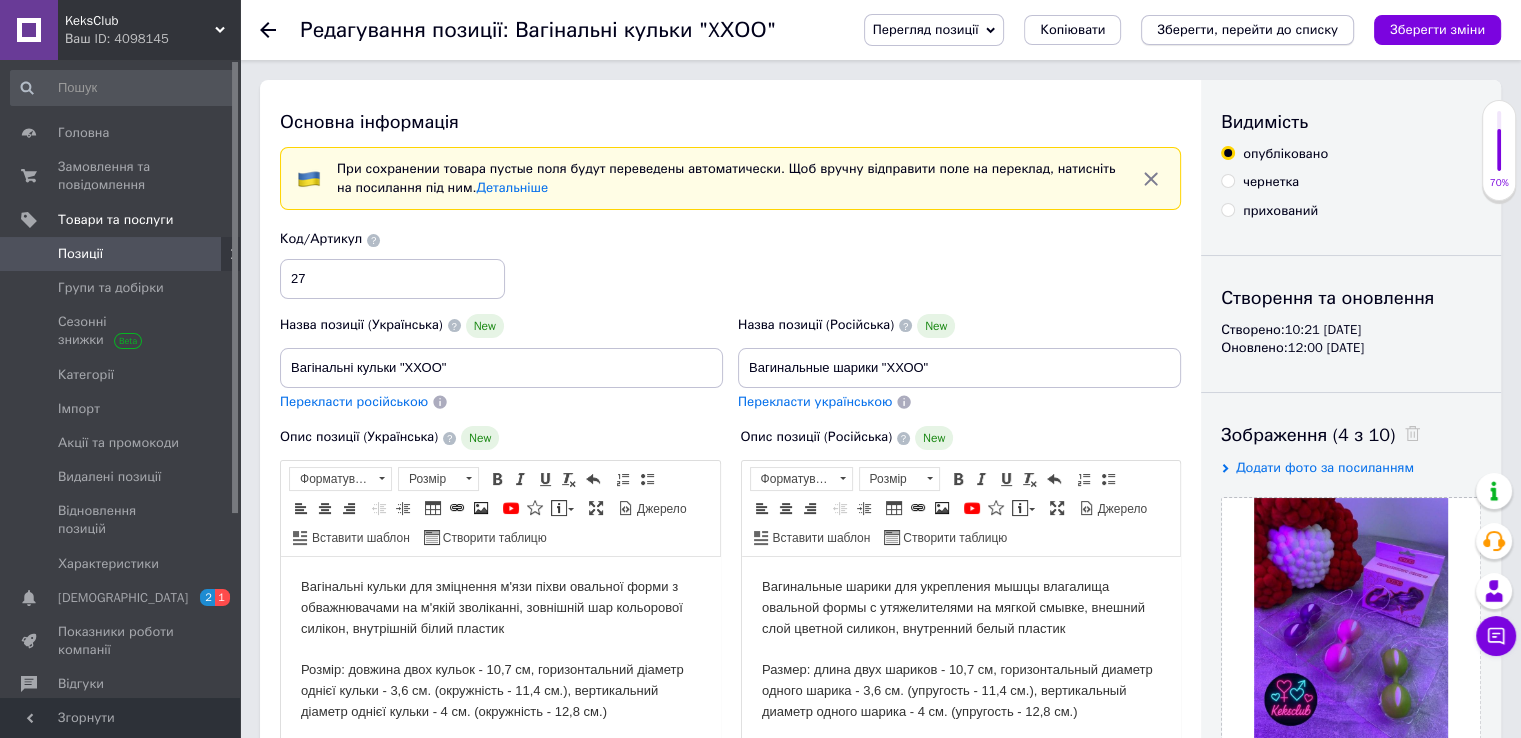 click on "Зберегти, перейти до списку" at bounding box center (1247, 29) 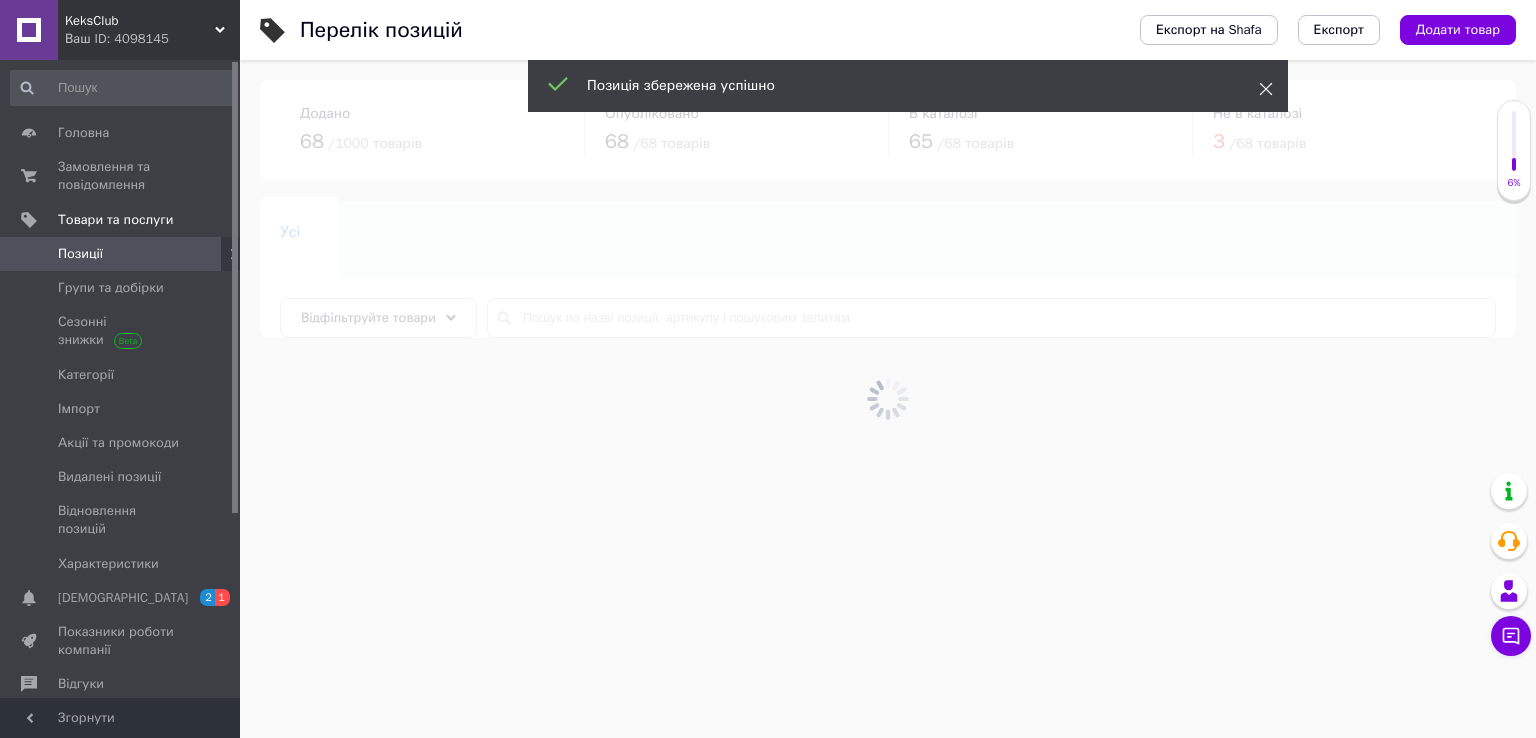 click 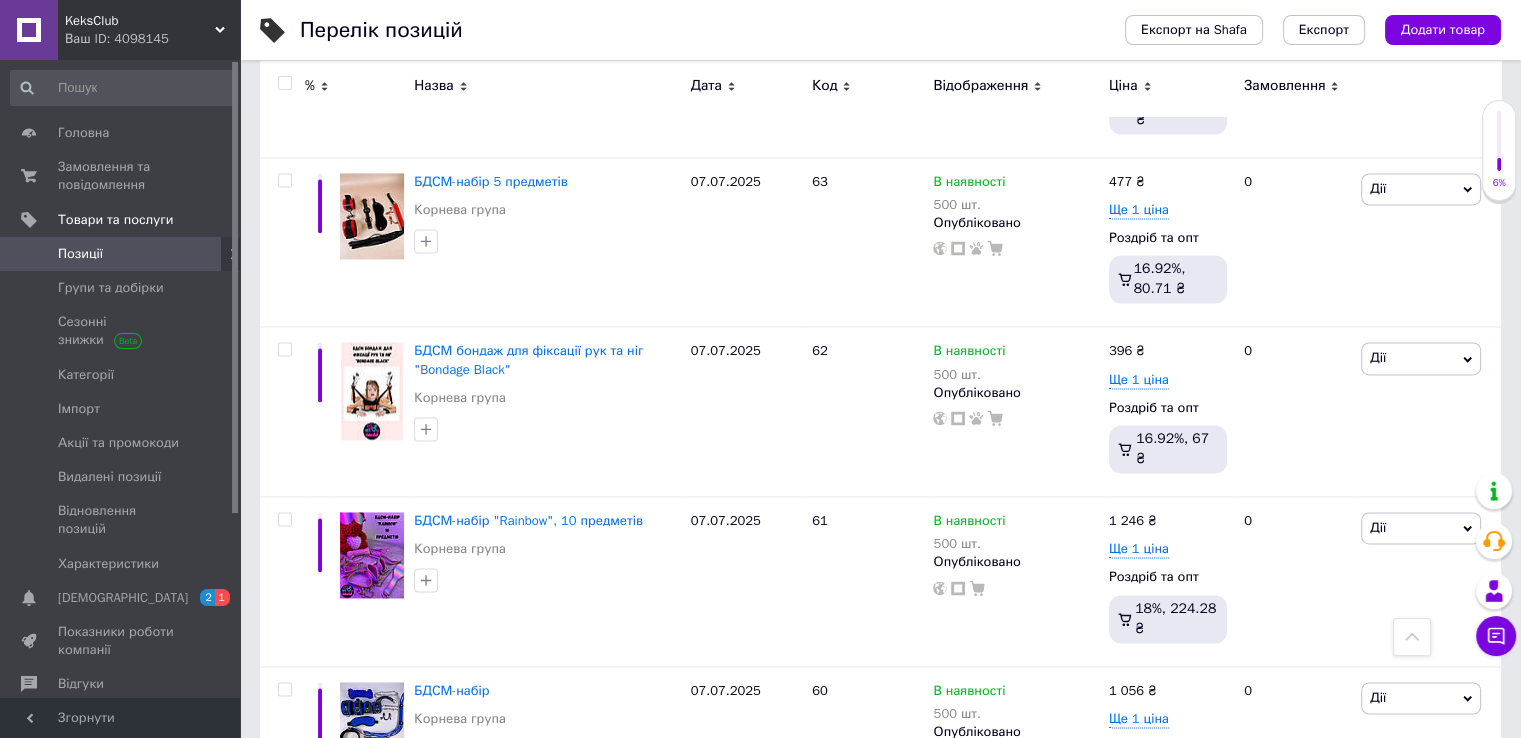 scroll, scrollTop: 2966, scrollLeft: 0, axis: vertical 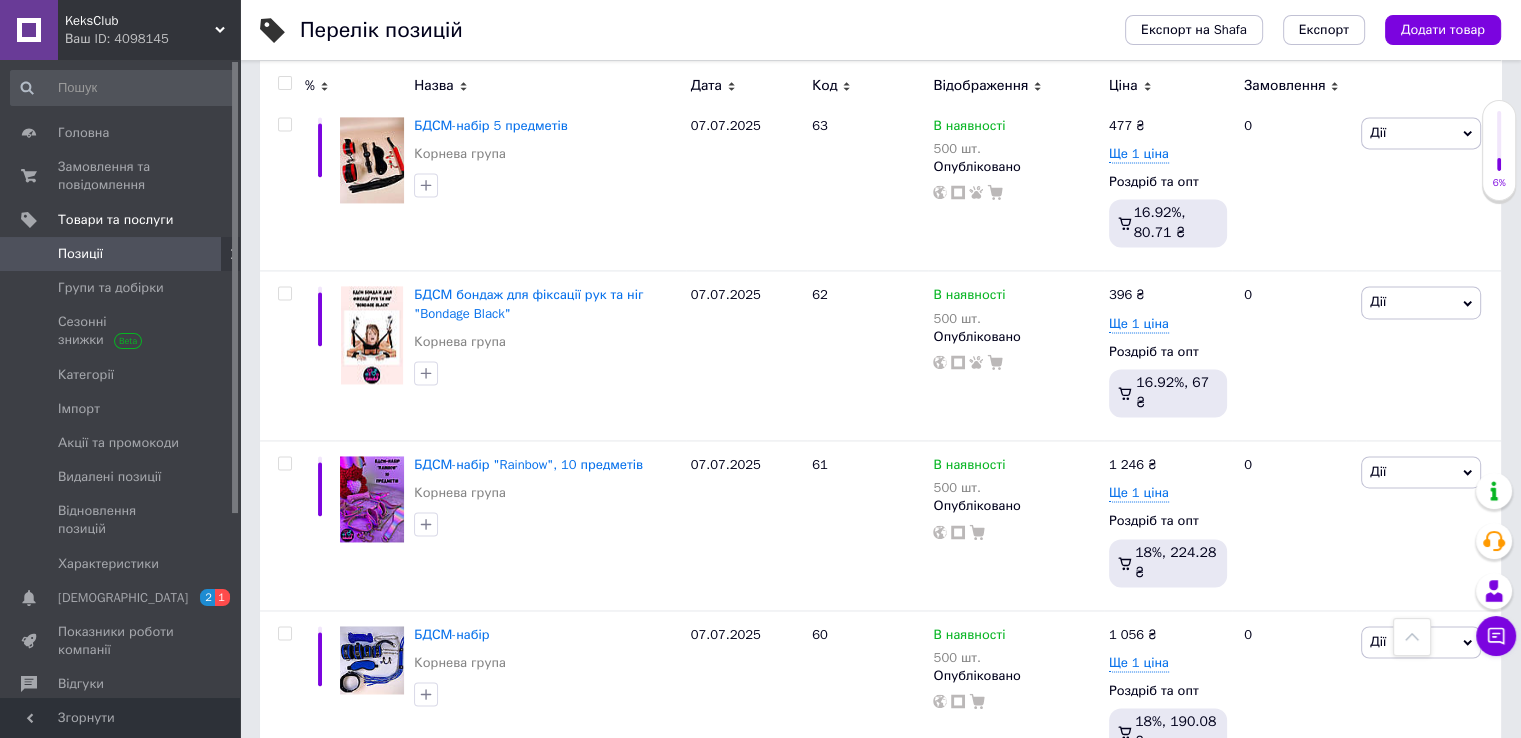 click on "3" at bounding box center (494, 820) 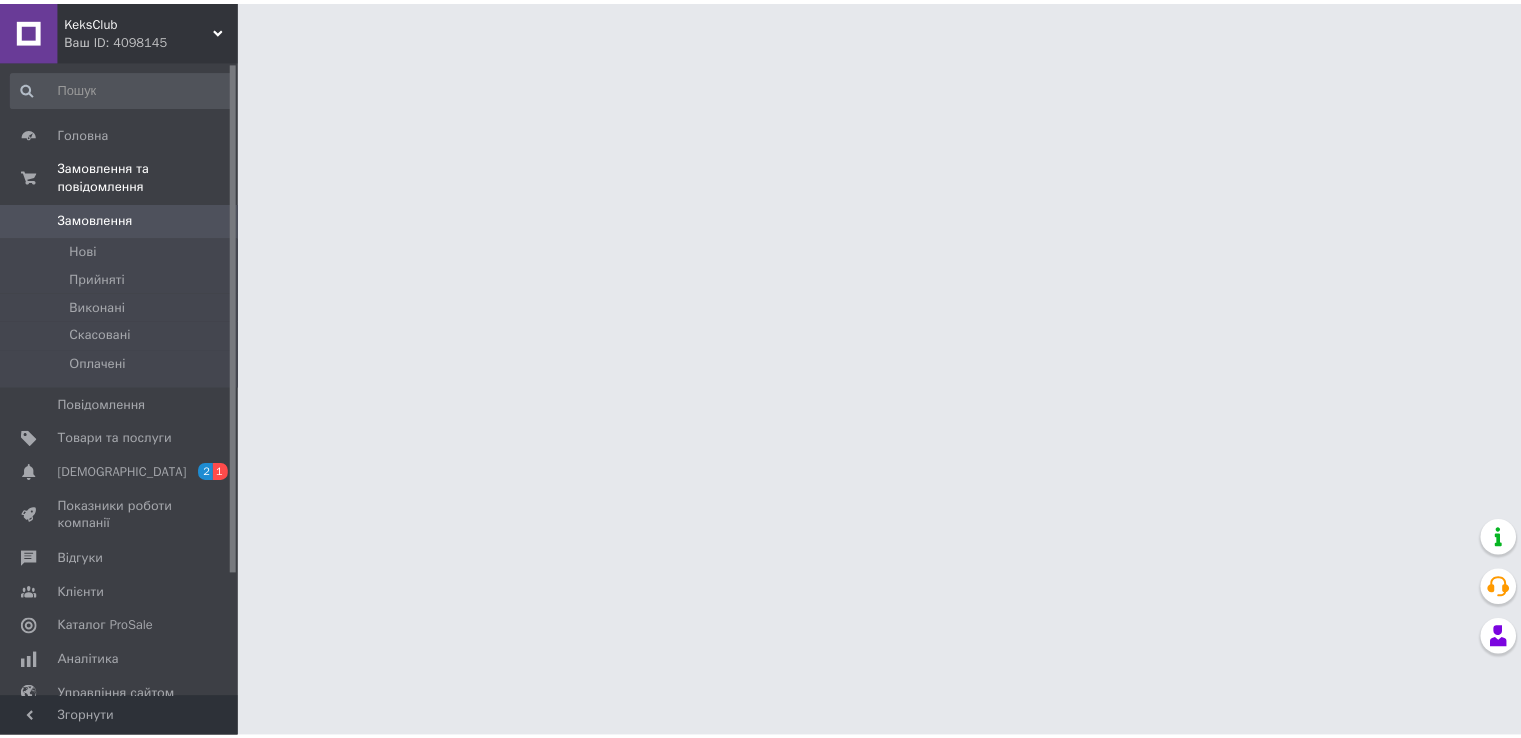 scroll, scrollTop: 0, scrollLeft: 0, axis: both 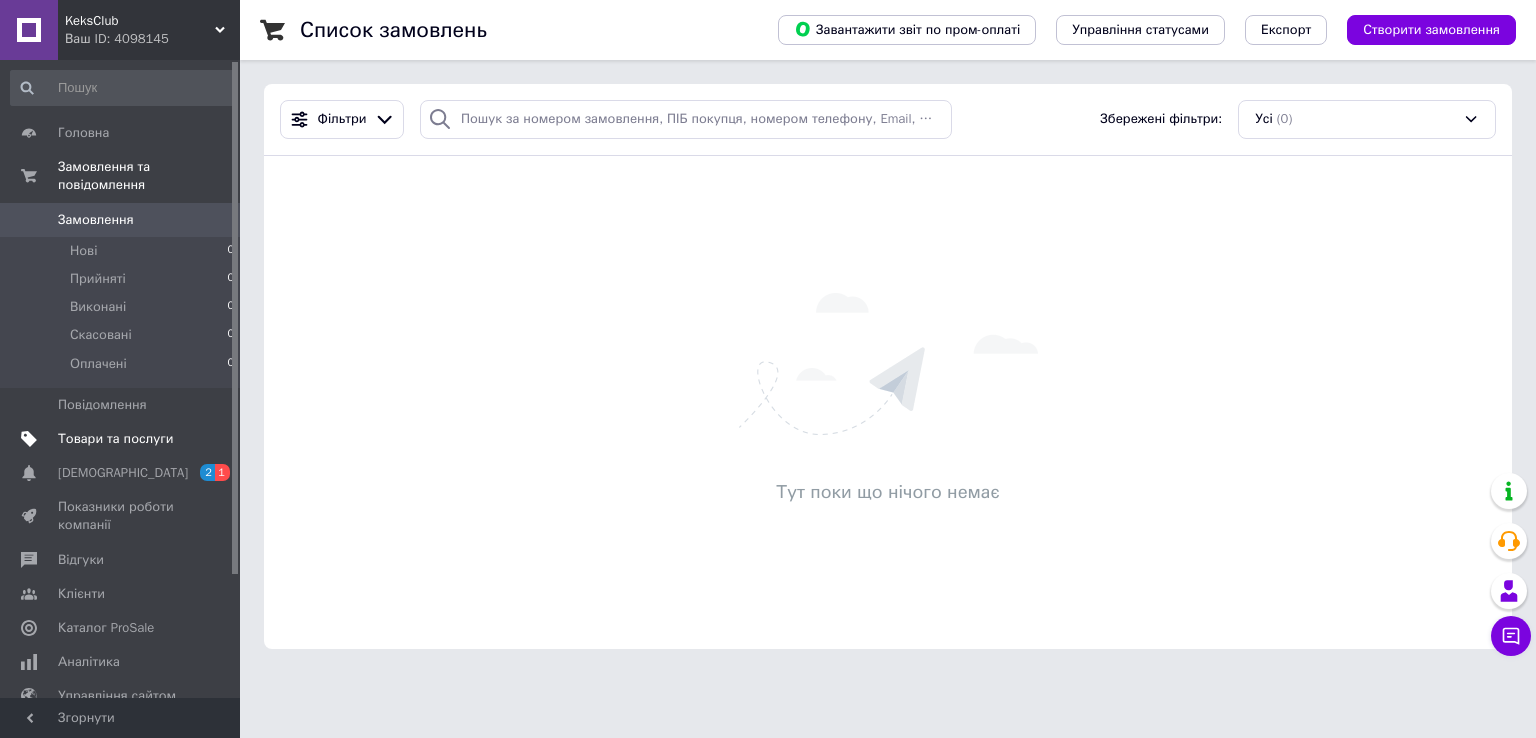click on "Товари та послуги" at bounding box center [115, 439] 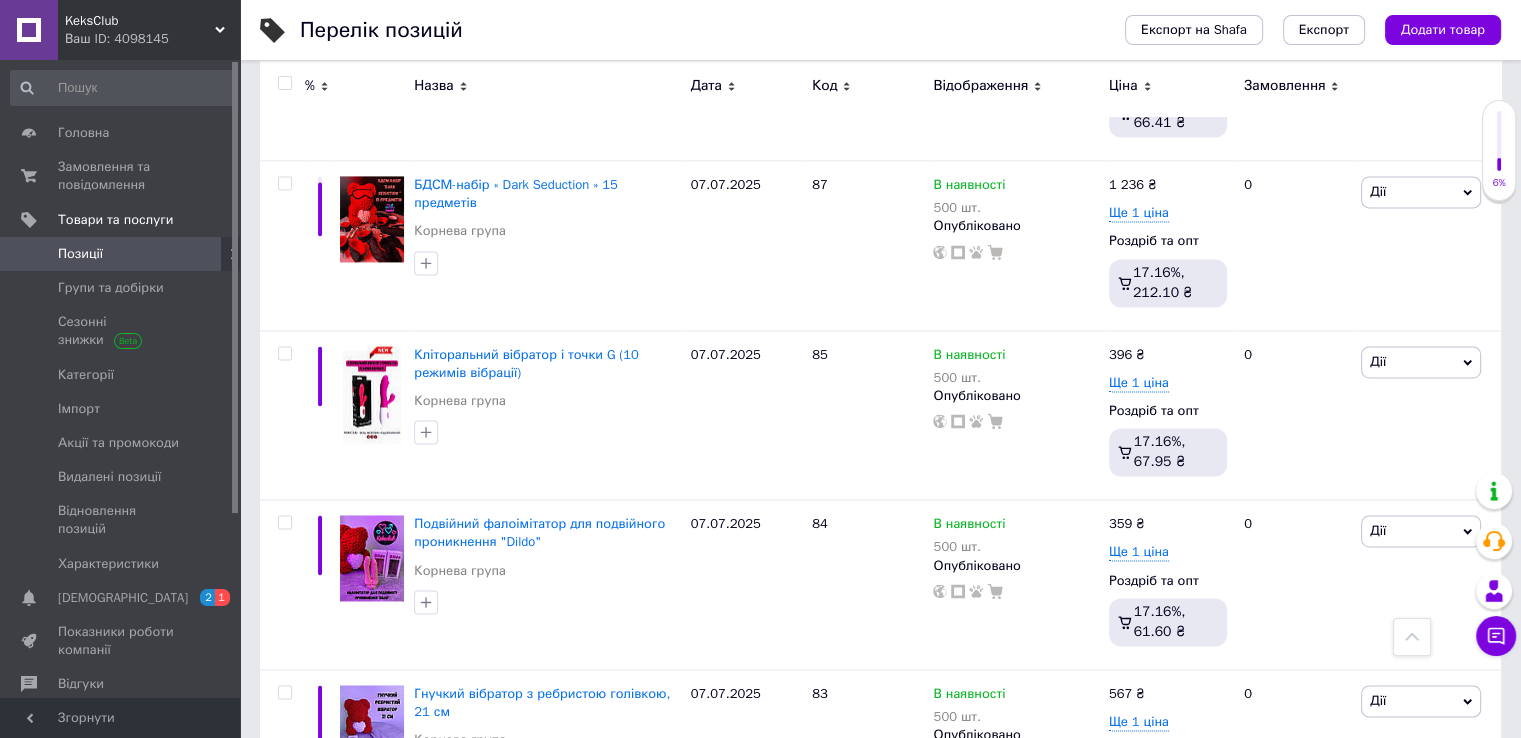 scroll, scrollTop: 3082, scrollLeft: 0, axis: vertical 